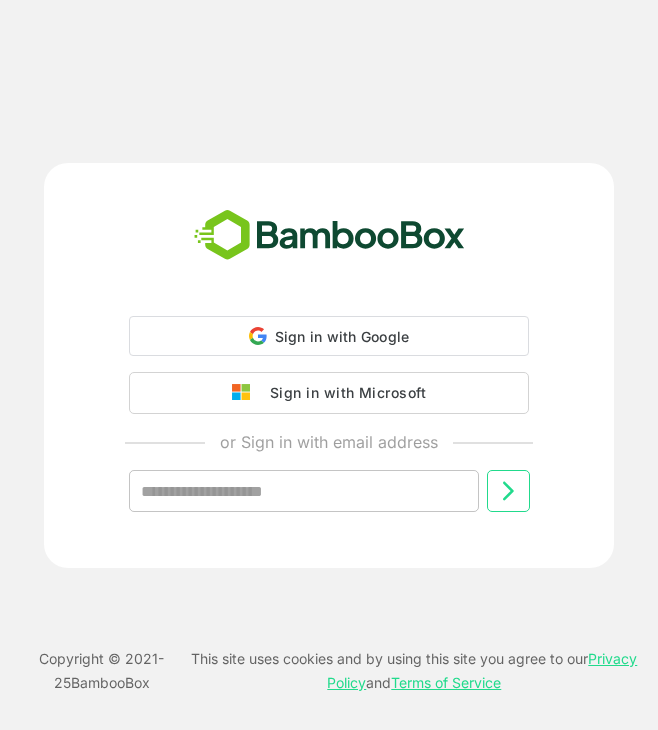 scroll, scrollTop: 0, scrollLeft: 0, axis: both 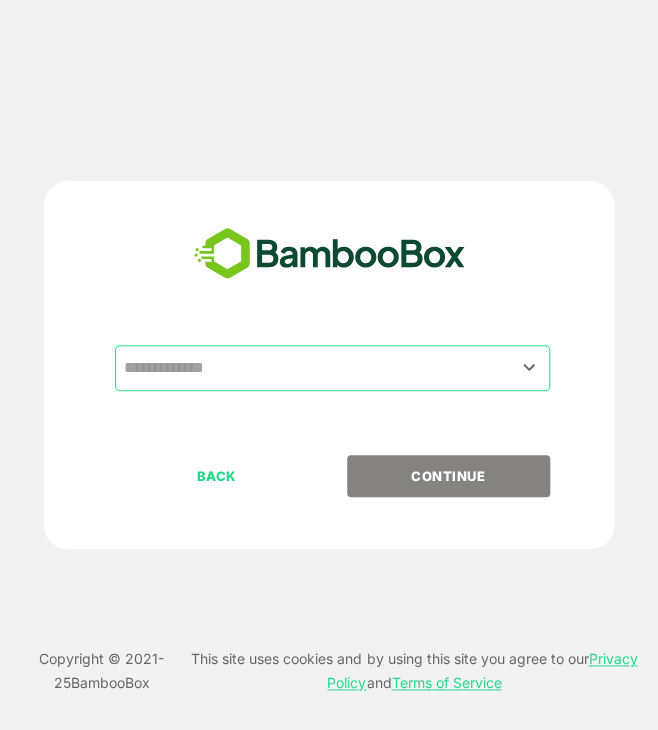 click at bounding box center (332, 368) 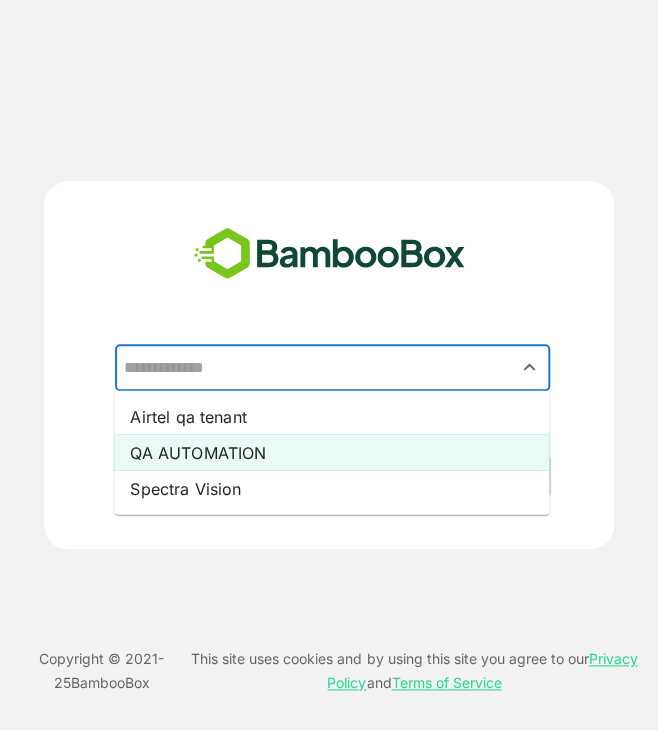 click on "QA AUTOMATION" at bounding box center [331, 452] 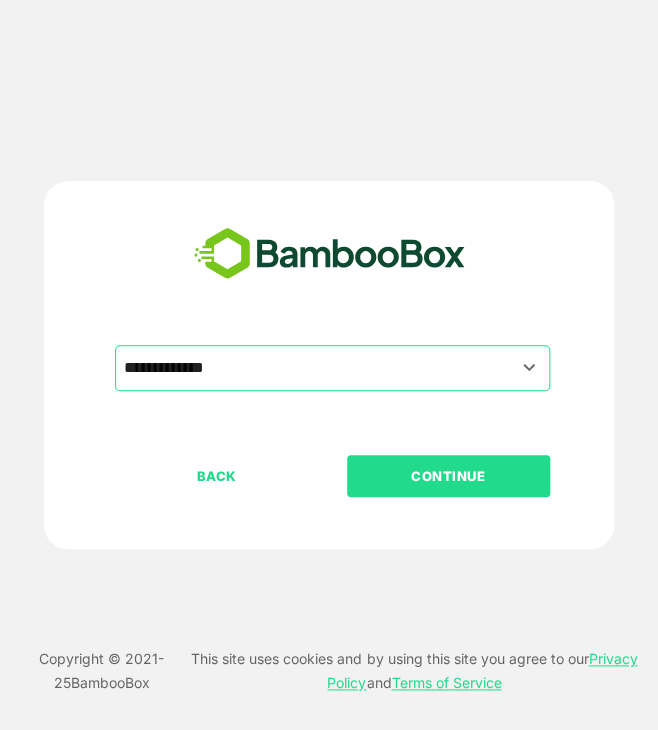 click on "CONTINUE" at bounding box center (448, 476) 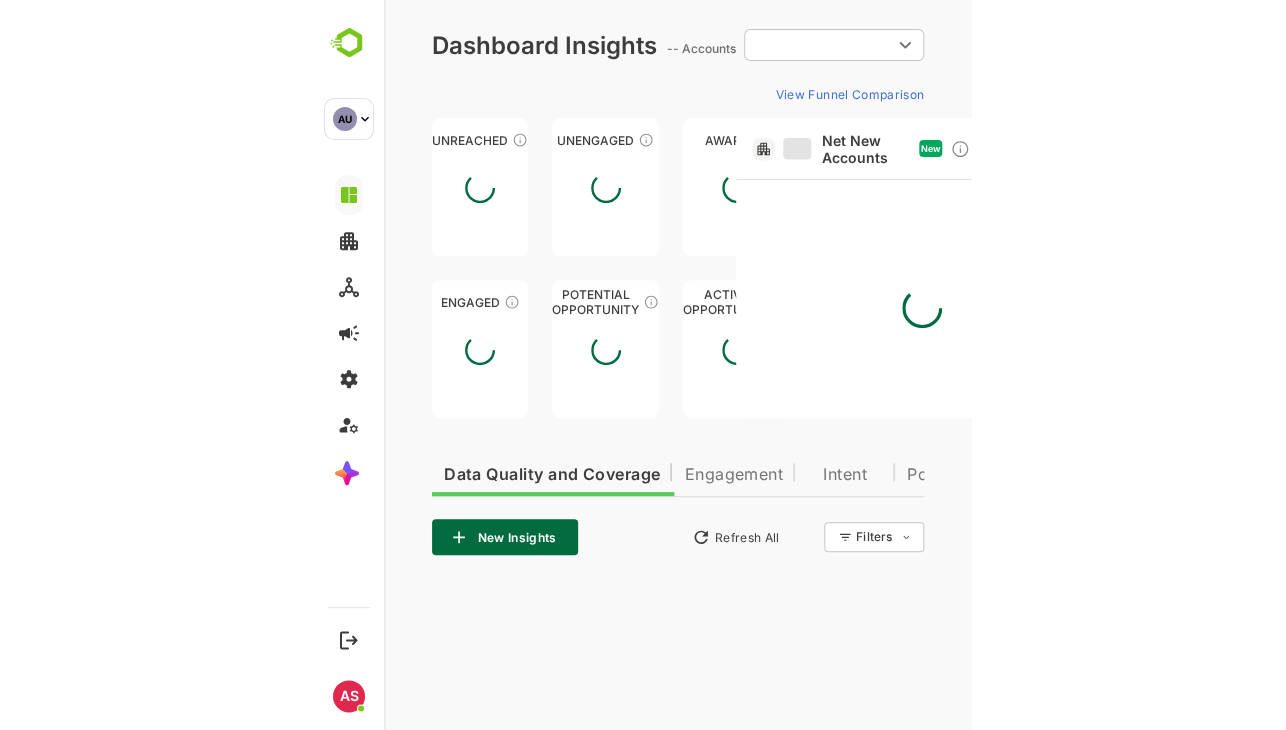 scroll, scrollTop: 0, scrollLeft: 0, axis: both 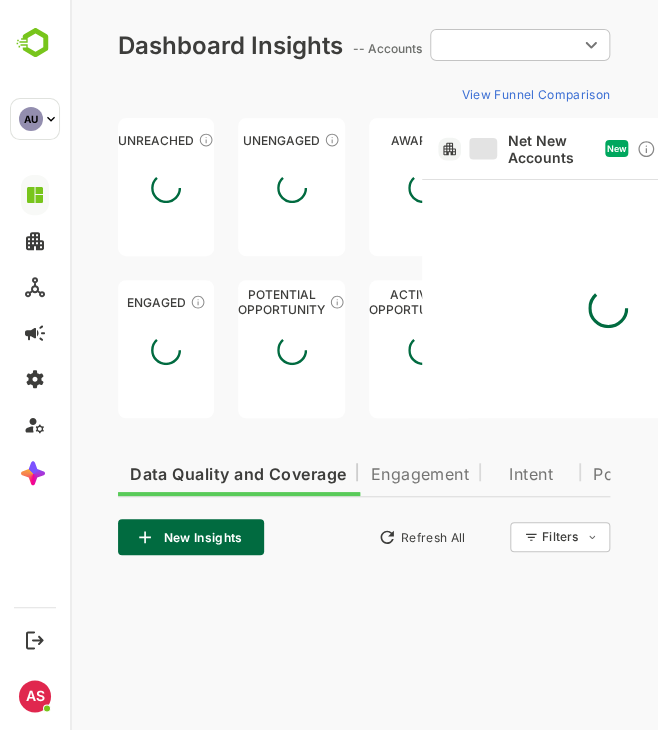 type on "**********" 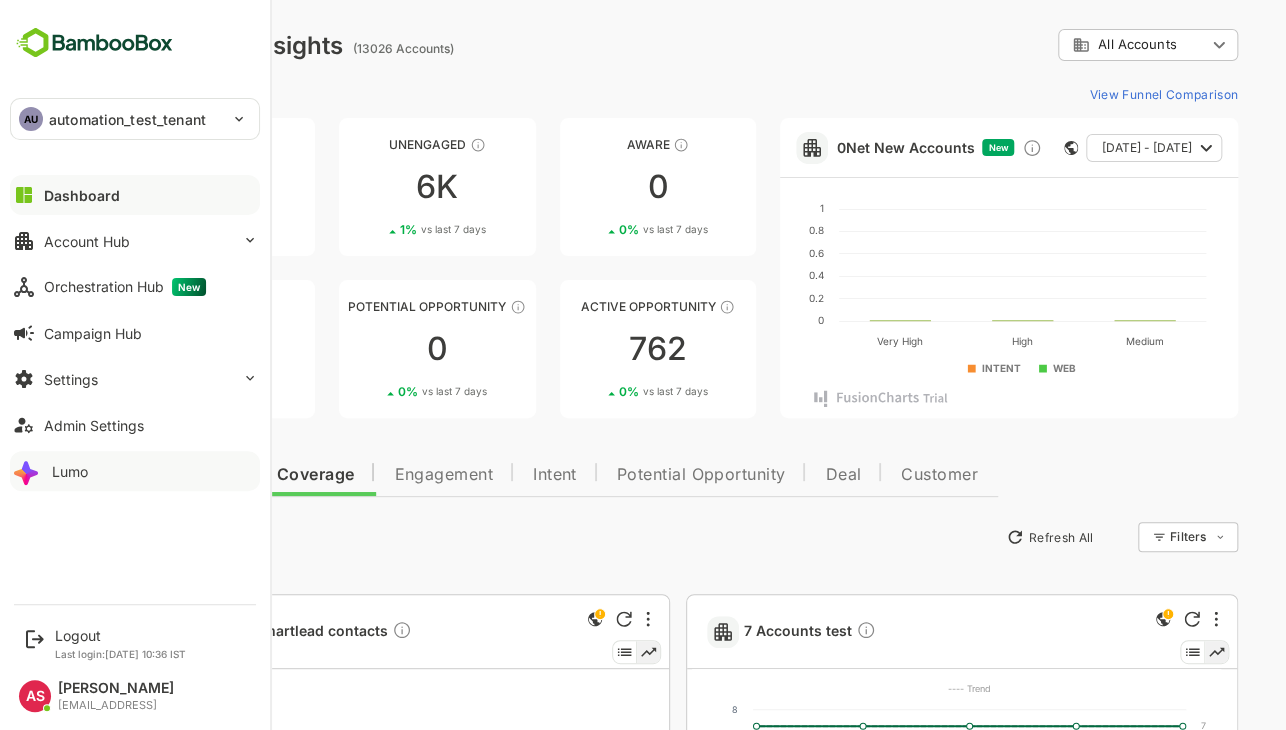 click on "Lumo" at bounding box center (70, 471) 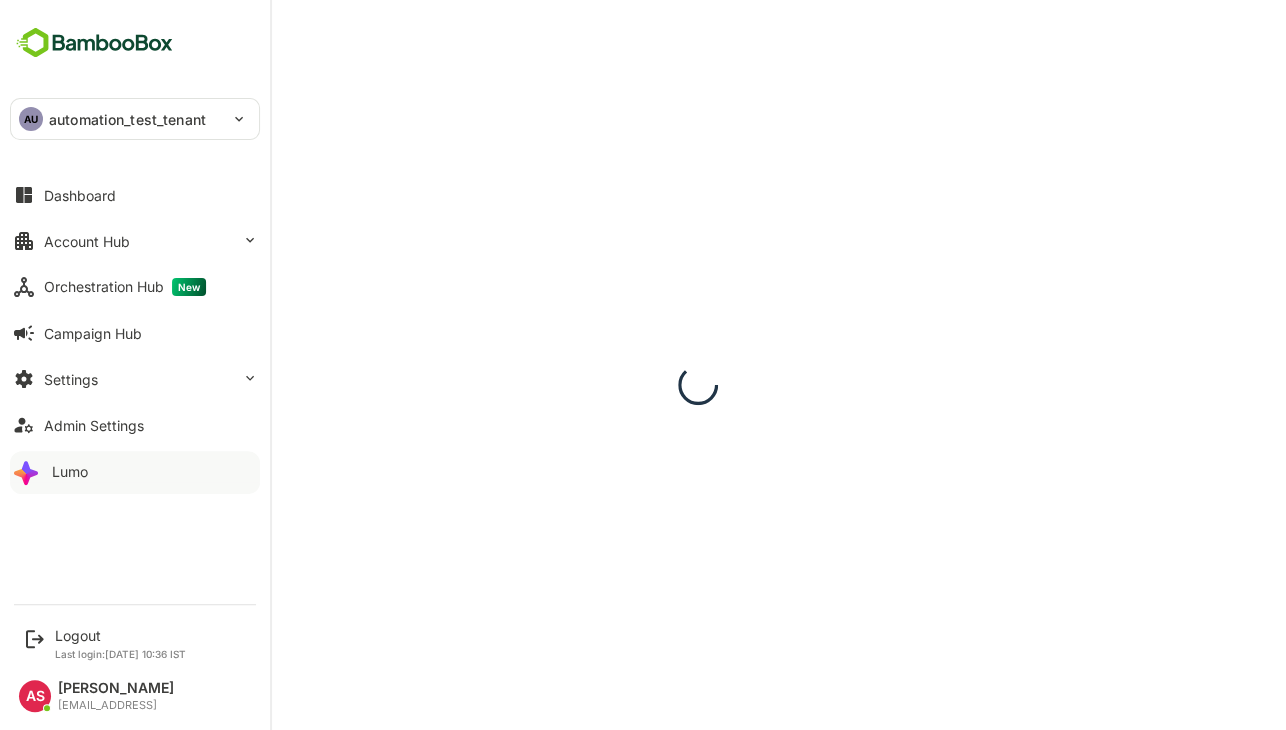 scroll, scrollTop: 0, scrollLeft: 0, axis: both 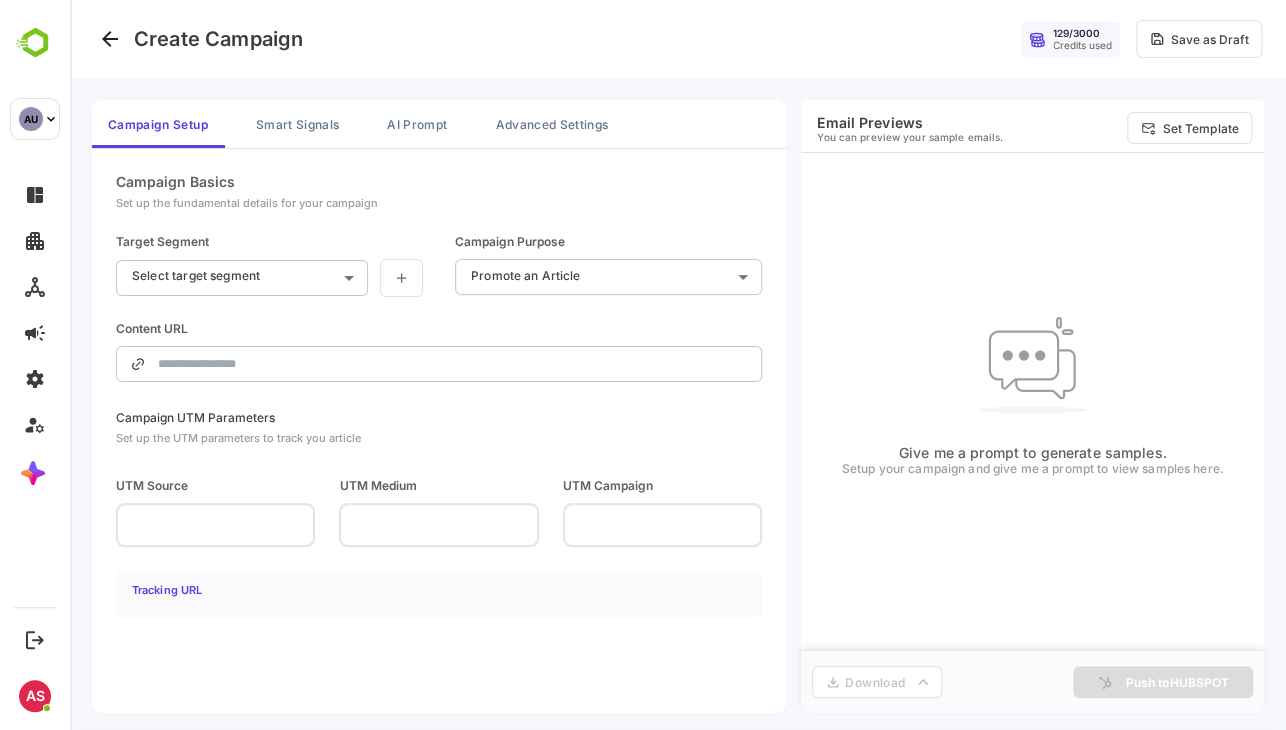 click on "**********" at bounding box center (678, 365) 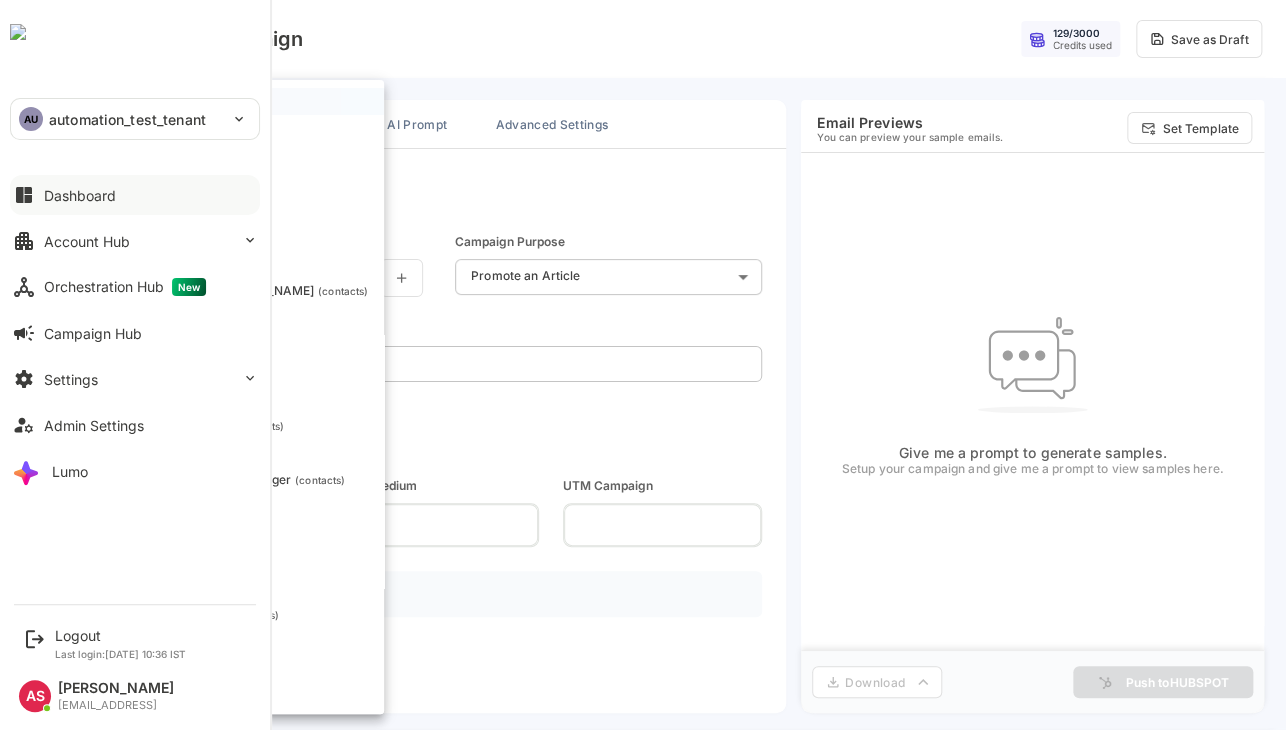 click on "Dashboard" at bounding box center (135, 195) 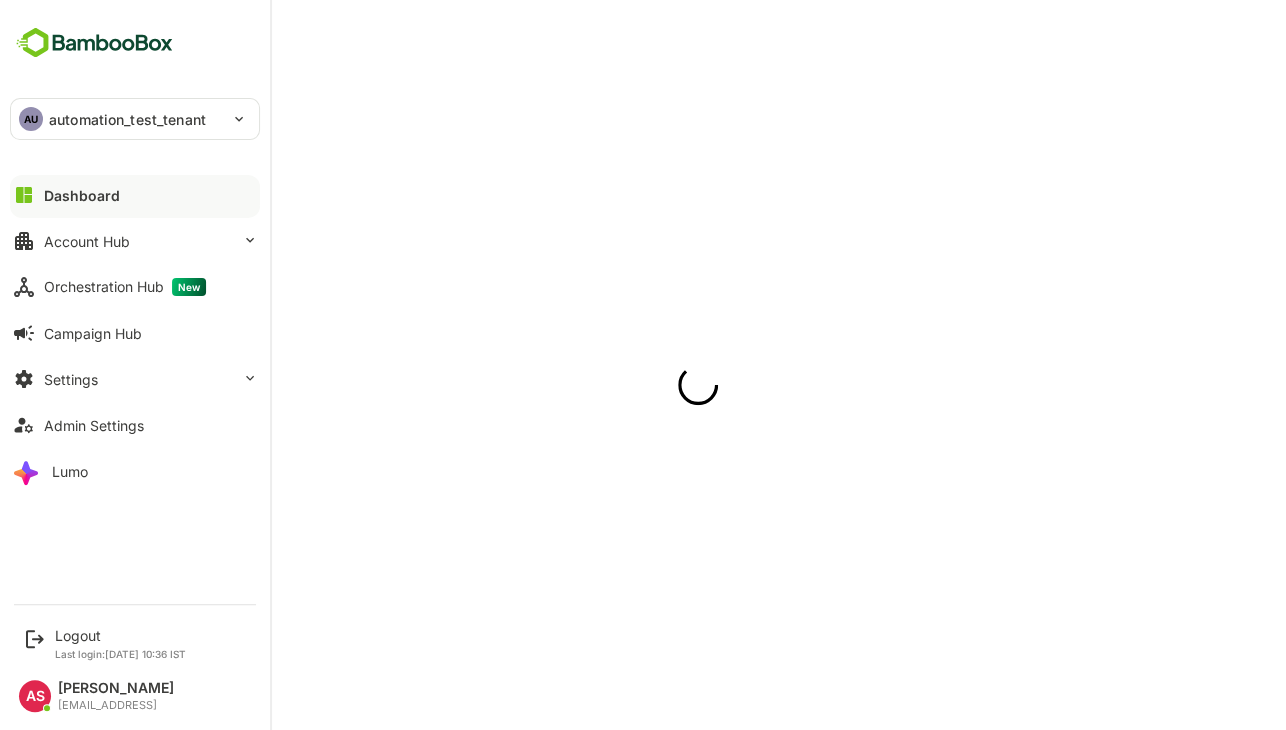 scroll, scrollTop: 0, scrollLeft: 0, axis: both 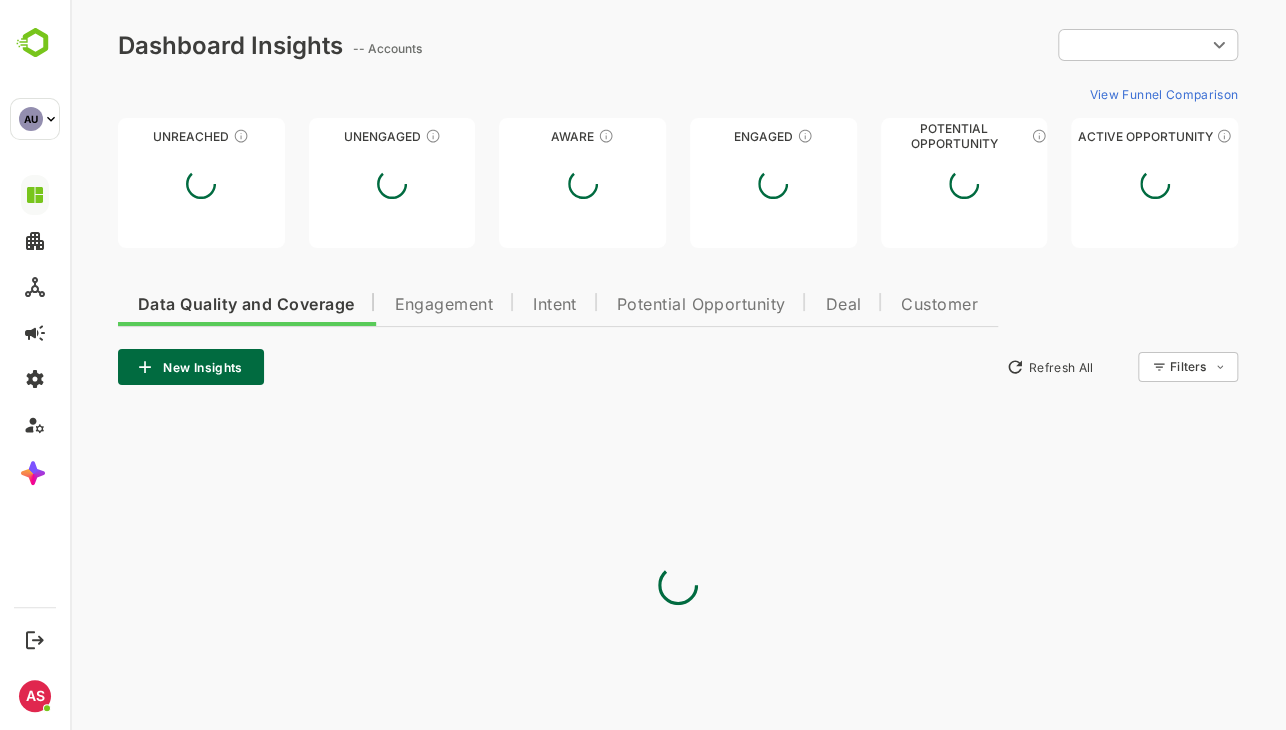 type on "**********" 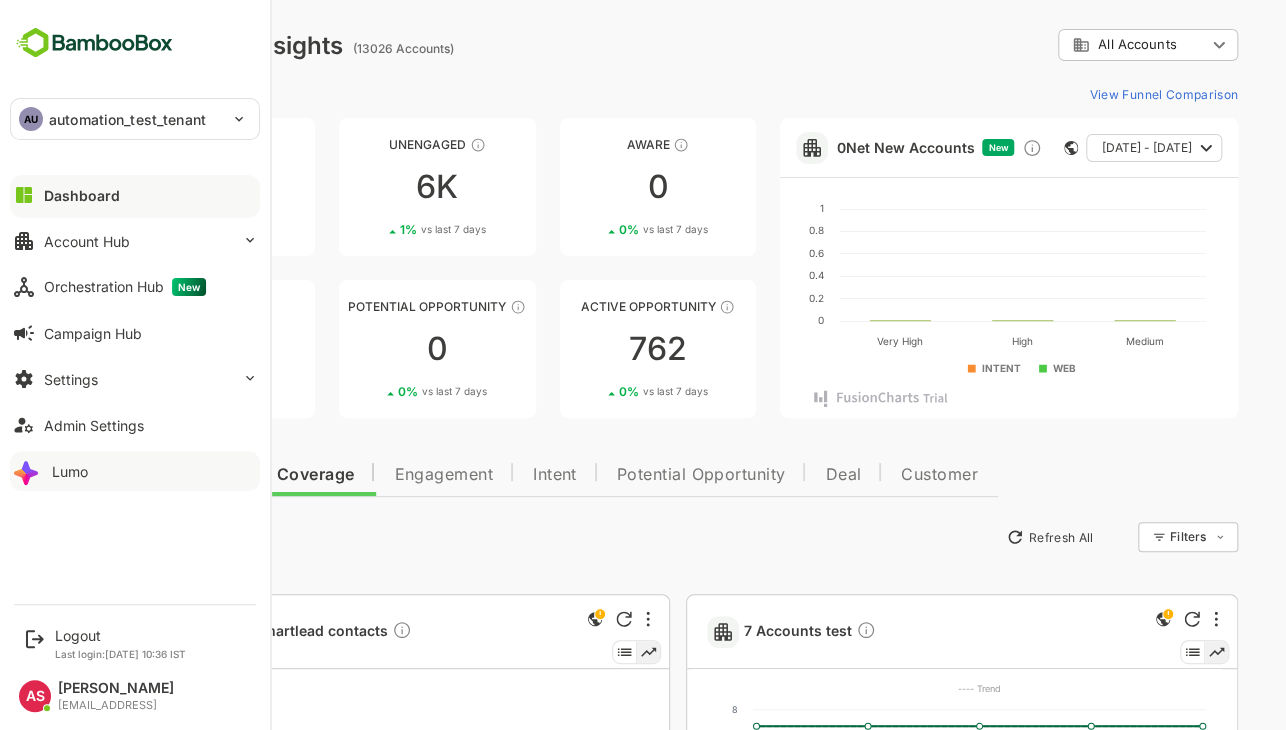 click on "Lumo" at bounding box center (70, 471) 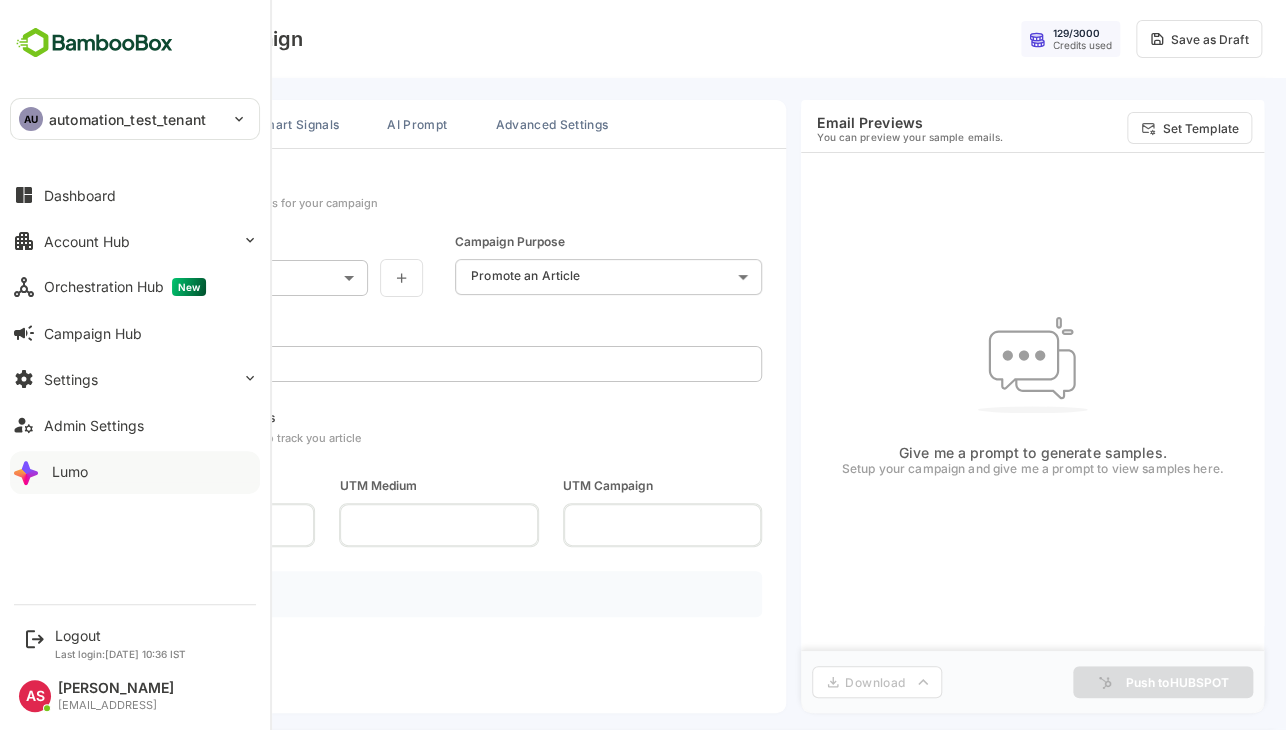 scroll, scrollTop: 0, scrollLeft: 0, axis: both 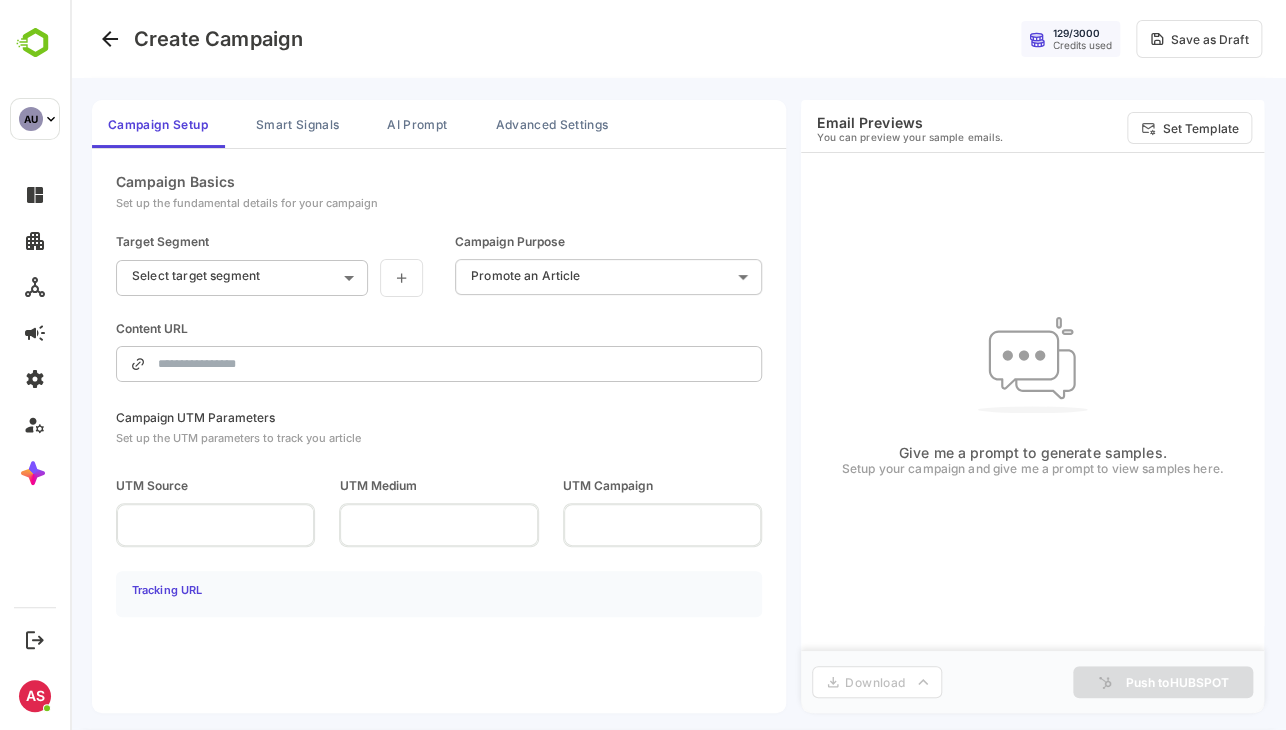 click on "**********" at bounding box center [678, 365] 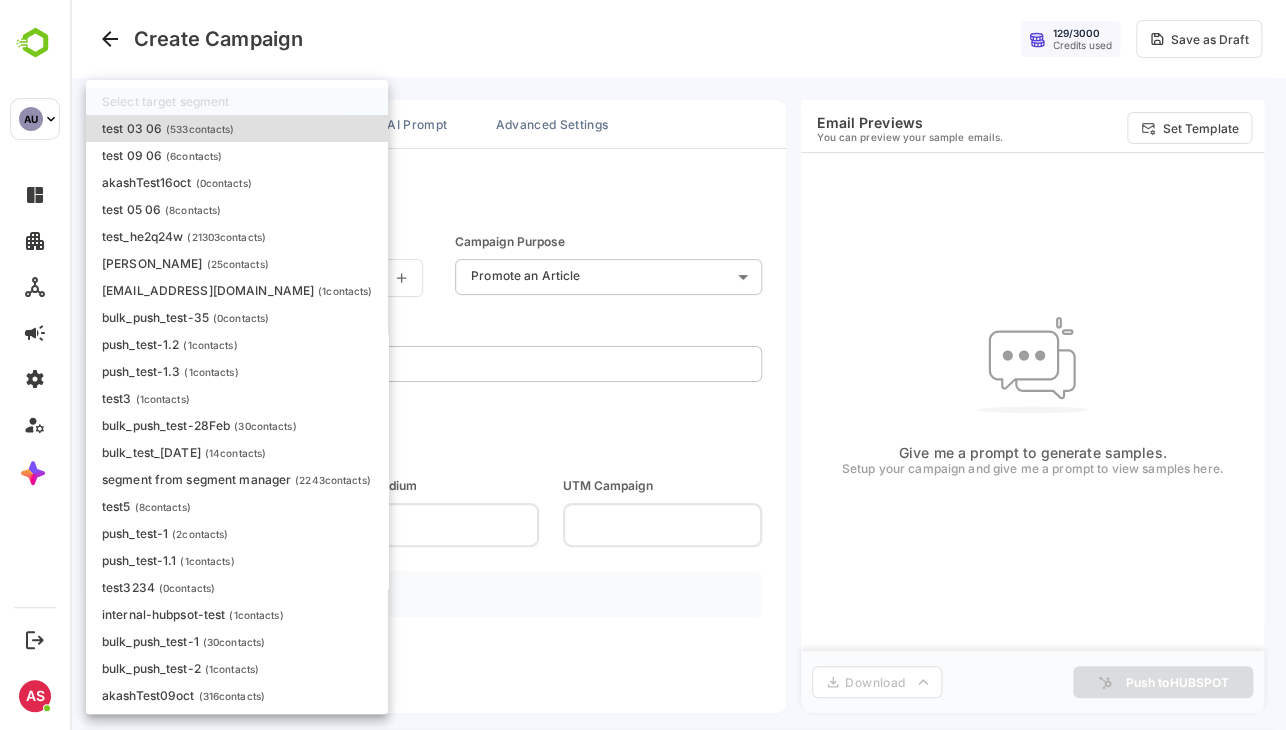 scroll, scrollTop: 8, scrollLeft: 0, axis: vertical 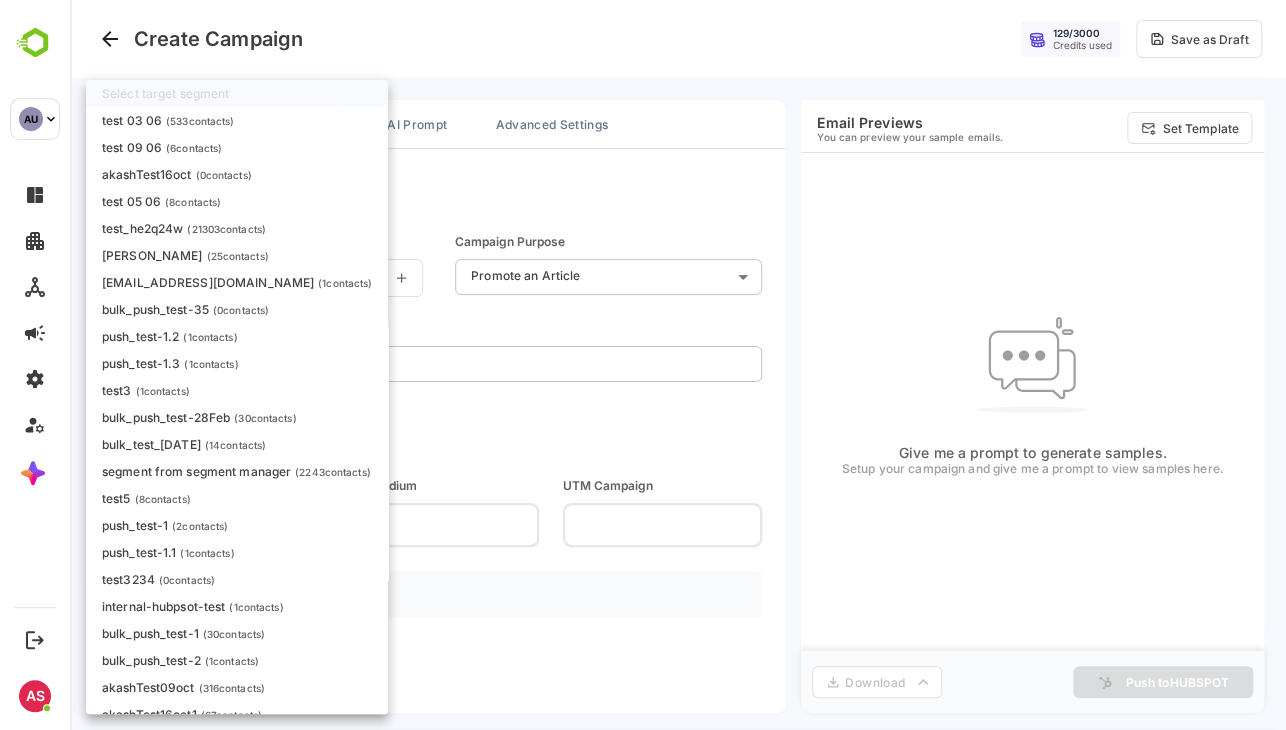 drag, startPoint x: 175, startPoint y: 485, endPoint x: 178, endPoint y: 505, distance: 20.22375 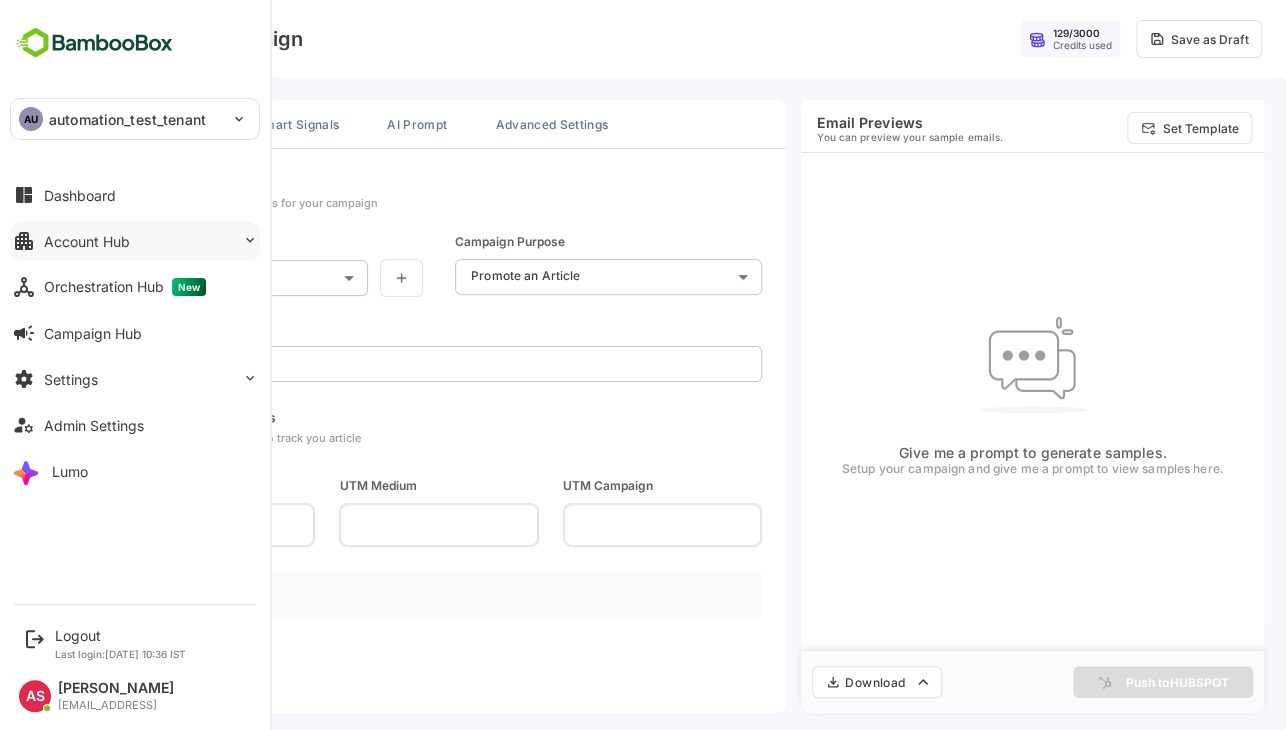 click on "Account Hub" at bounding box center (135, 241) 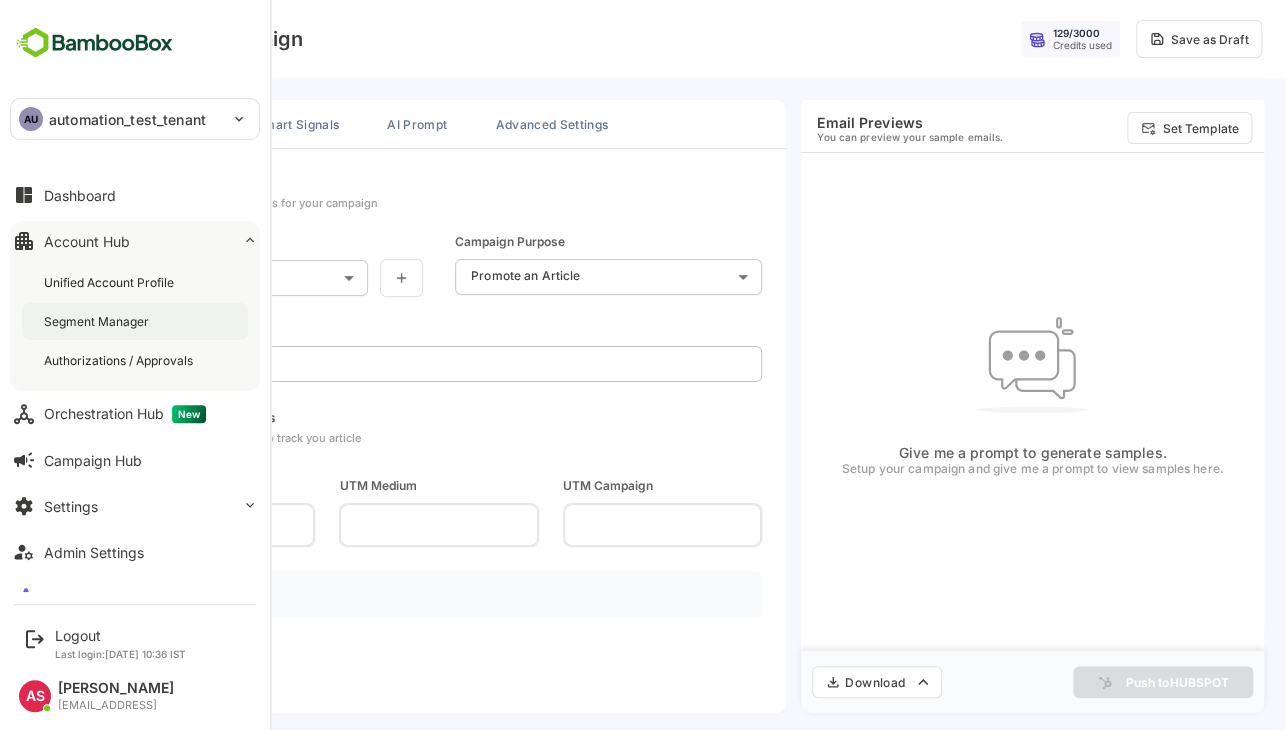click on "Segment Manager" at bounding box center [135, 321] 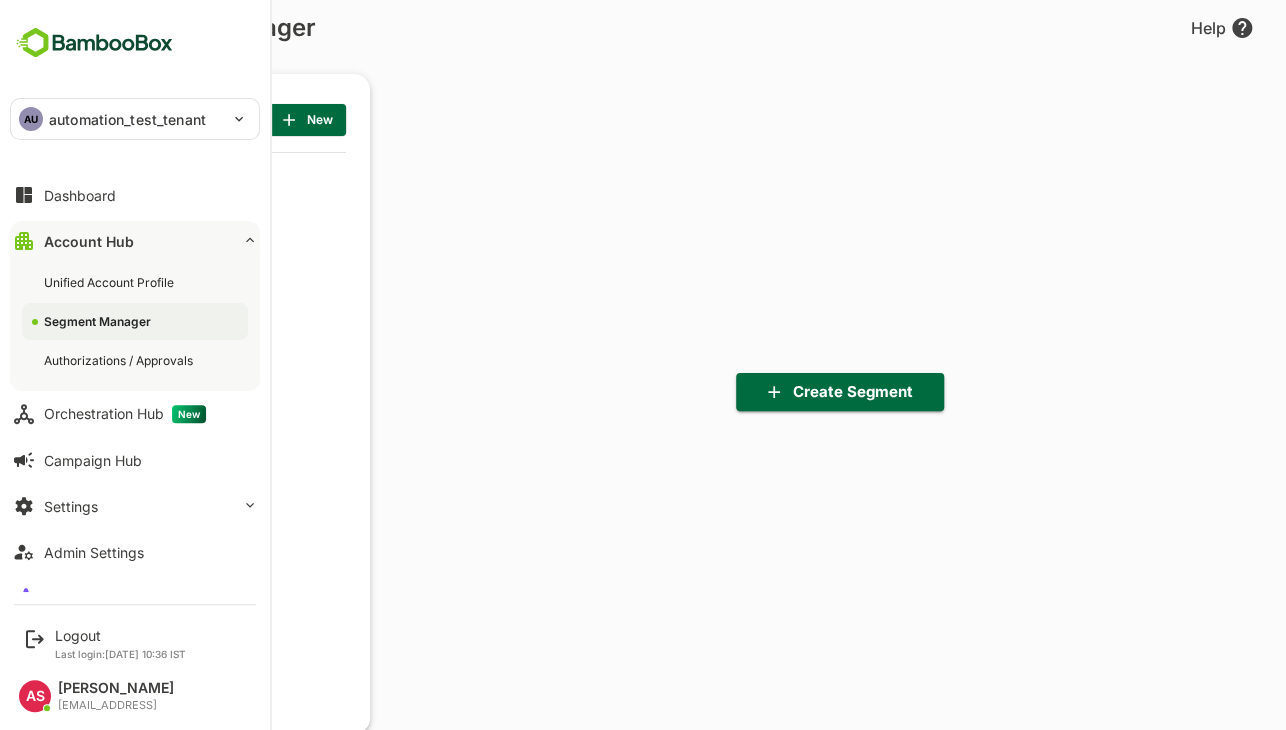 scroll, scrollTop: 0, scrollLeft: 0, axis: both 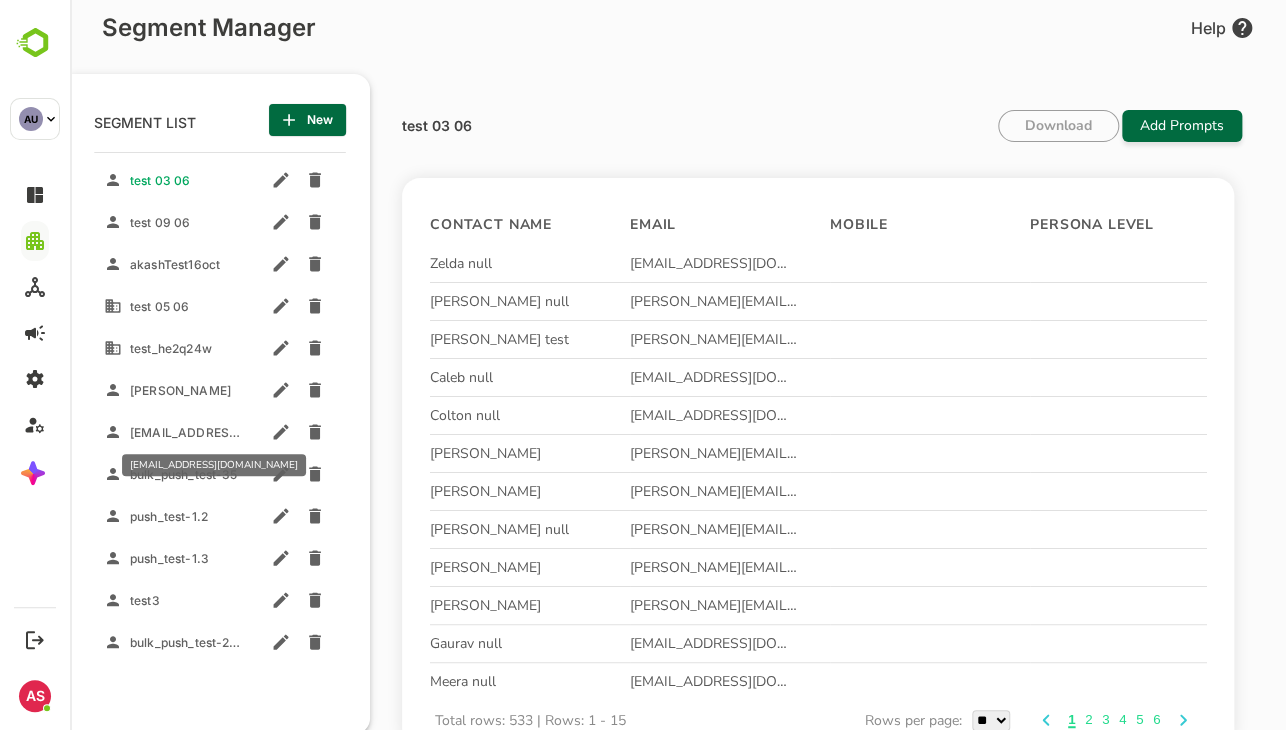 click on "frankpeterson@melolonthidancanada.com" at bounding box center (232, 432) 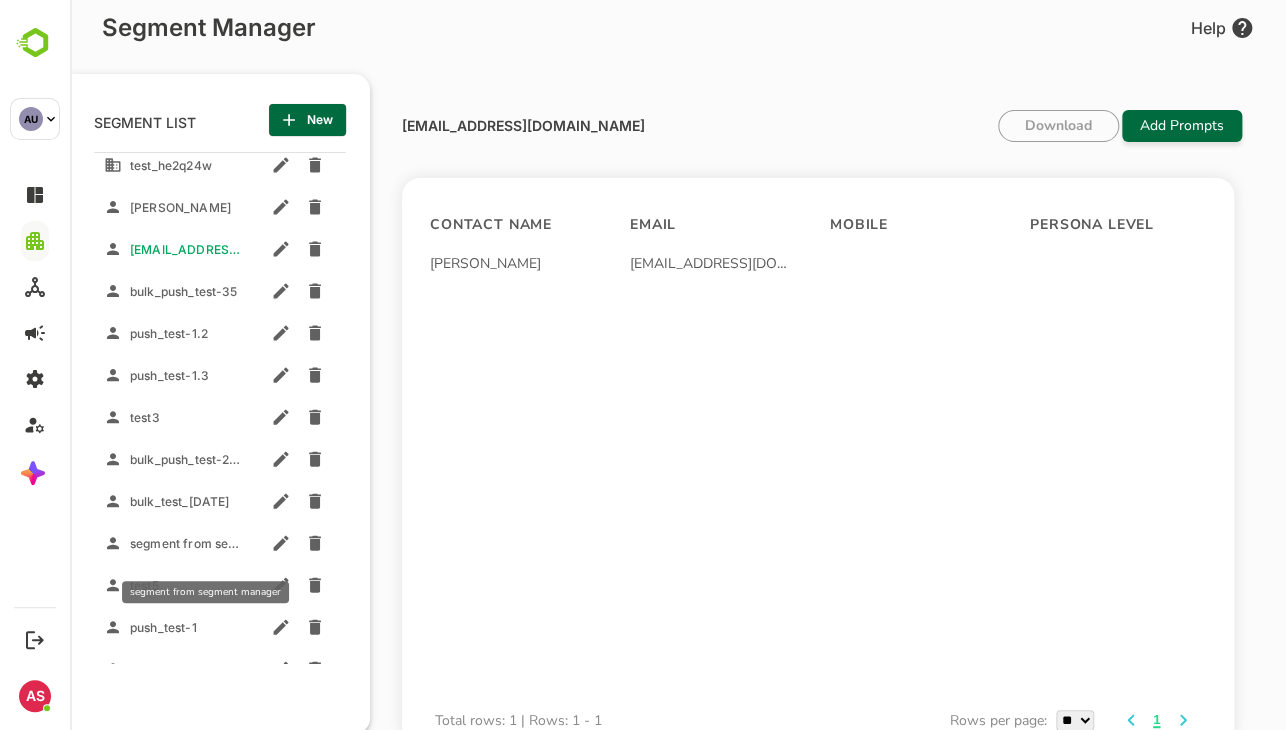 scroll, scrollTop: 186, scrollLeft: 0, axis: vertical 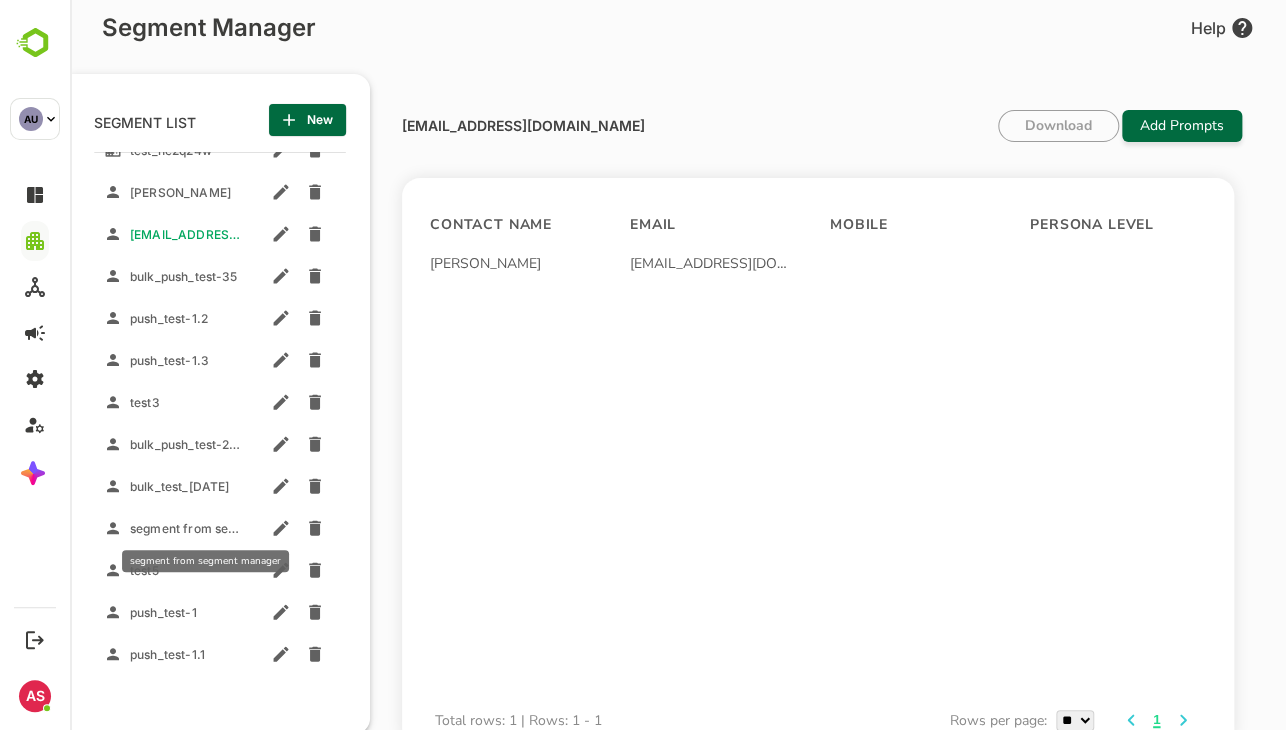 click on "segment from segment manager" at bounding box center (221, 528) 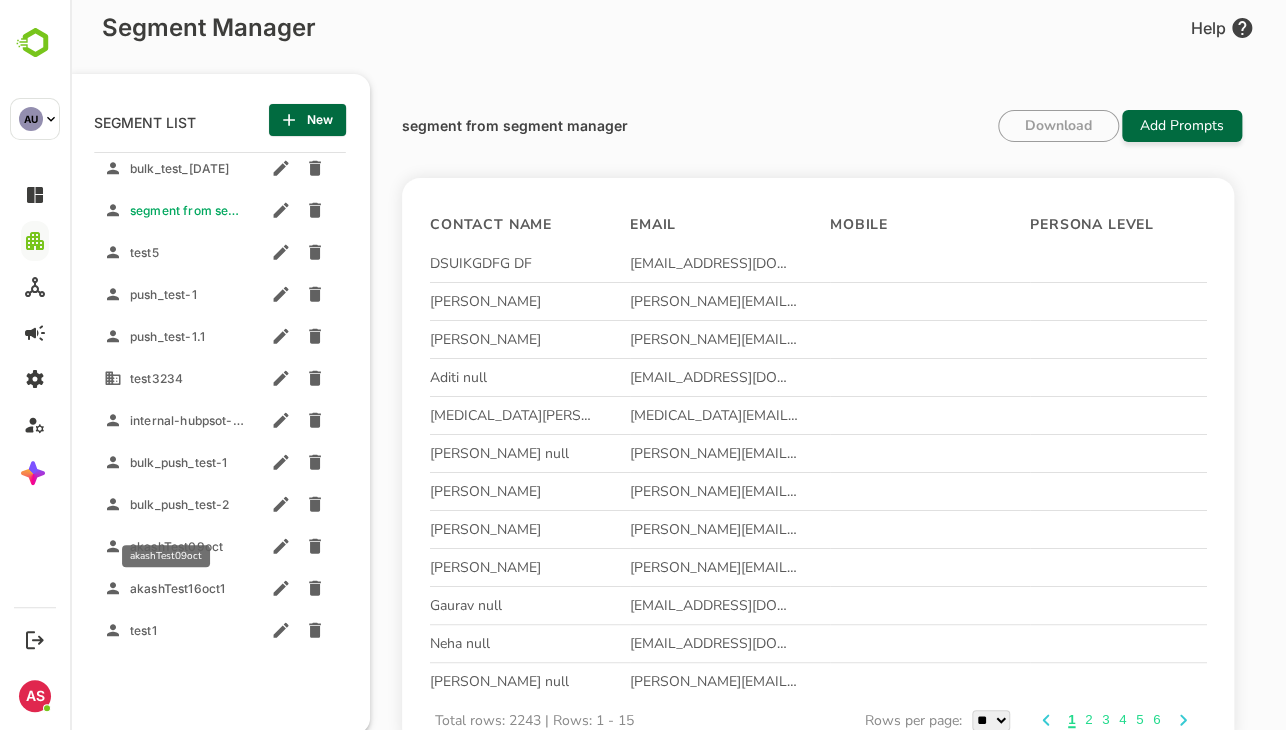 scroll, scrollTop: 484, scrollLeft: 0, axis: vertical 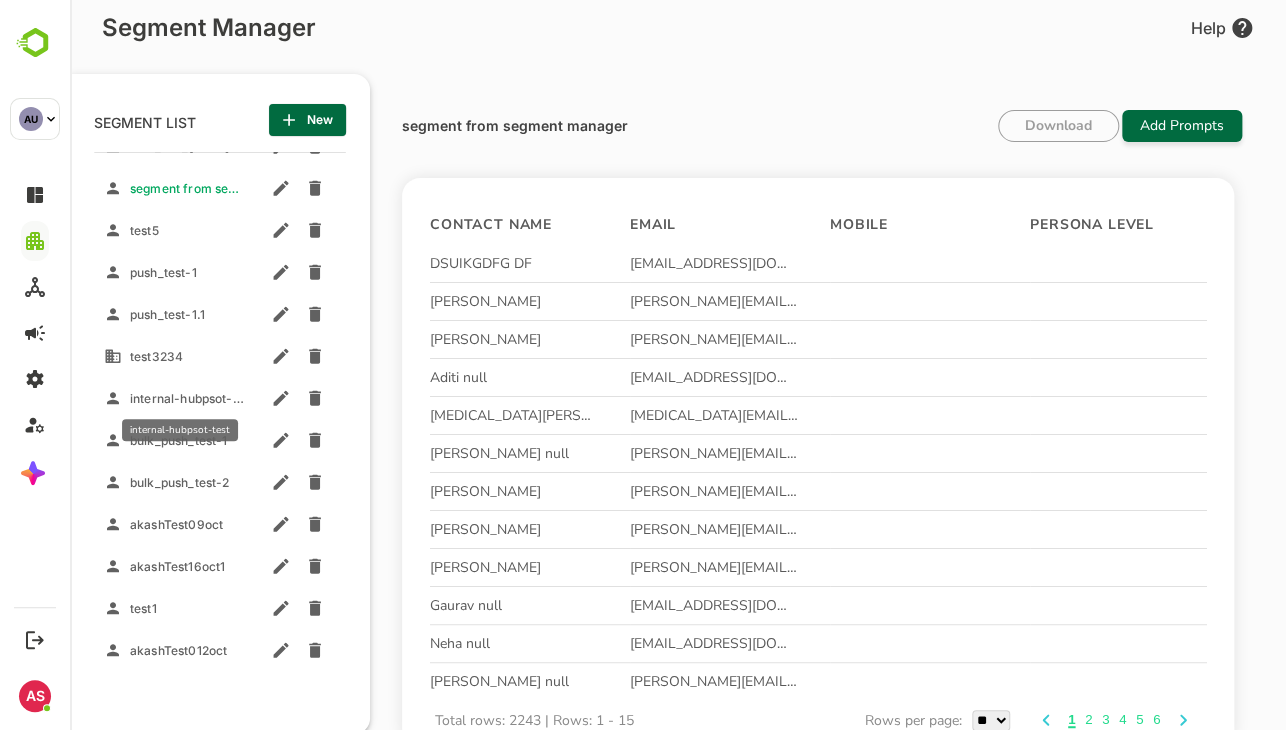click on "internal-hubpsot-test" at bounding box center [188, 398] 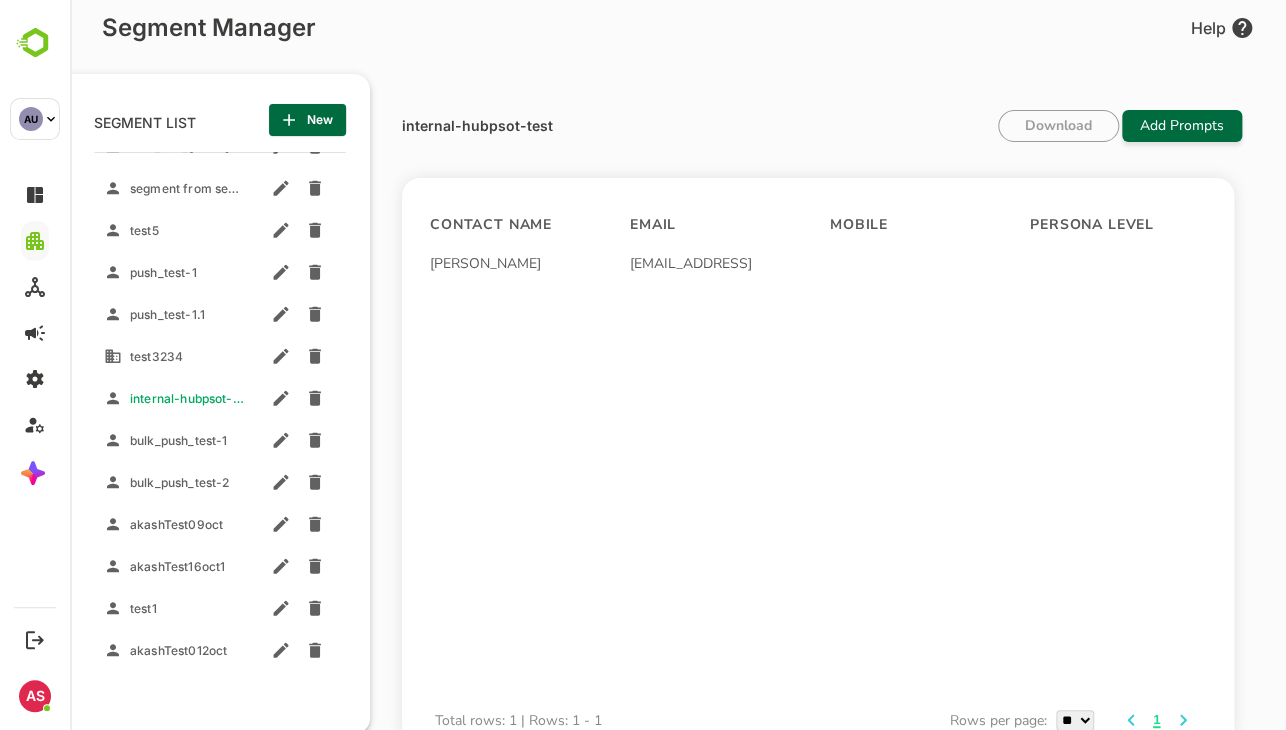 click on "bulk_push_test-1" at bounding box center [174, 436] 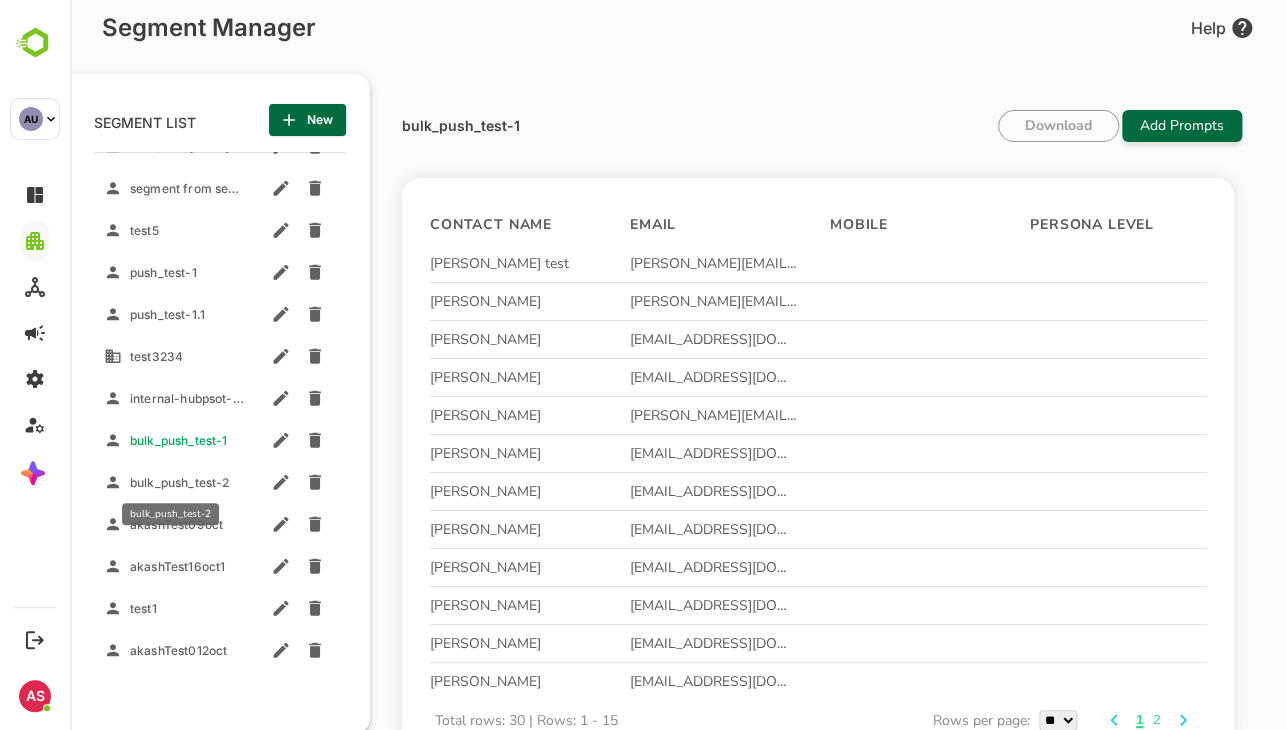 click on "bulk_push_test-2" at bounding box center (175, 482) 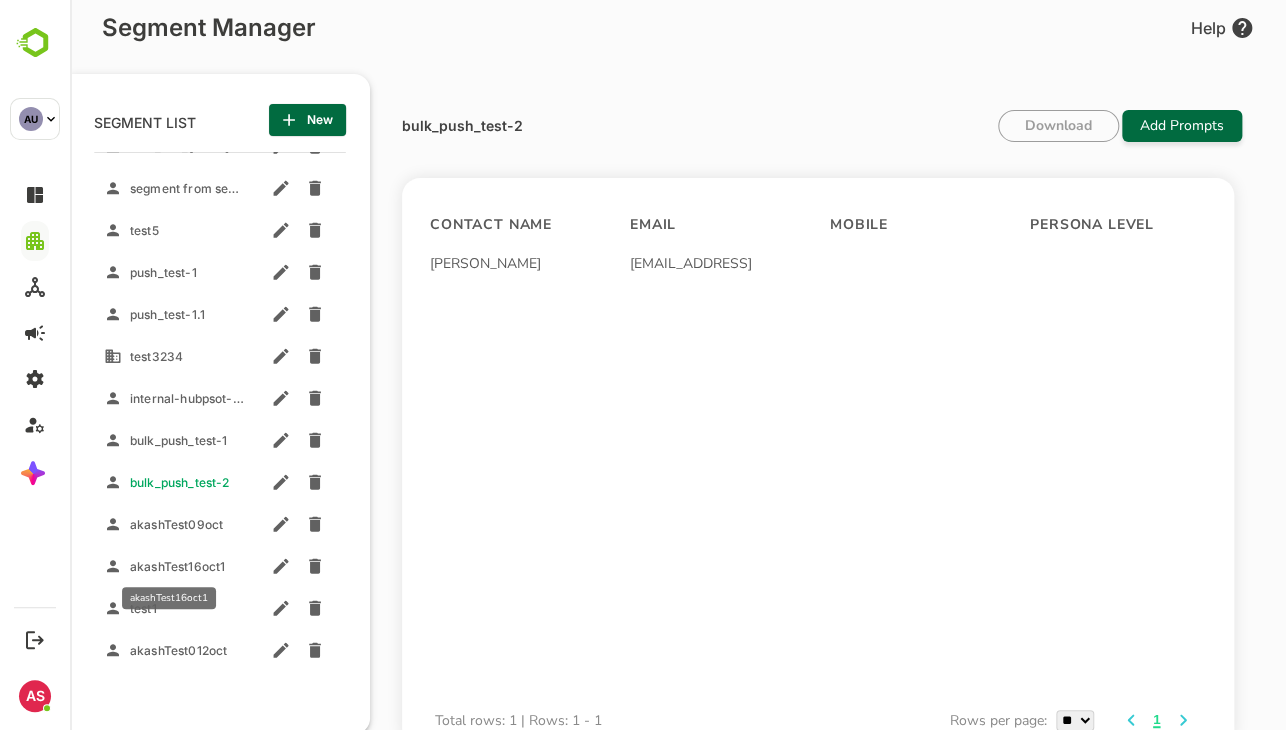 click on "akashTest16oct1" at bounding box center (173, 566) 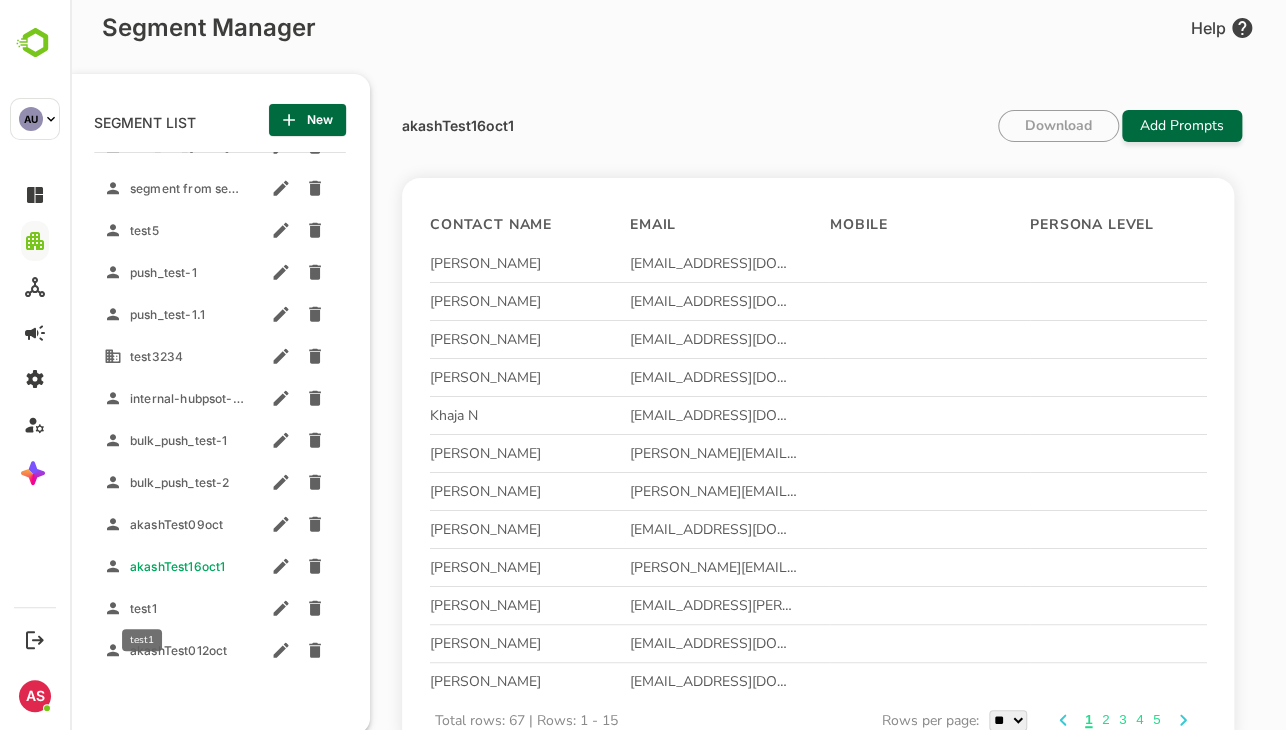 click on "test1" at bounding box center (139, 608) 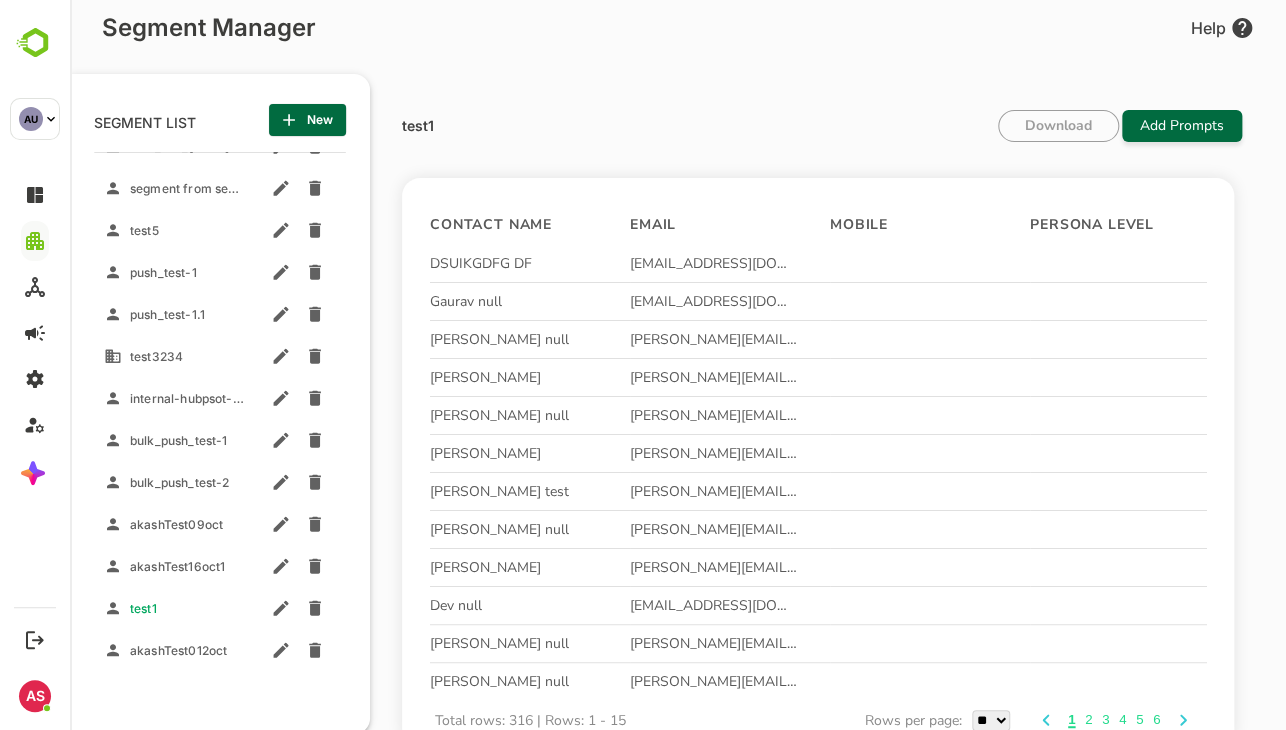 scroll, scrollTop: 124, scrollLeft: 0, axis: vertical 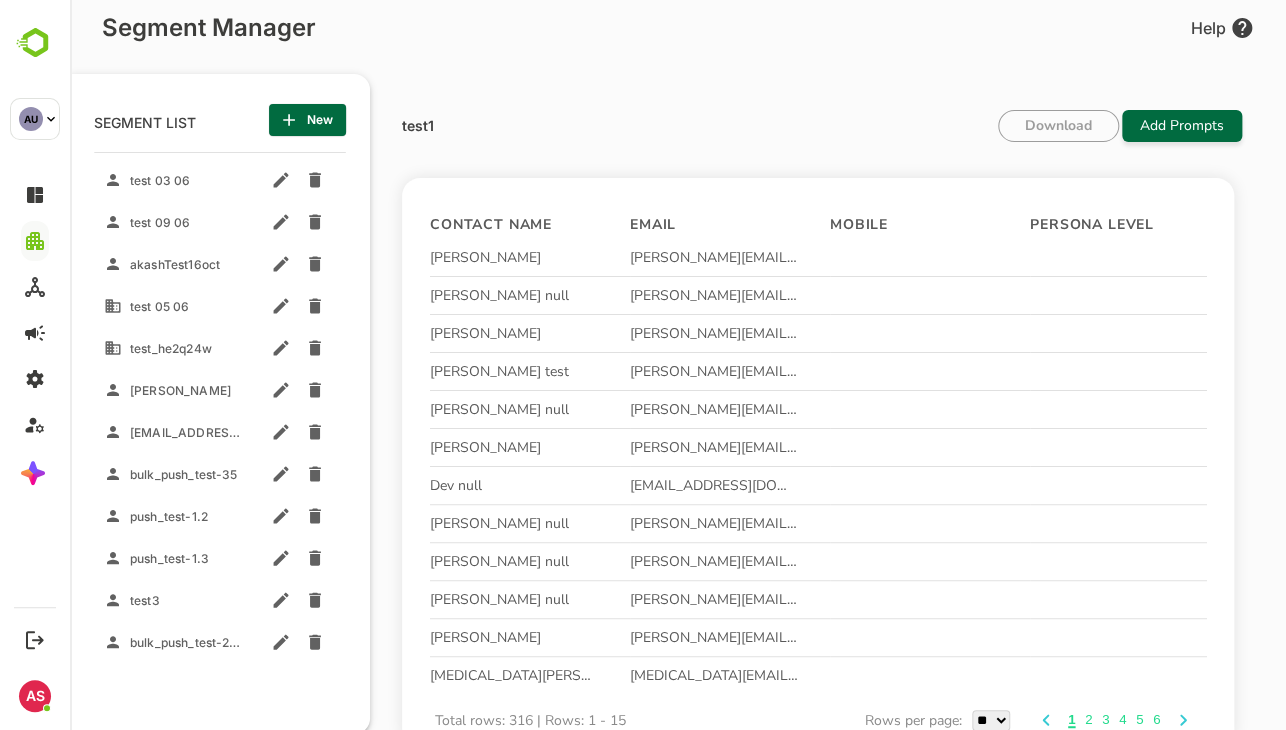 click on "fgghh" at bounding box center (174, 386) 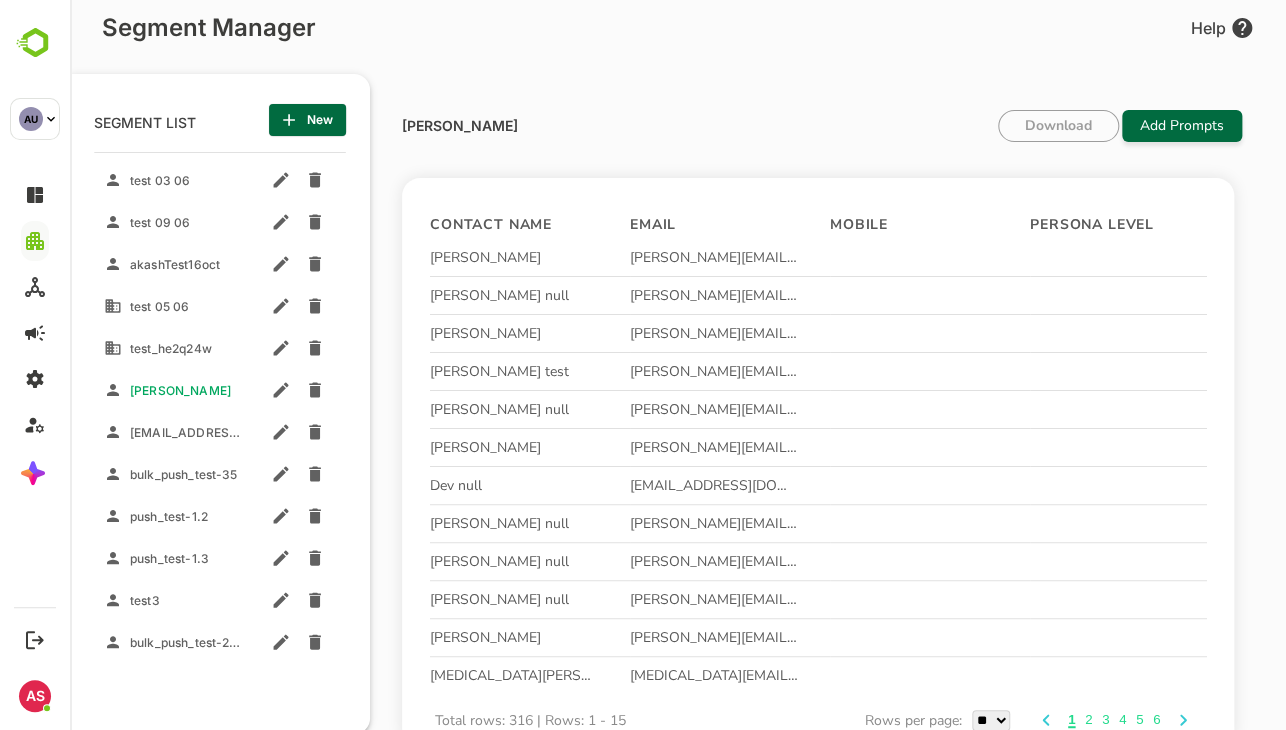 scroll, scrollTop: 48, scrollLeft: 0, axis: vertical 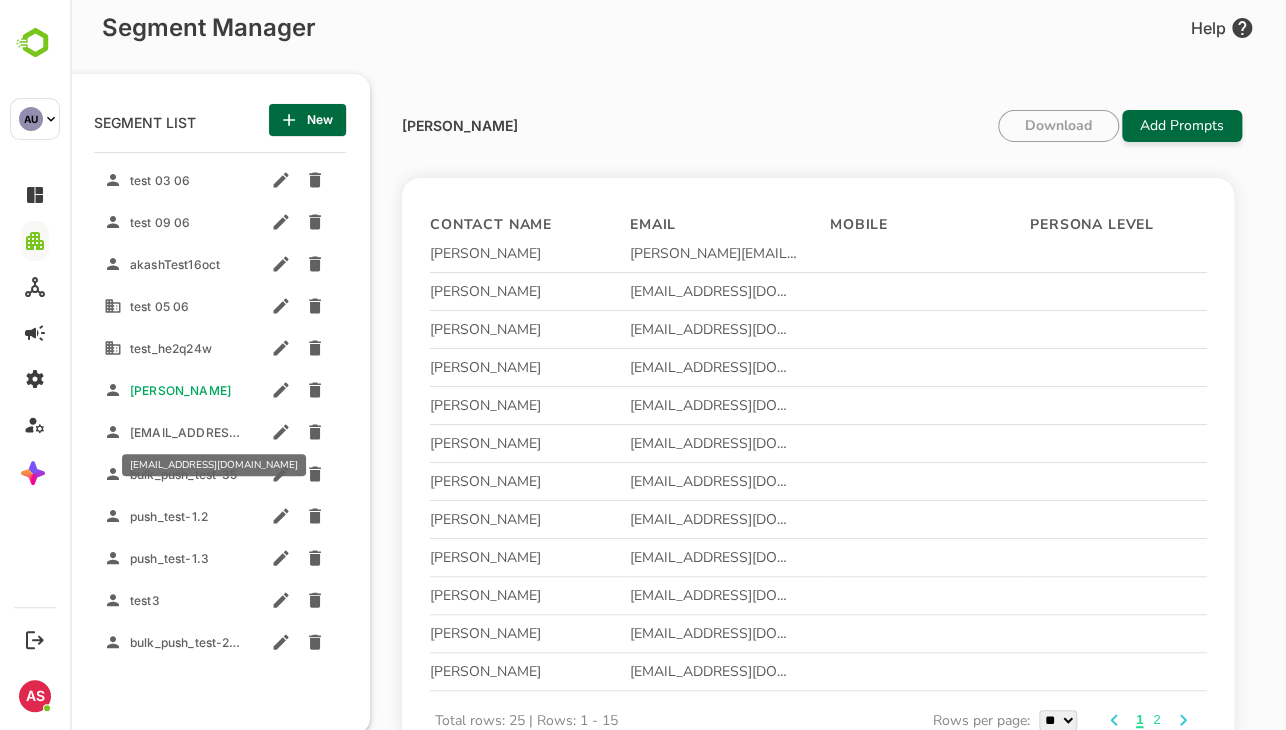 click on "frankpeterson@melolonthidancanada.com" at bounding box center [232, 432] 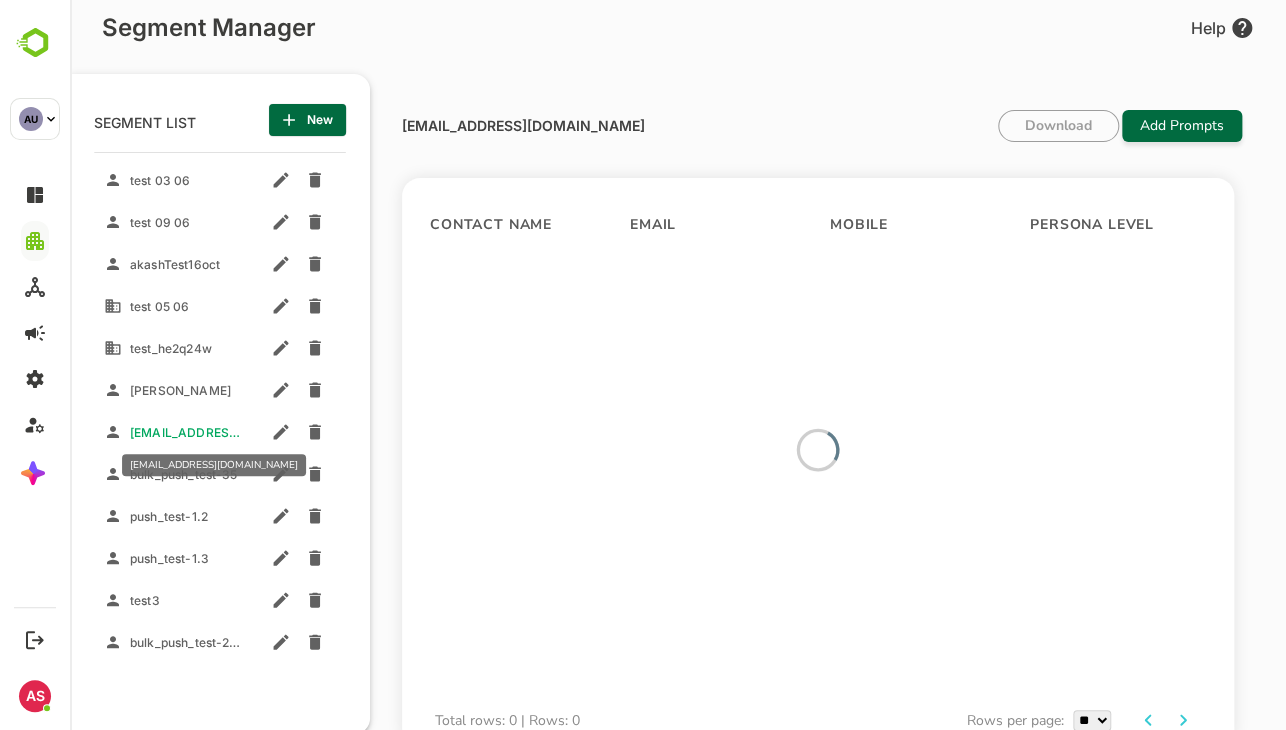 scroll, scrollTop: 0, scrollLeft: 0, axis: both 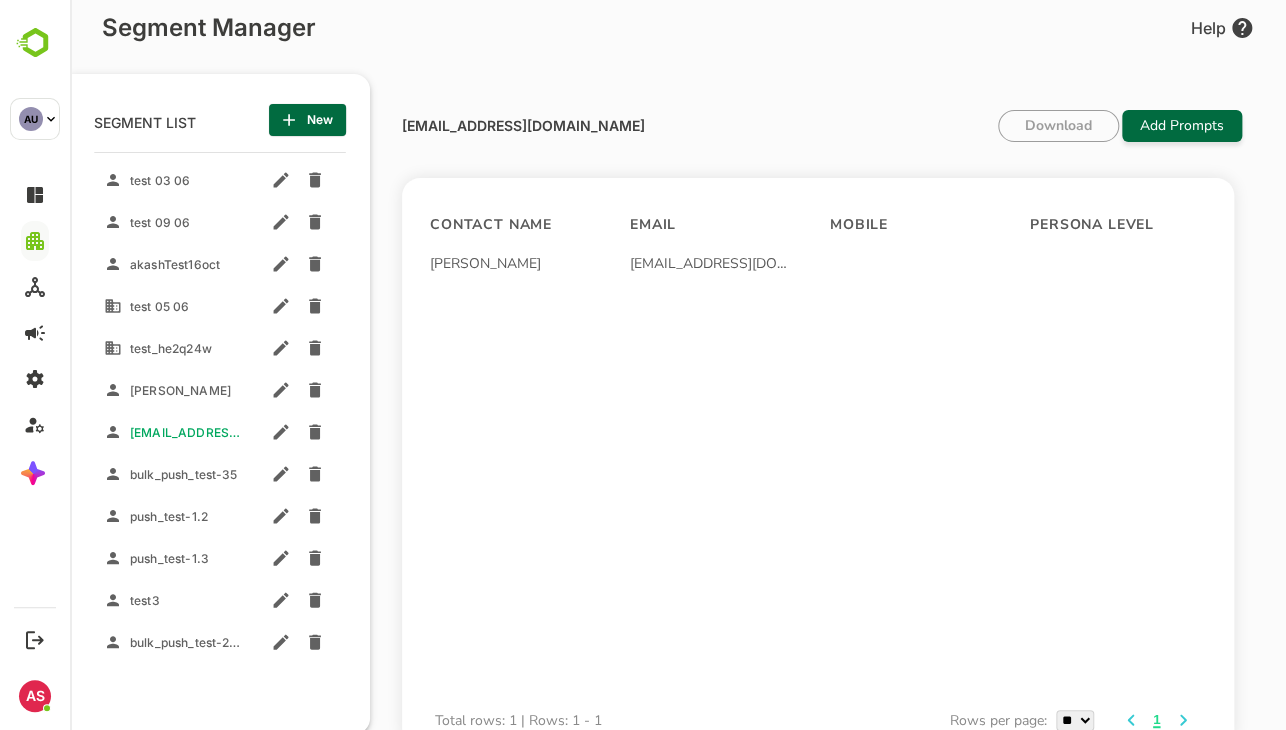 drag, startPoint x: 702, startPoint y: 129, endPoint x: 396, endPoint y: 113, distance: 306.41803 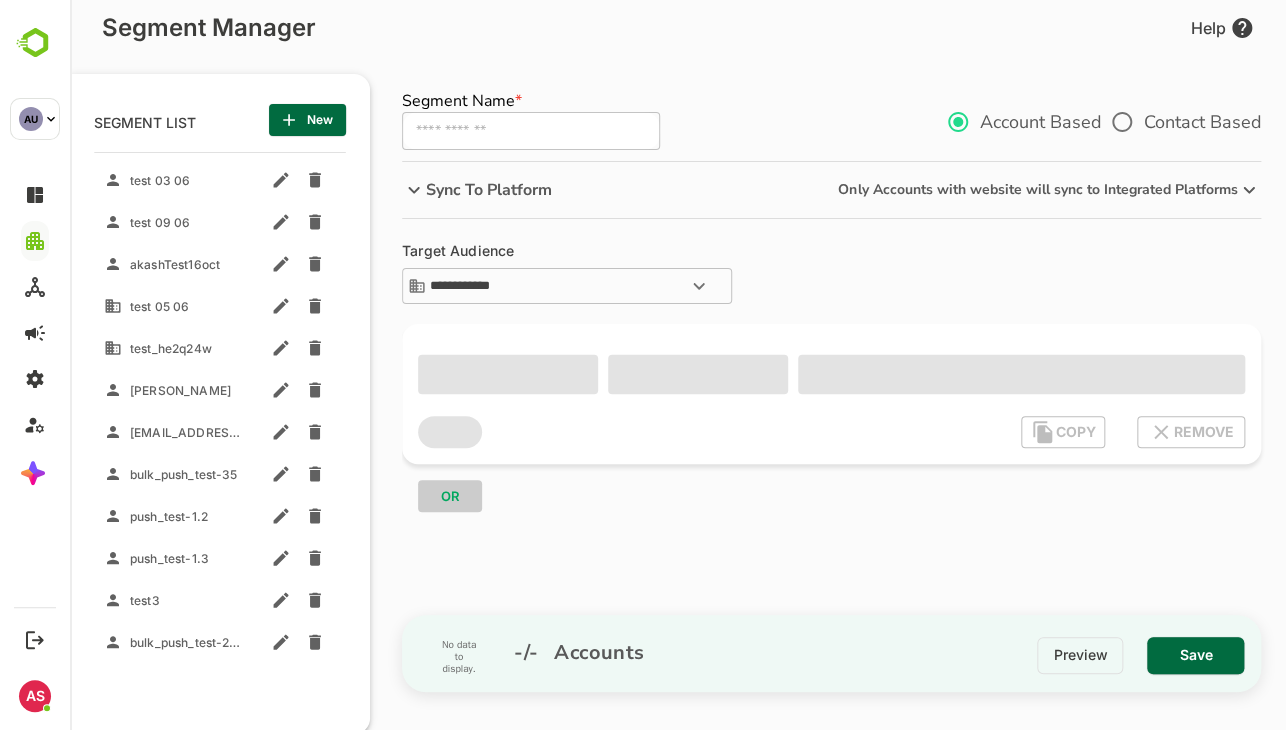 click at bounding box center (531, 131) 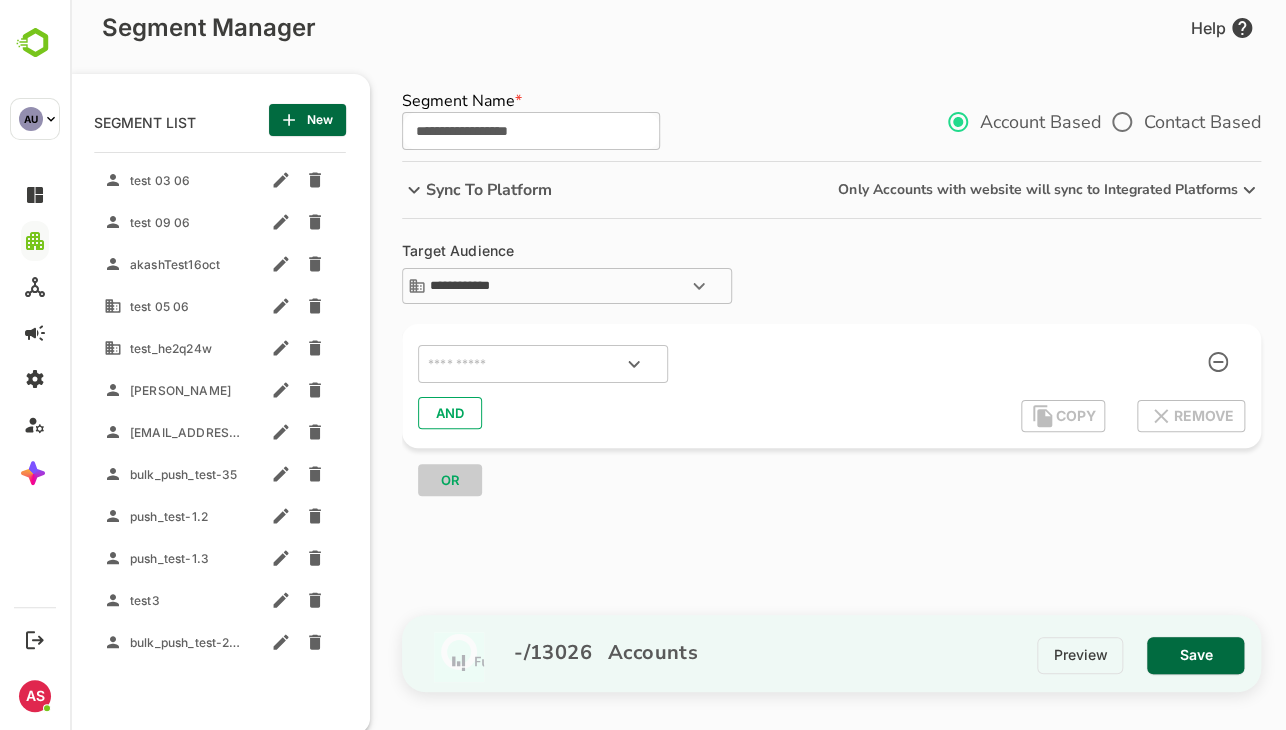 type on "**********" 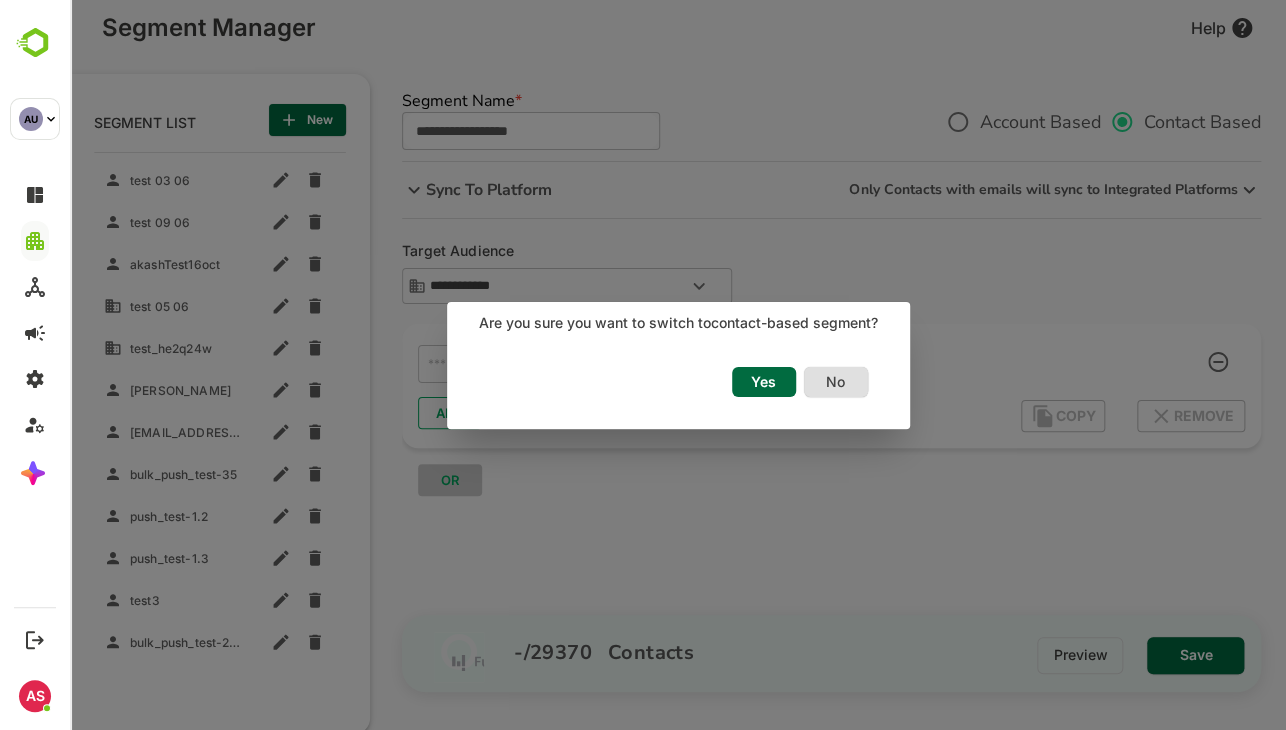 click on "Yes" at bounding box center [764, 382] 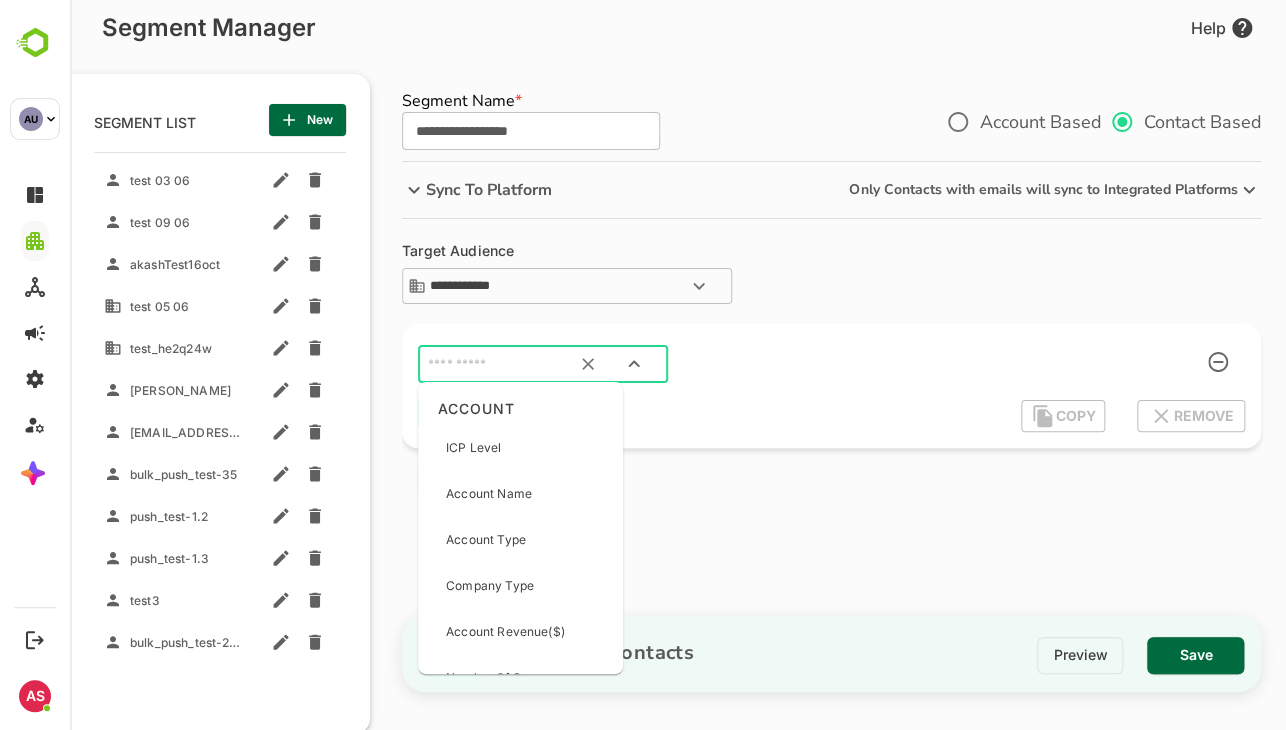 click at bounding box center (518, 364) 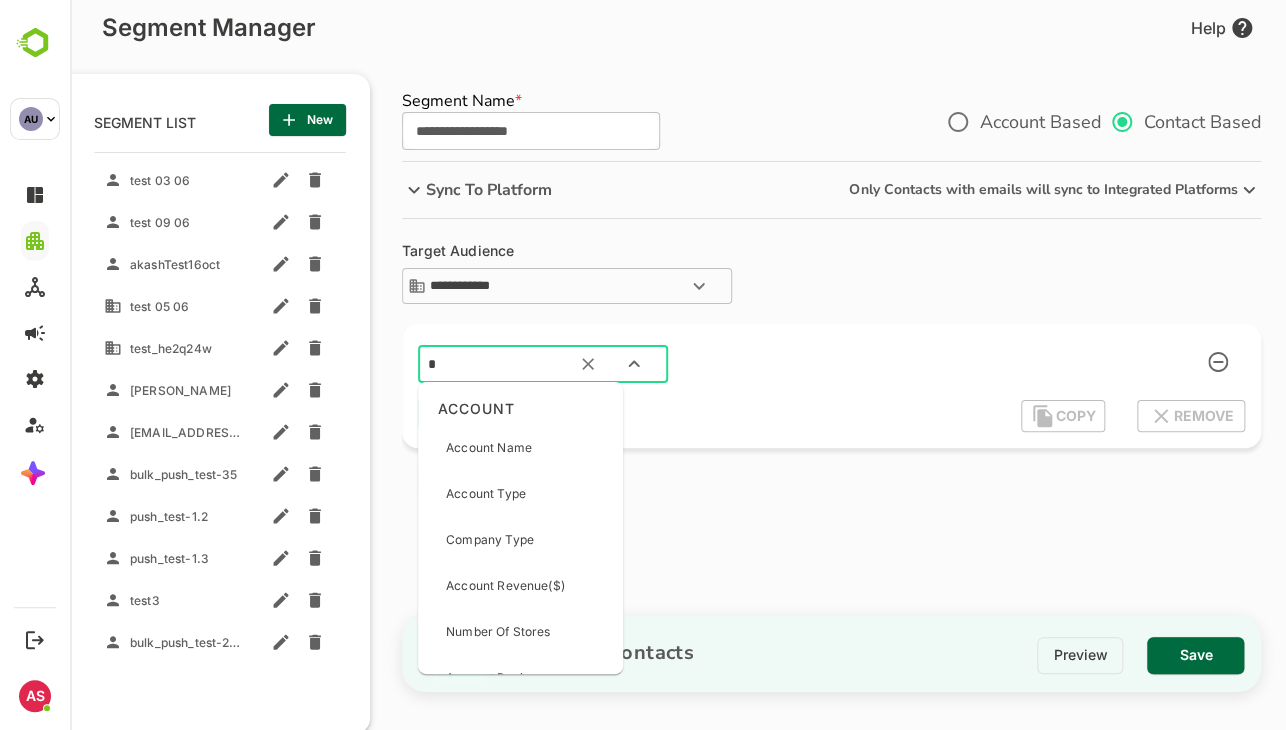 type on "**" 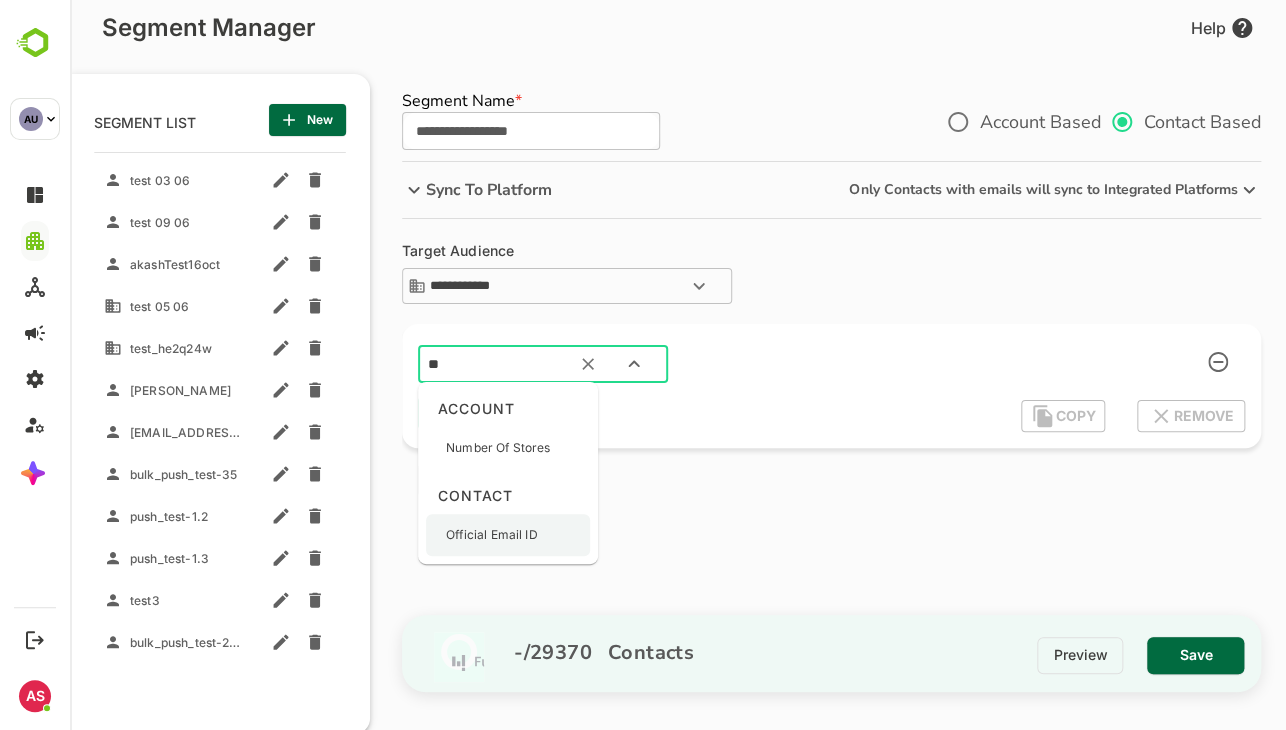 click on "Official Email ID" at bounding box center [492, 535] 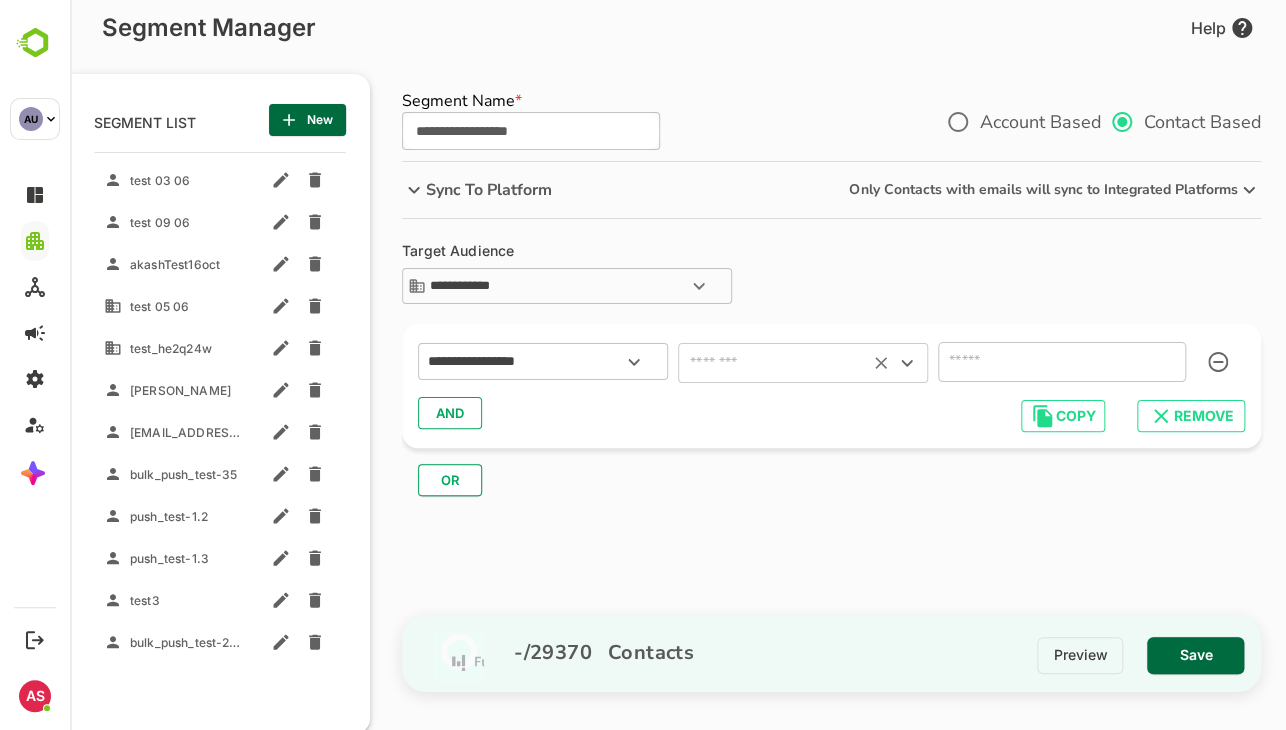 click at bounding box center [773, 363] 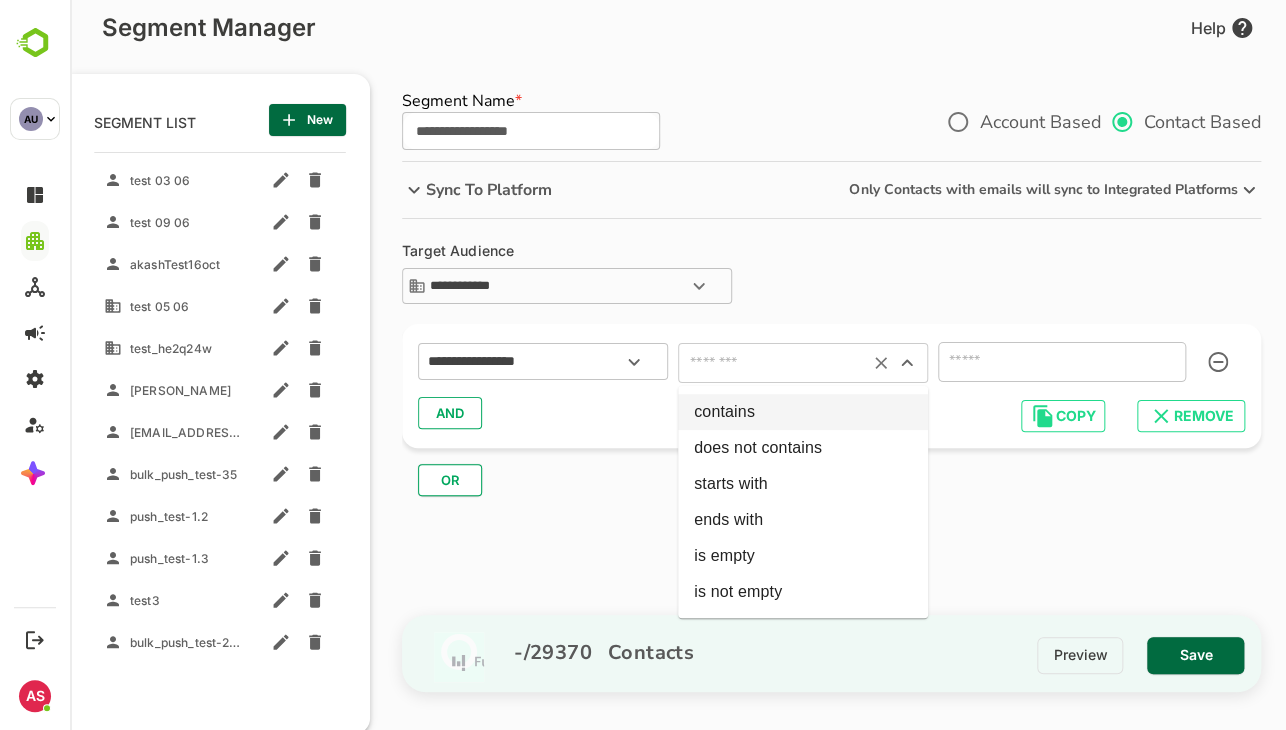 click on "contains" at bounding box center [803, 412] 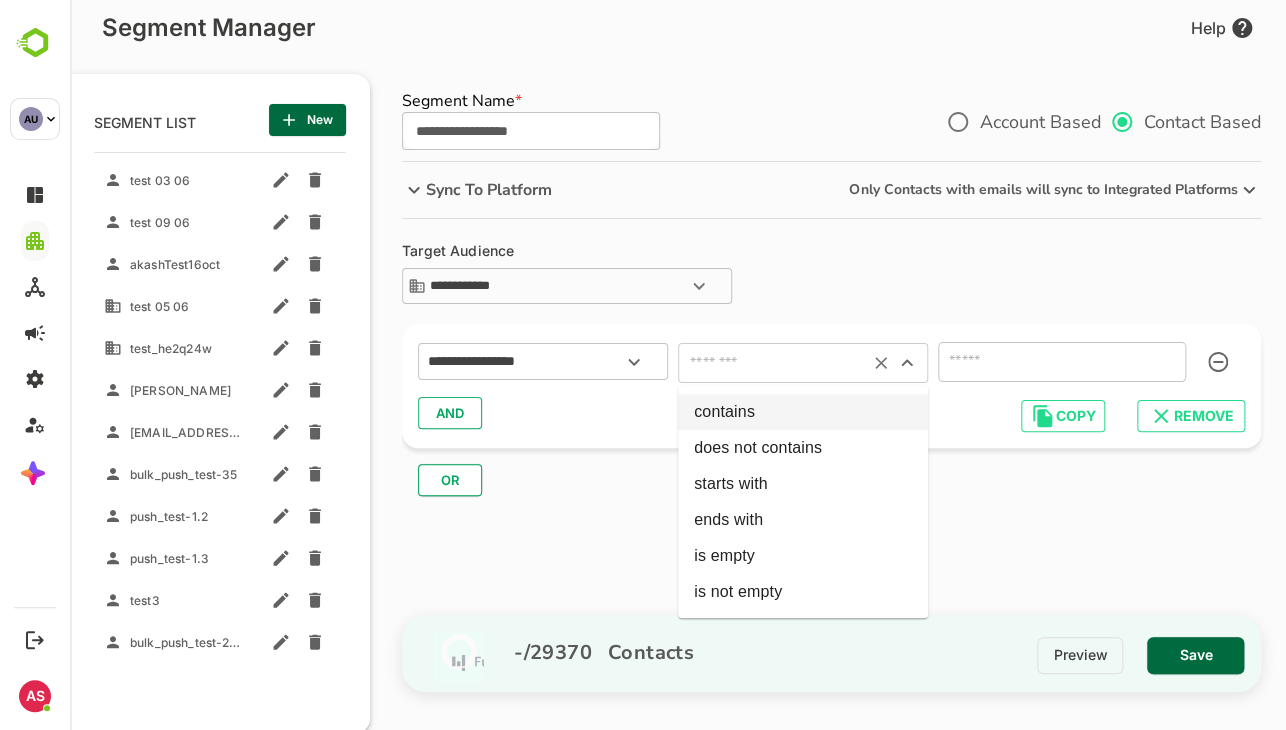 type on "********" 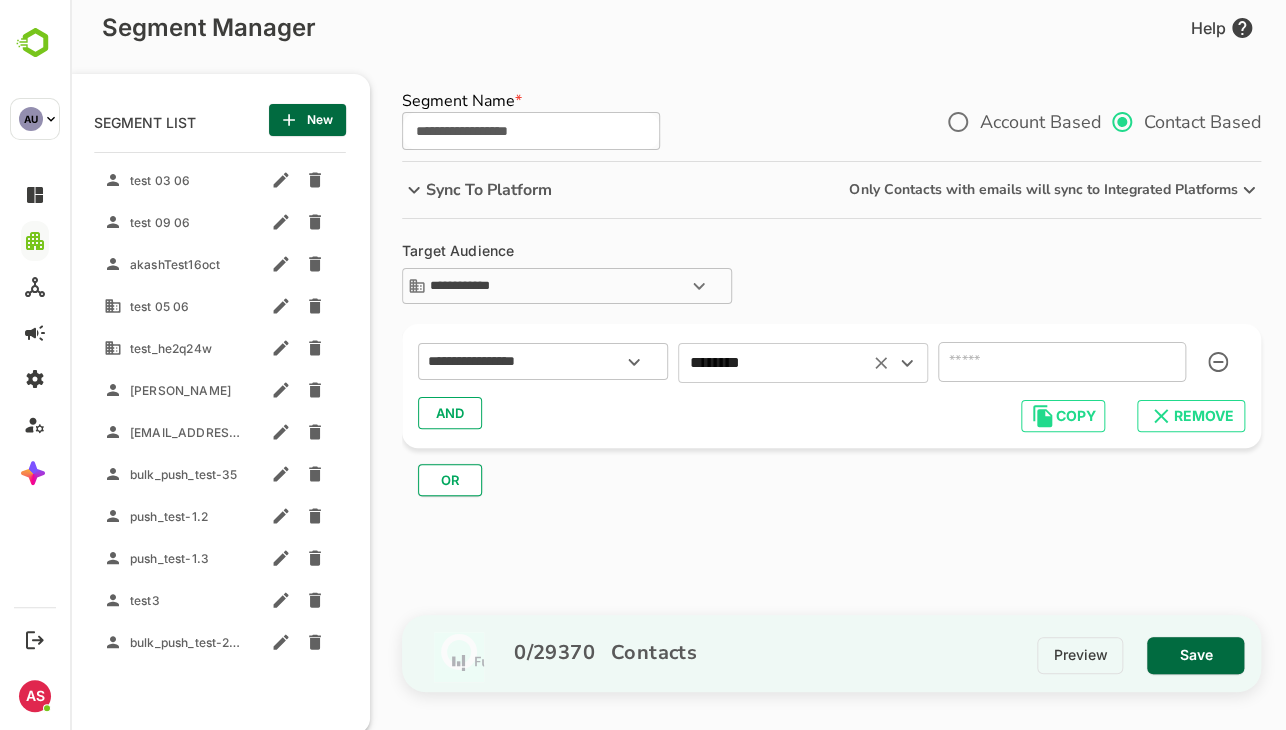 click at bounding box center [1062, 362] 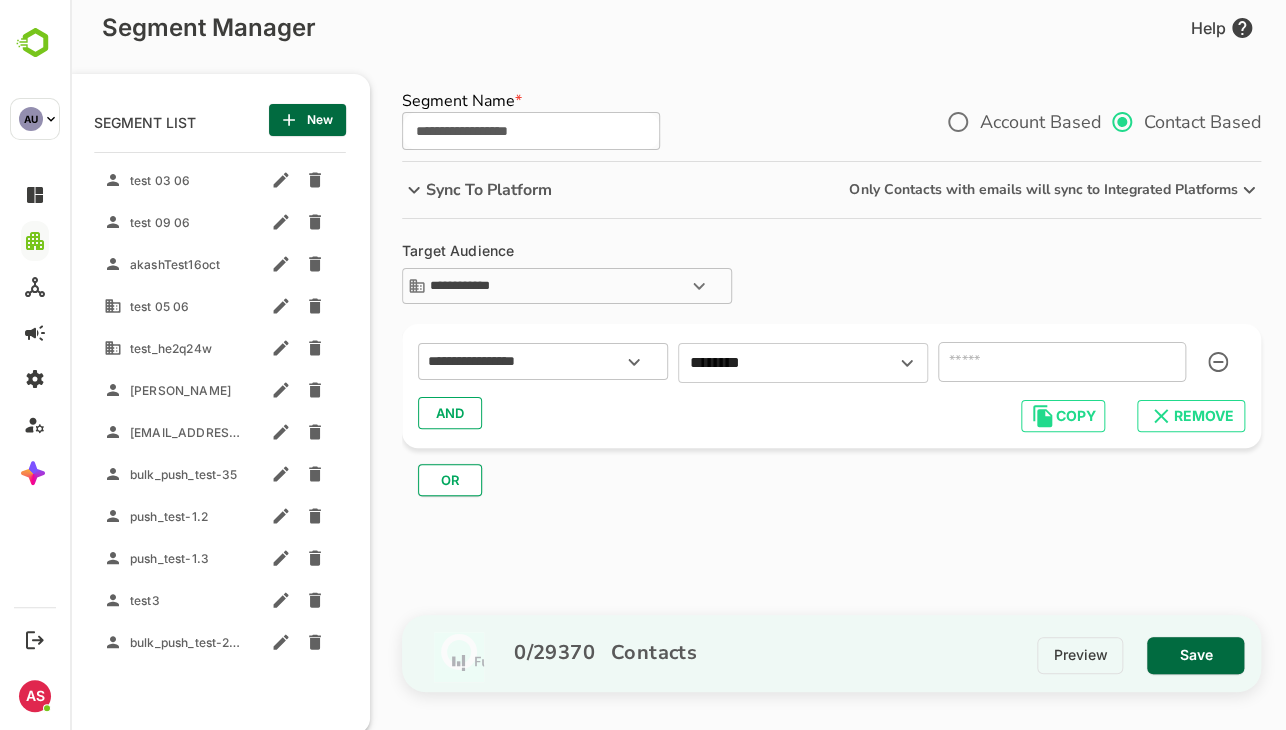paste on "**********" 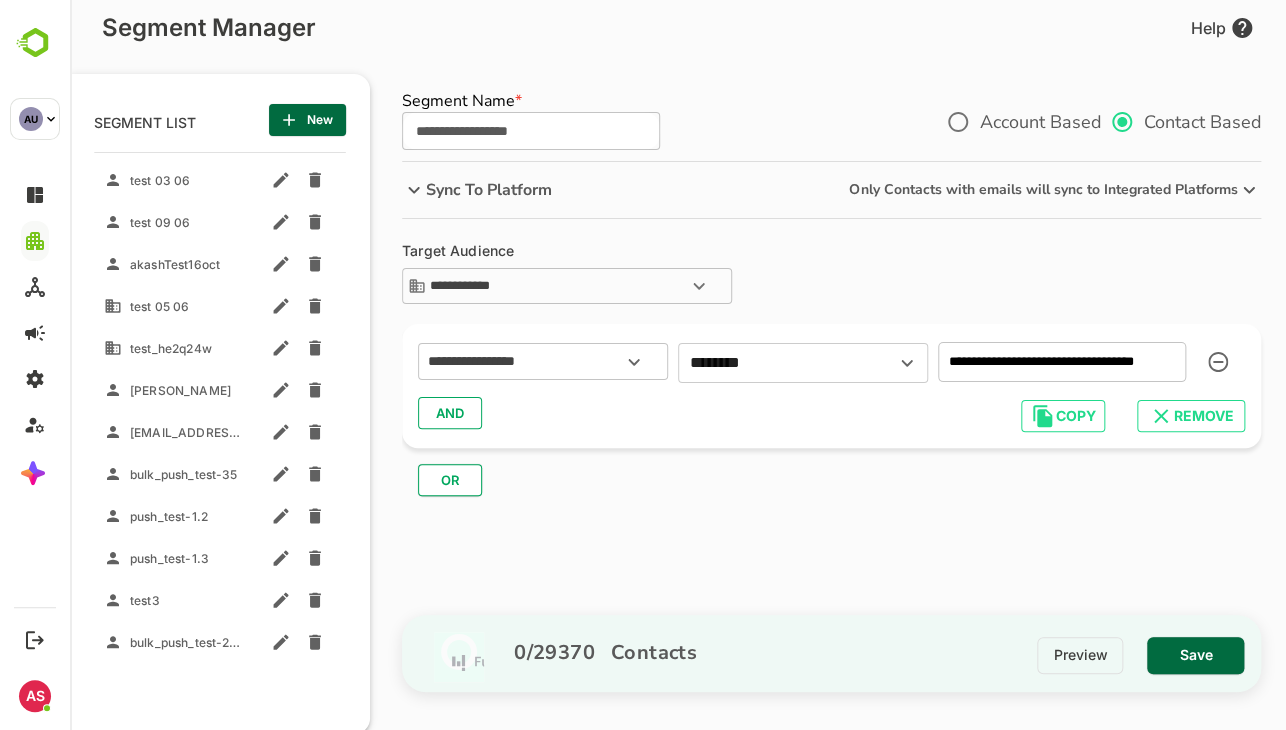 scroll, scrollTop: 0, scrollLeft: 16, axis: horizontal 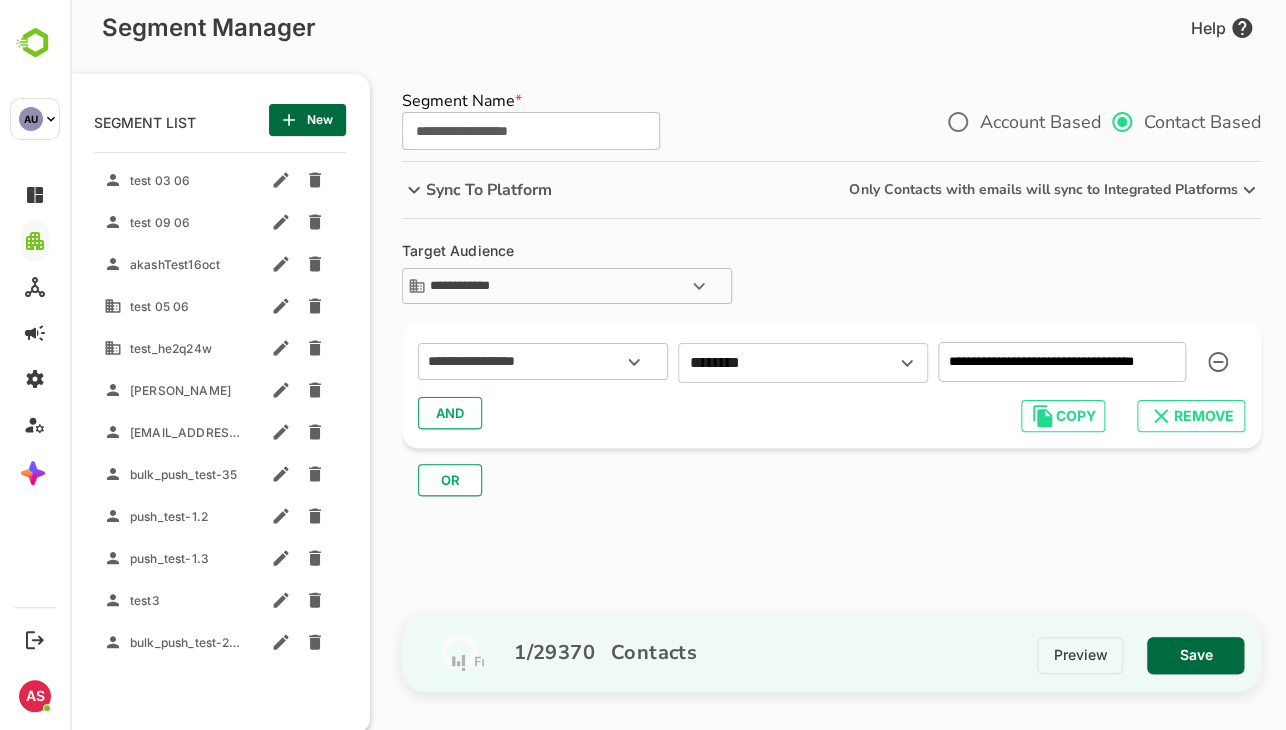 type on "**********" 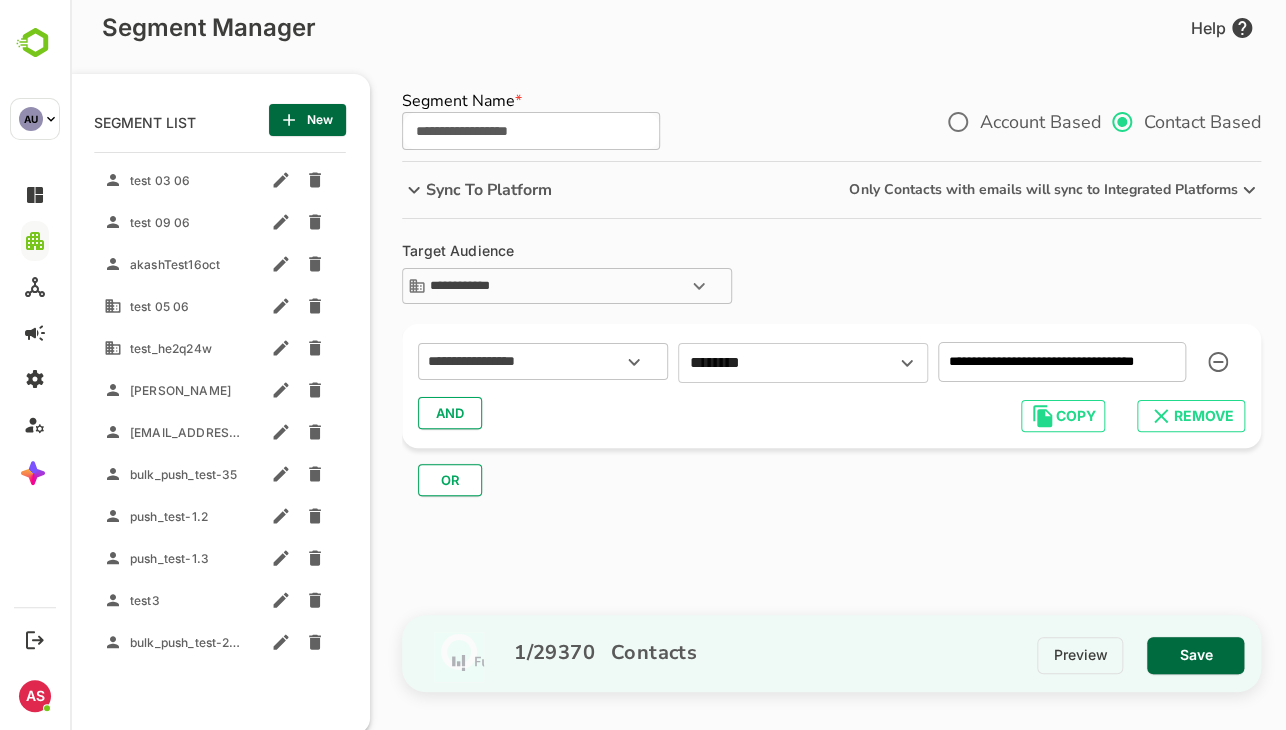 scroll, scrollTop: 0, scrollLeft: 0, axis: both 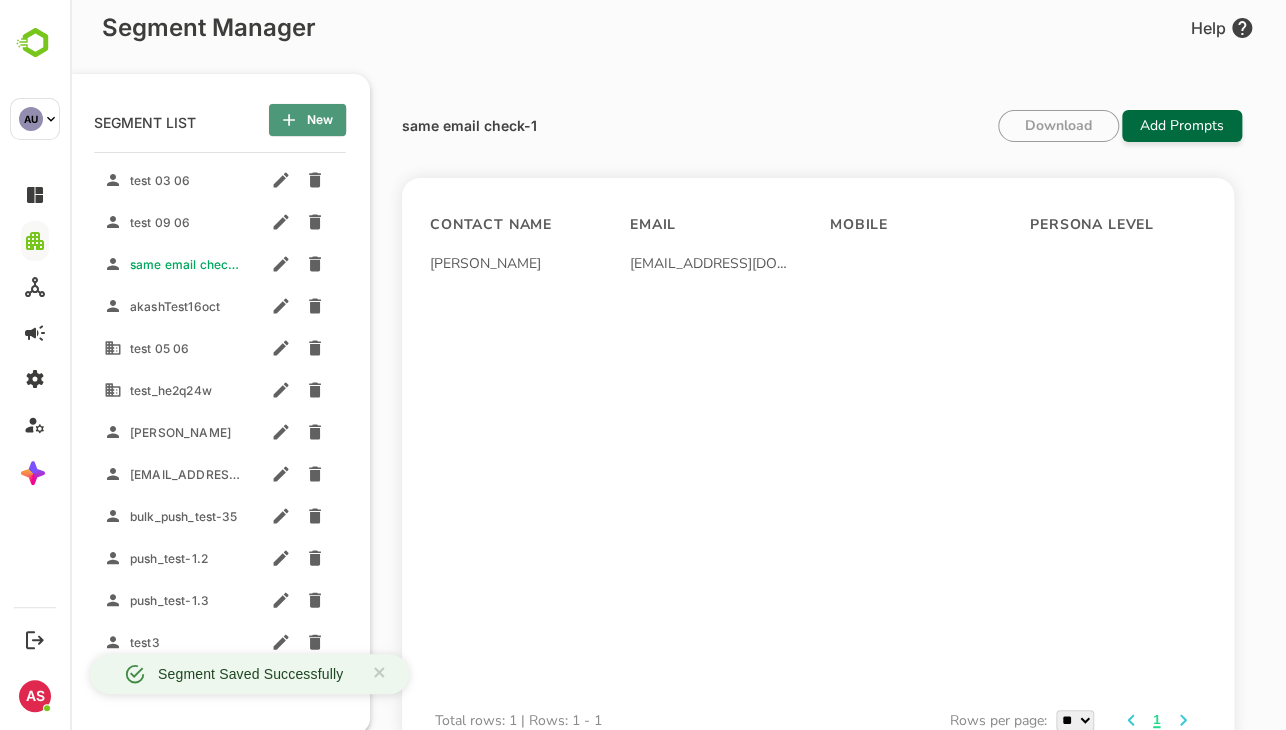 click on "New" at bounding box center (307, 120) 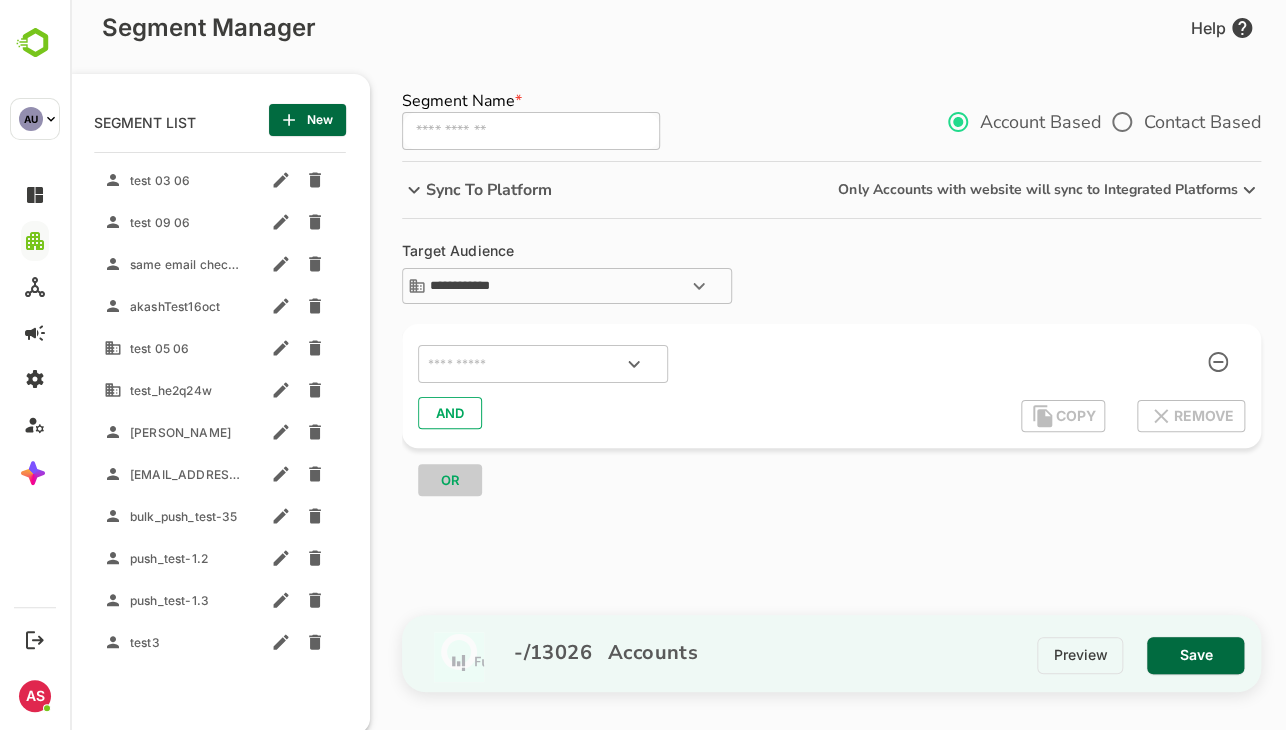 click at bounding box center [531, 131] 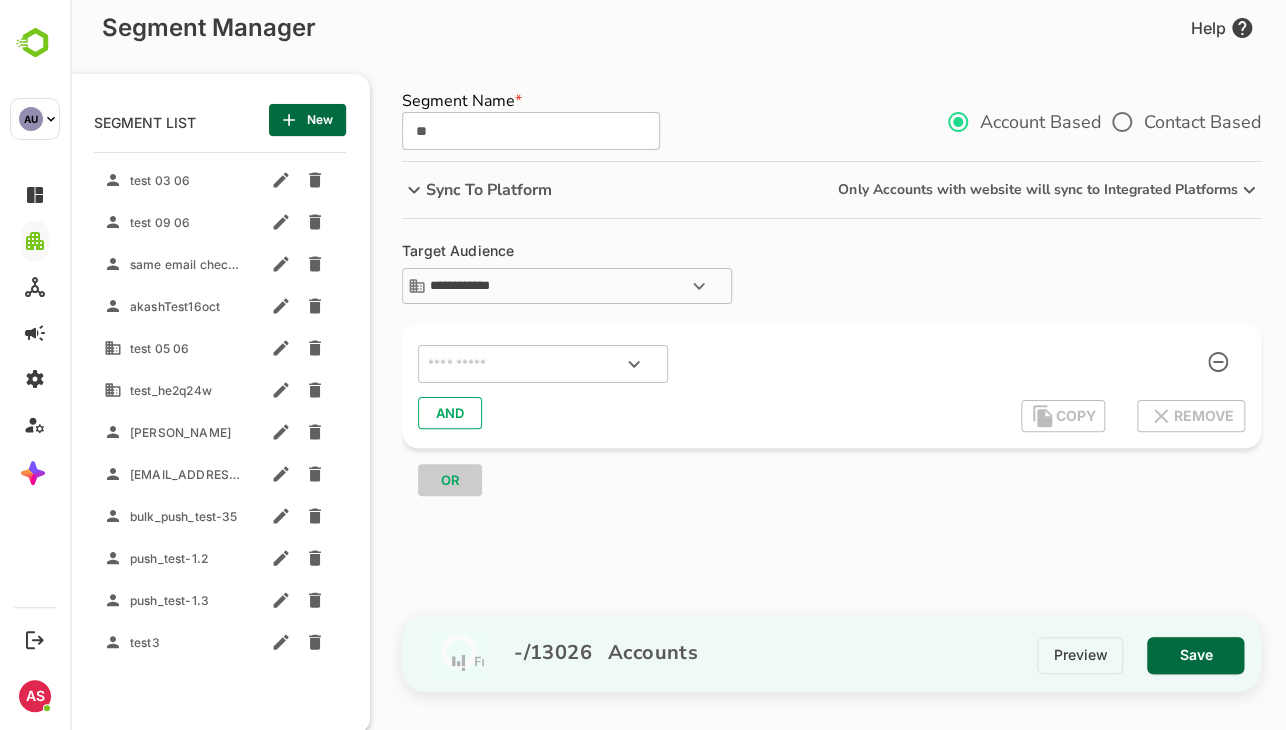type on "*" 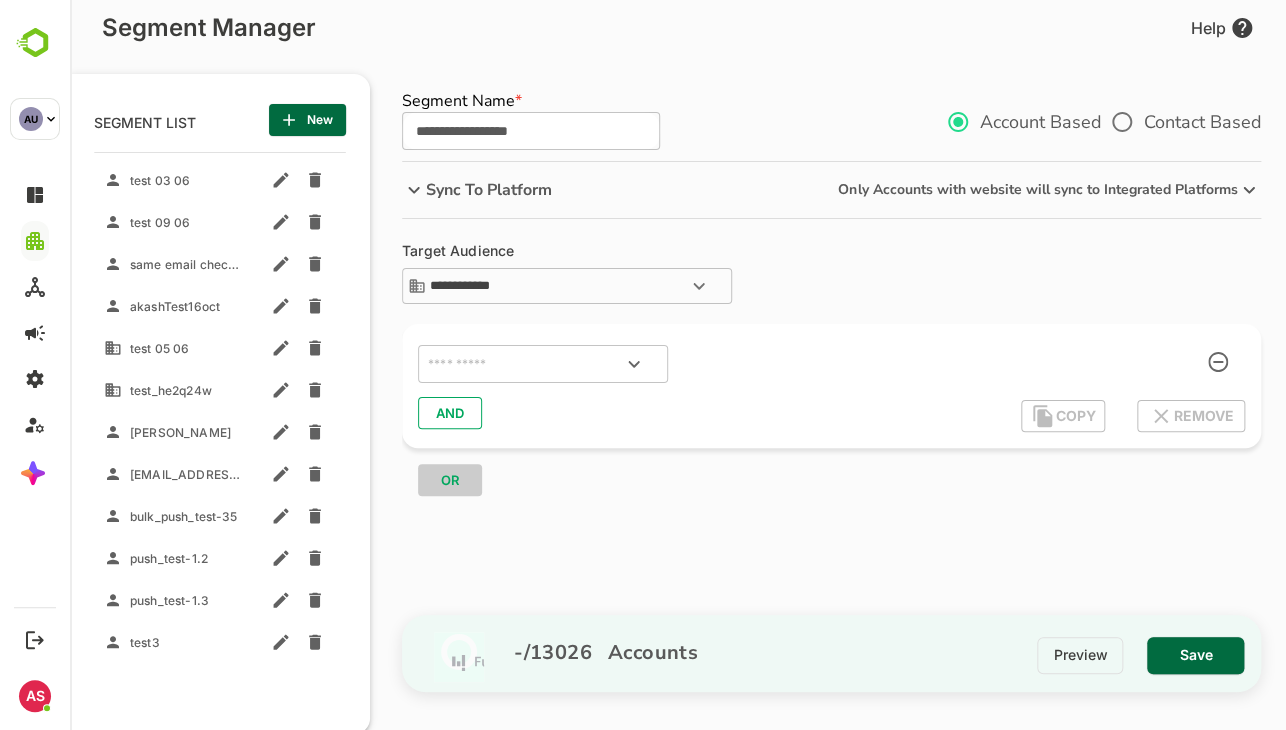 click on "**********" at bounding box center (531, 131) 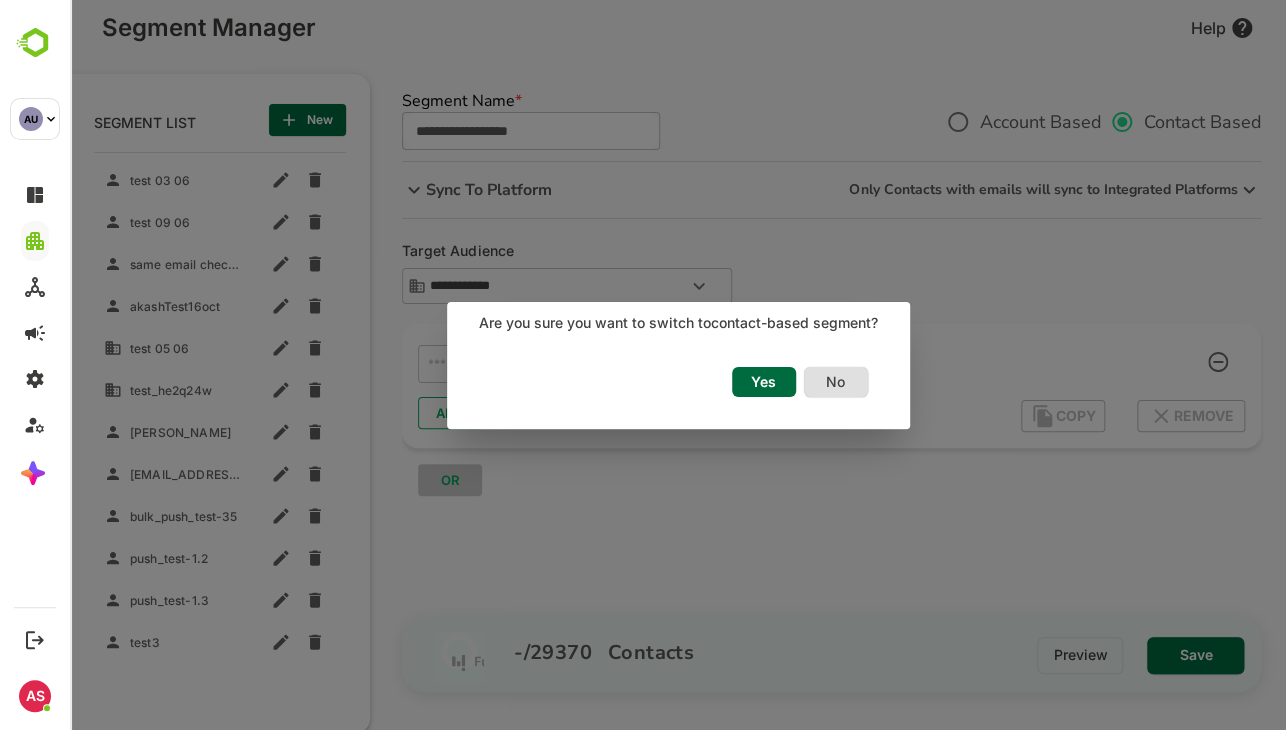 click on "Yes" at bounding box center (764, 382) 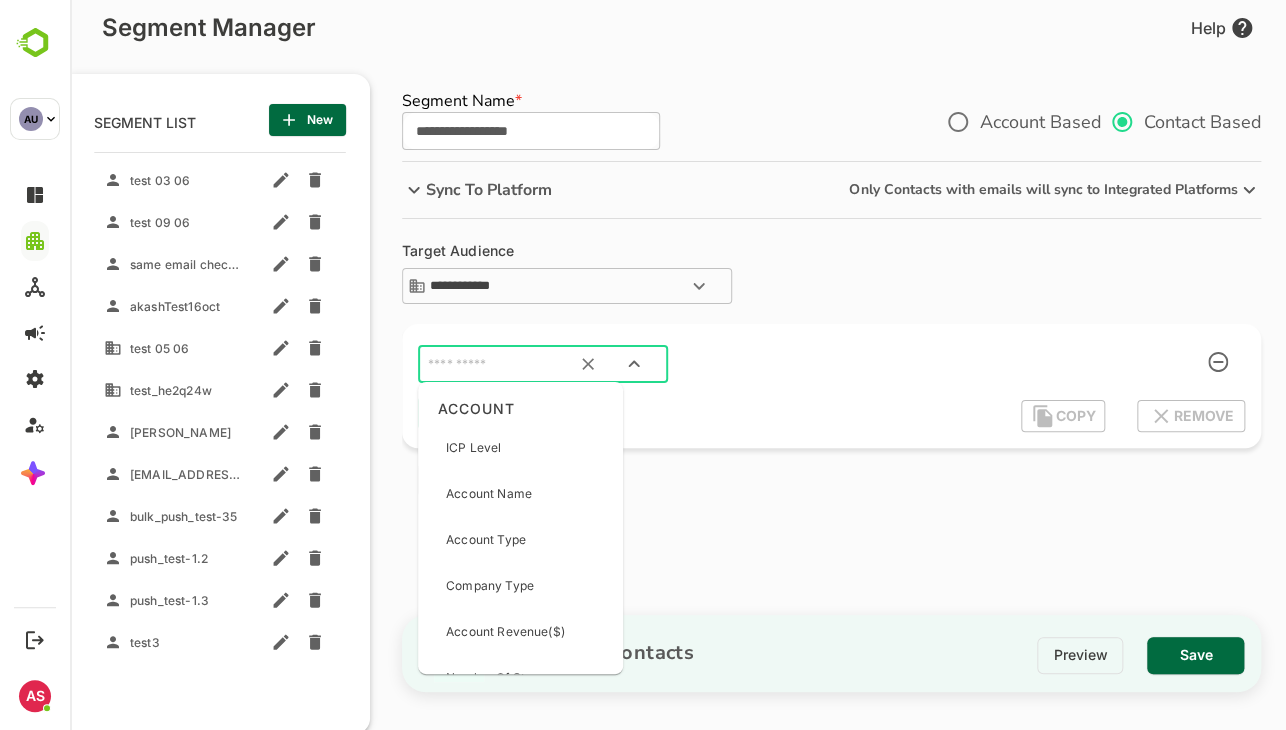 click at bounding box center [518, 364] 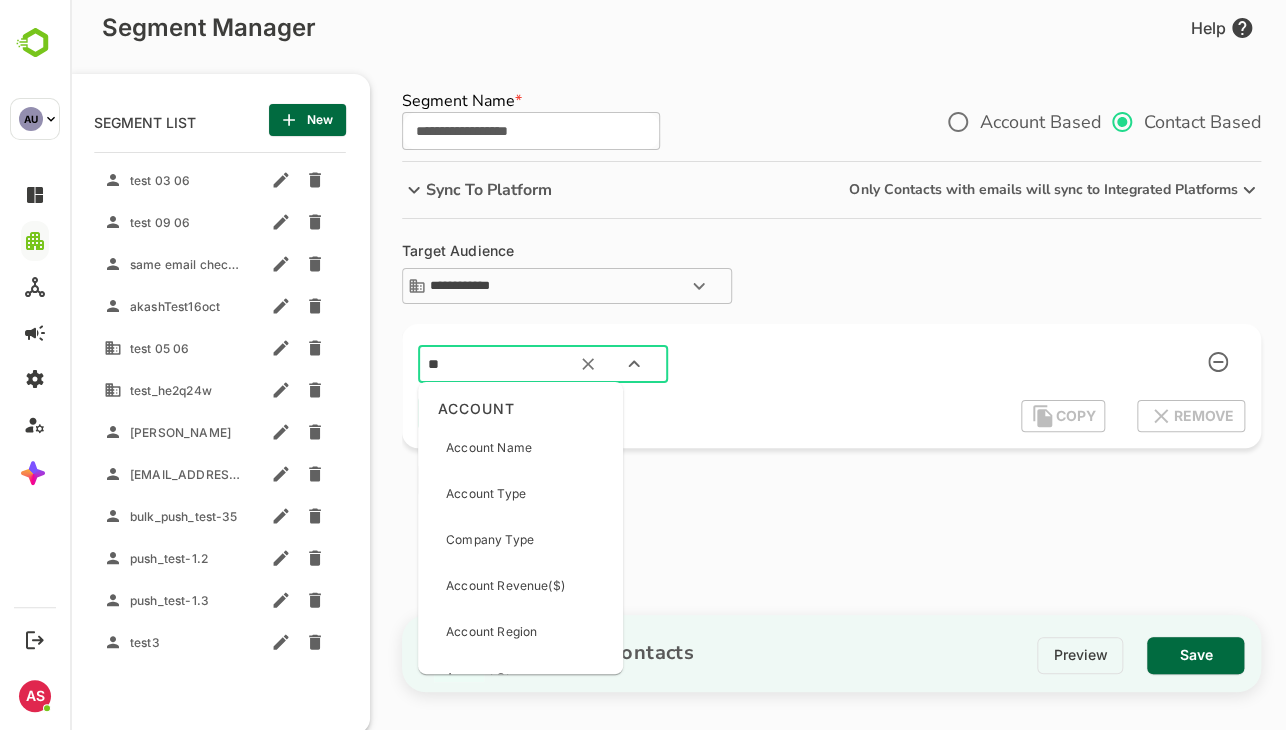 type on "*" 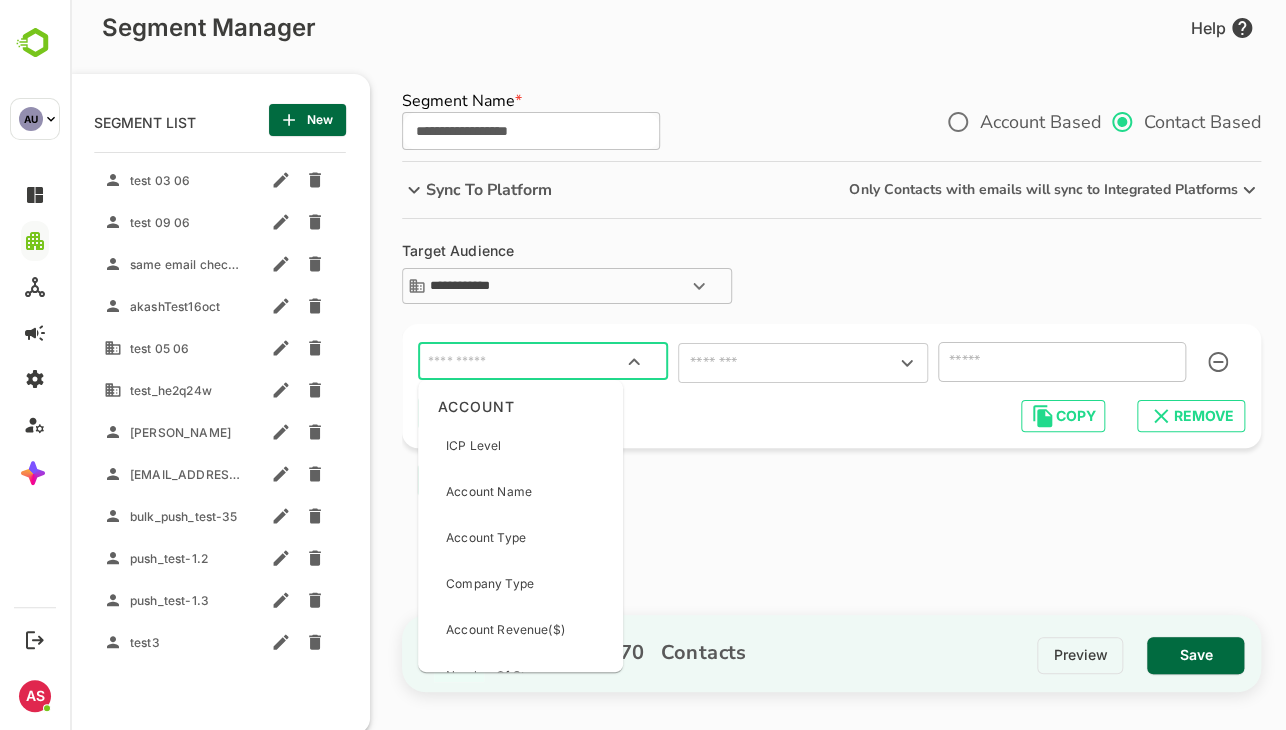 click at bounding box center [543, 362] 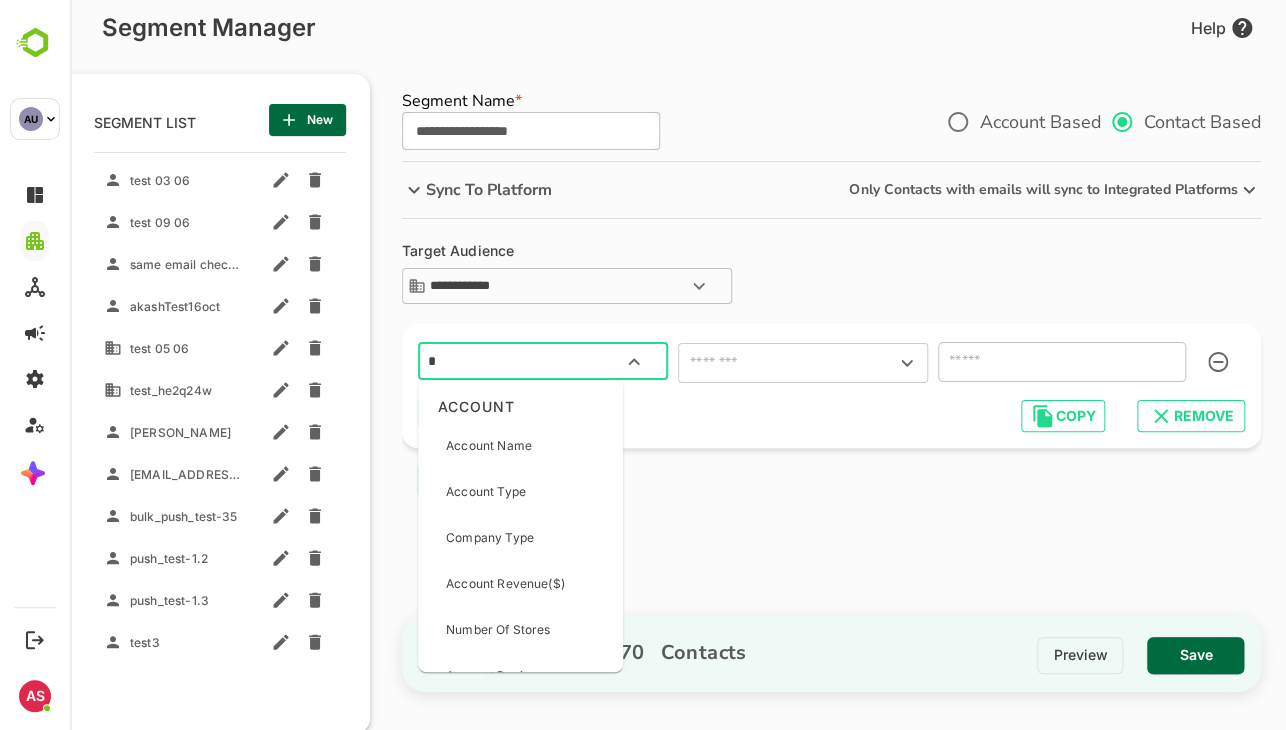 type on "**" 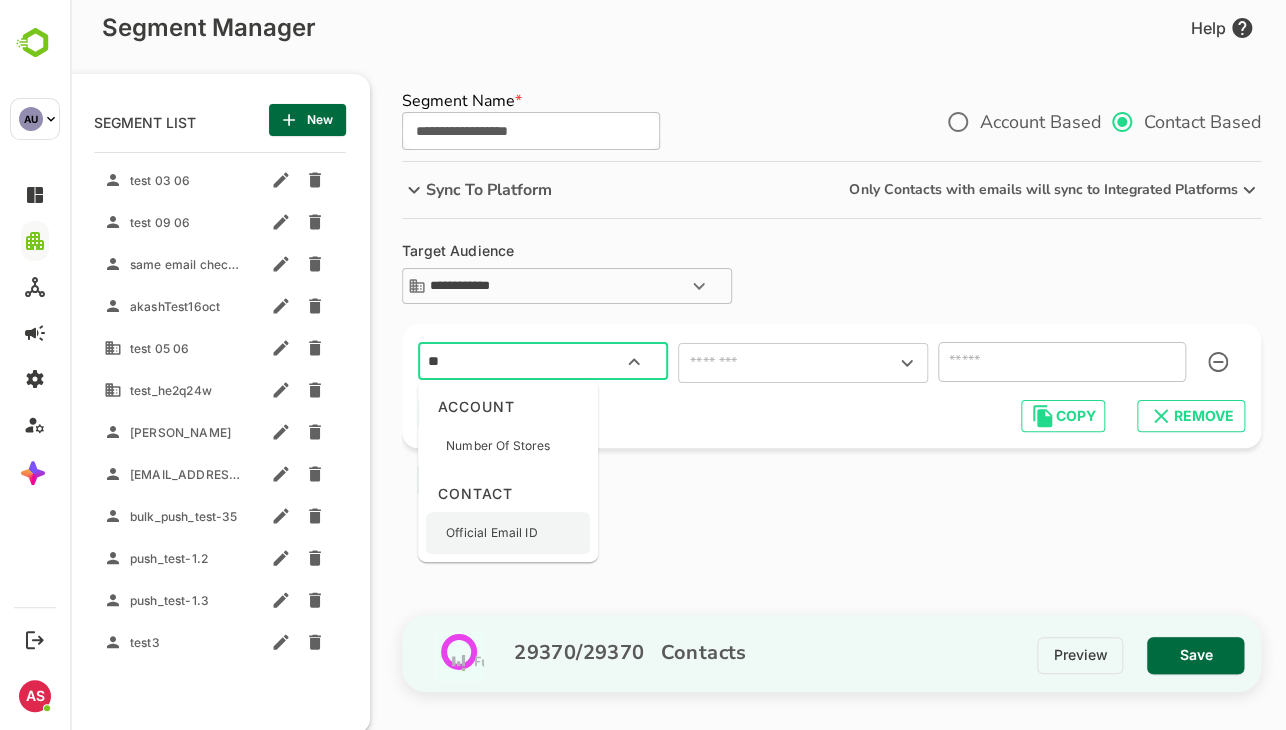 click on "Official Email ID" at bounding box center [492, 533] 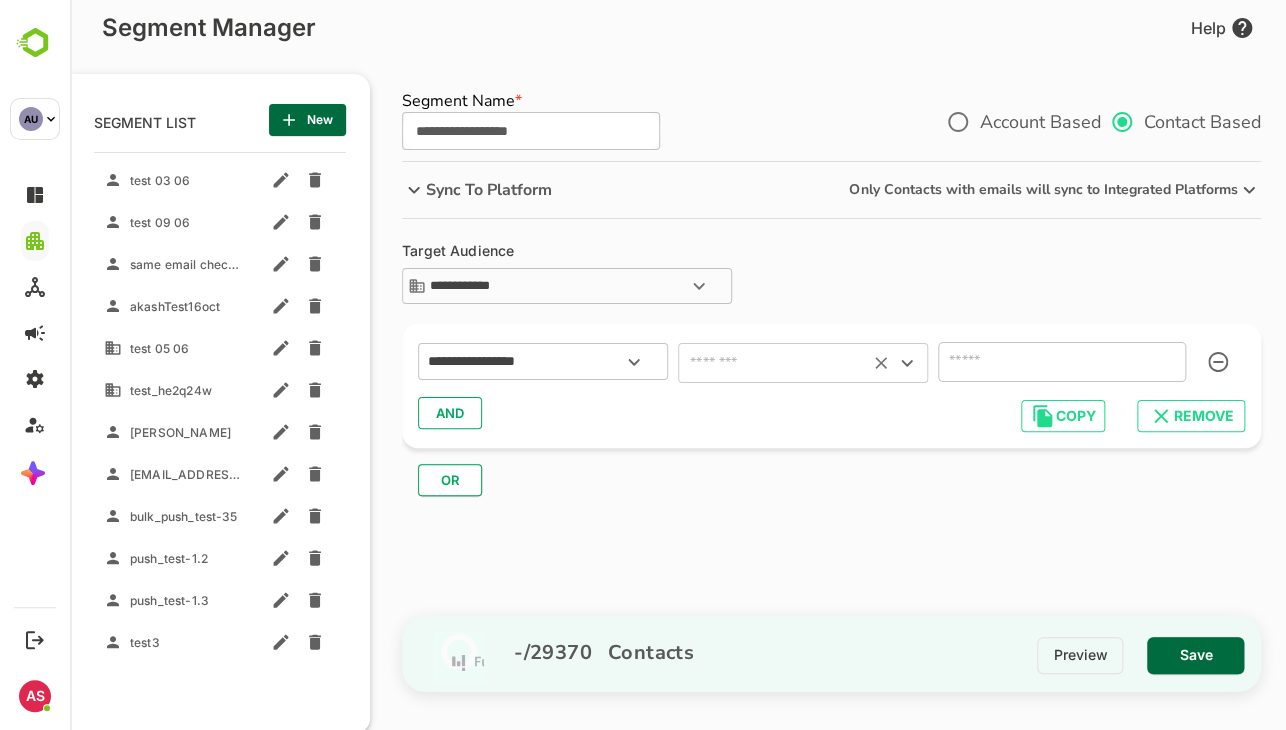 click at bounding box center (773, 363) 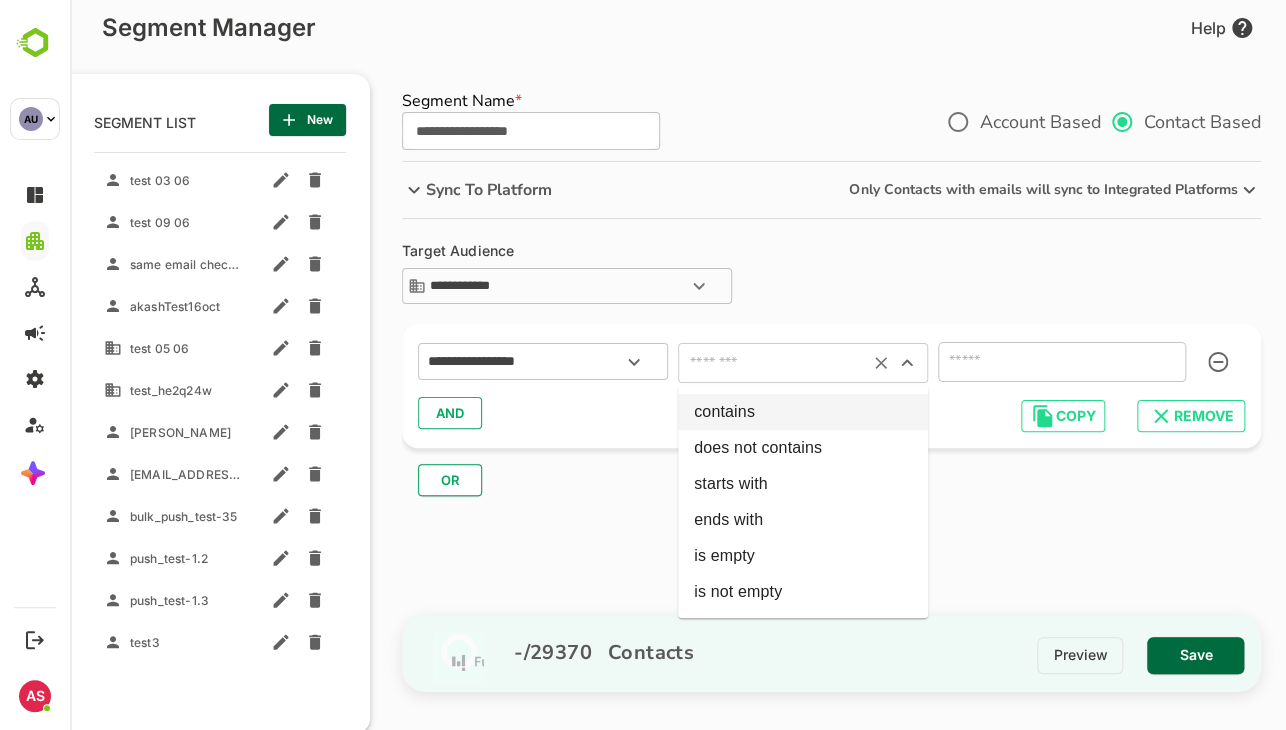 click on "contains" at bounding box center (803, 412) 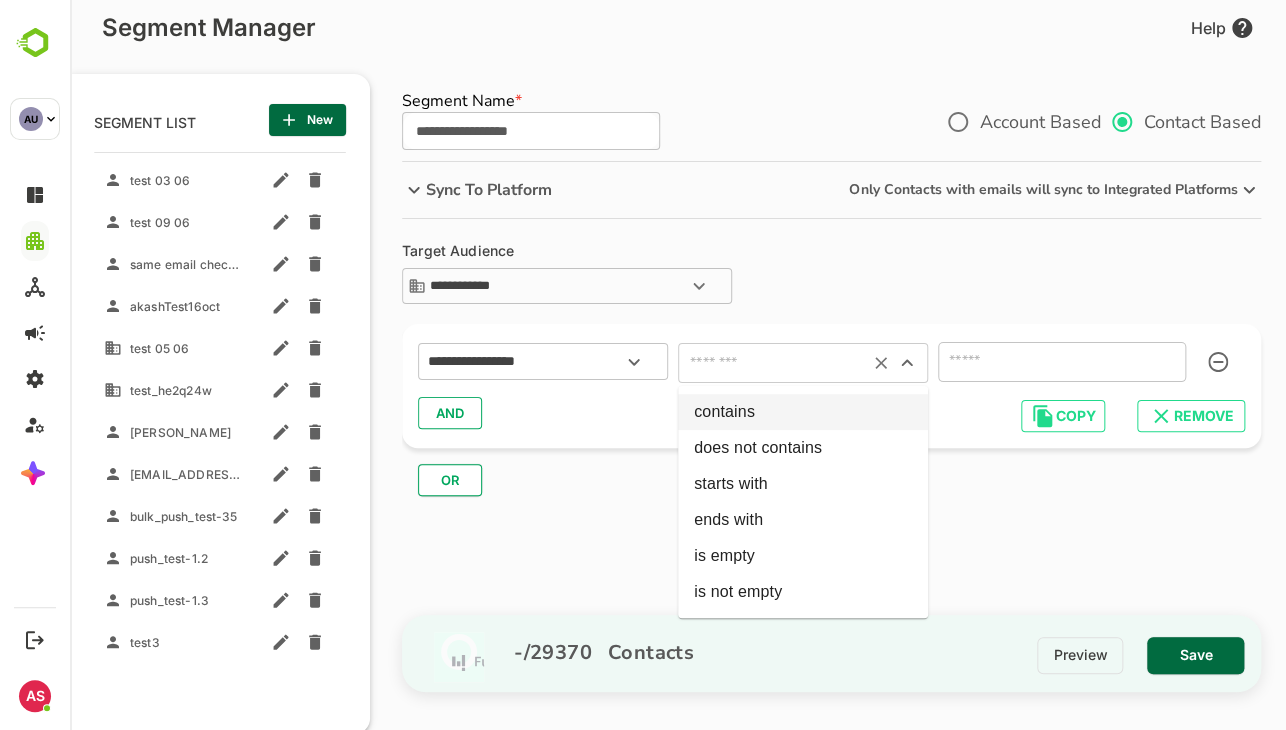 type on "********" 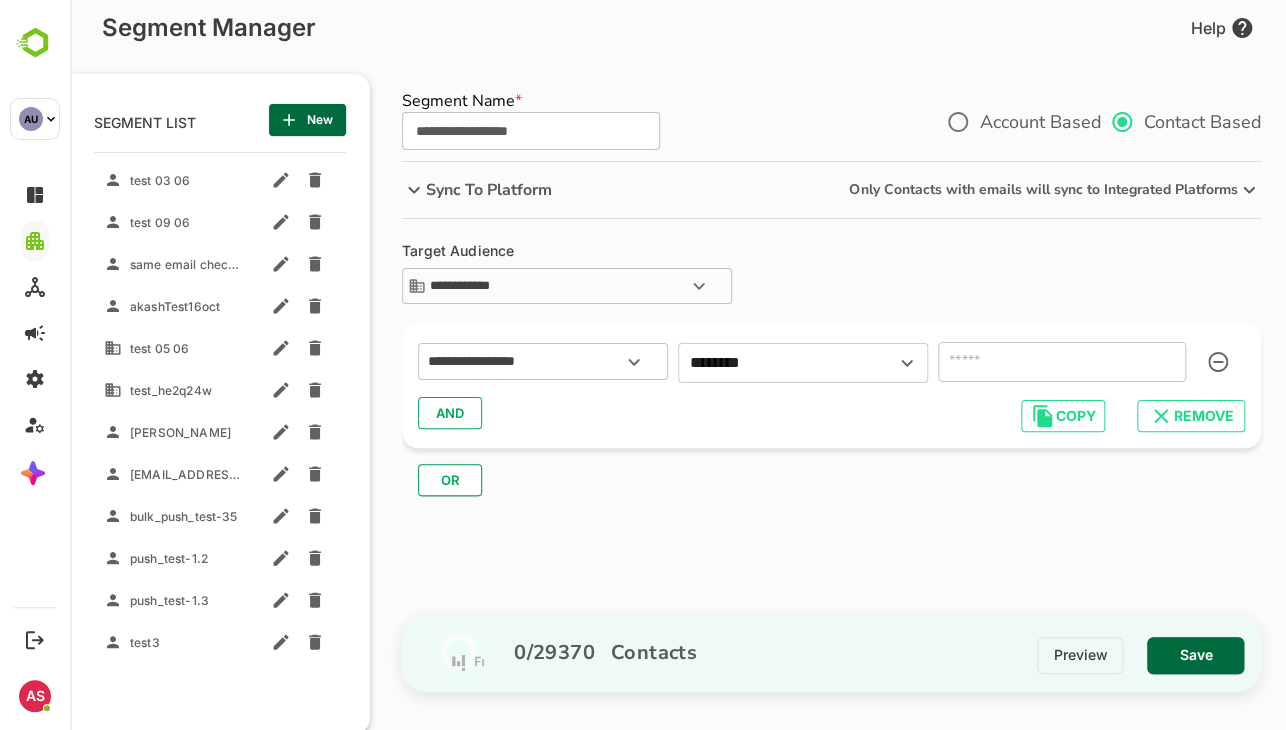 click on "**********" at bounding box center [831, 362] 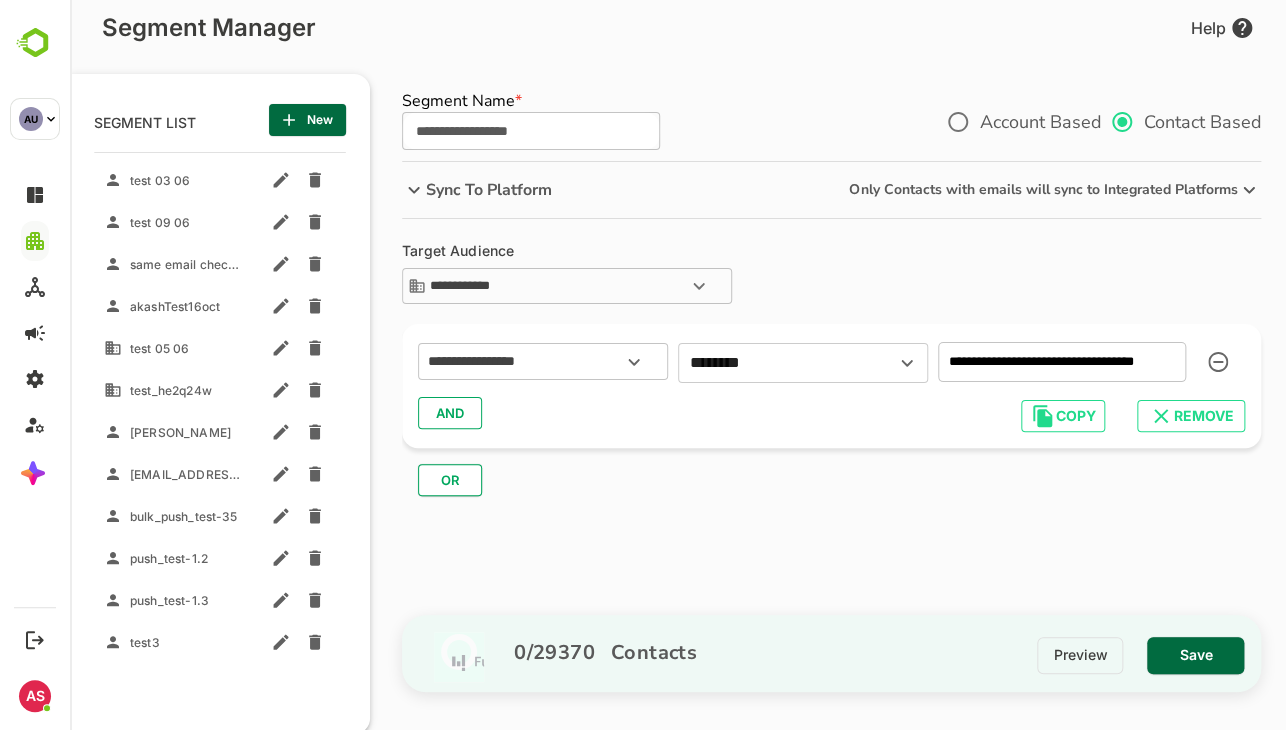 scroll, scrollTop: 0, scrollLeft: 16, axis: horizontal 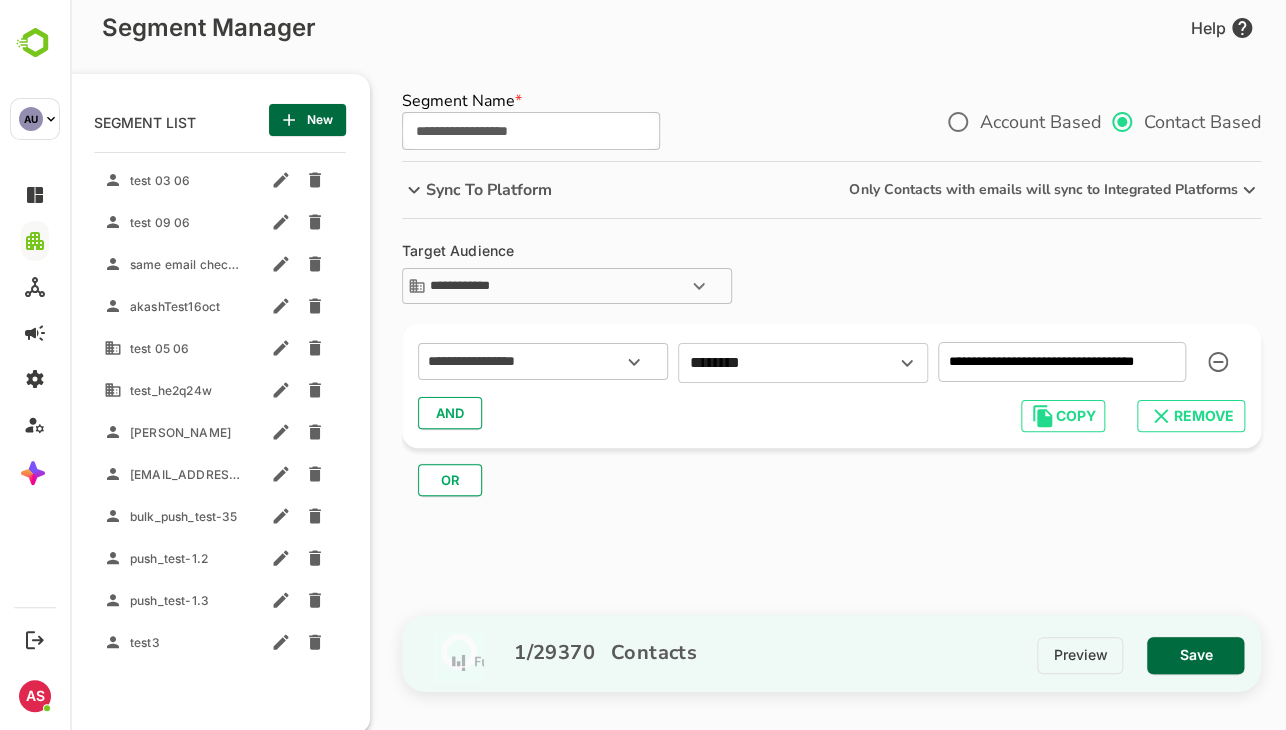 type on "**********" 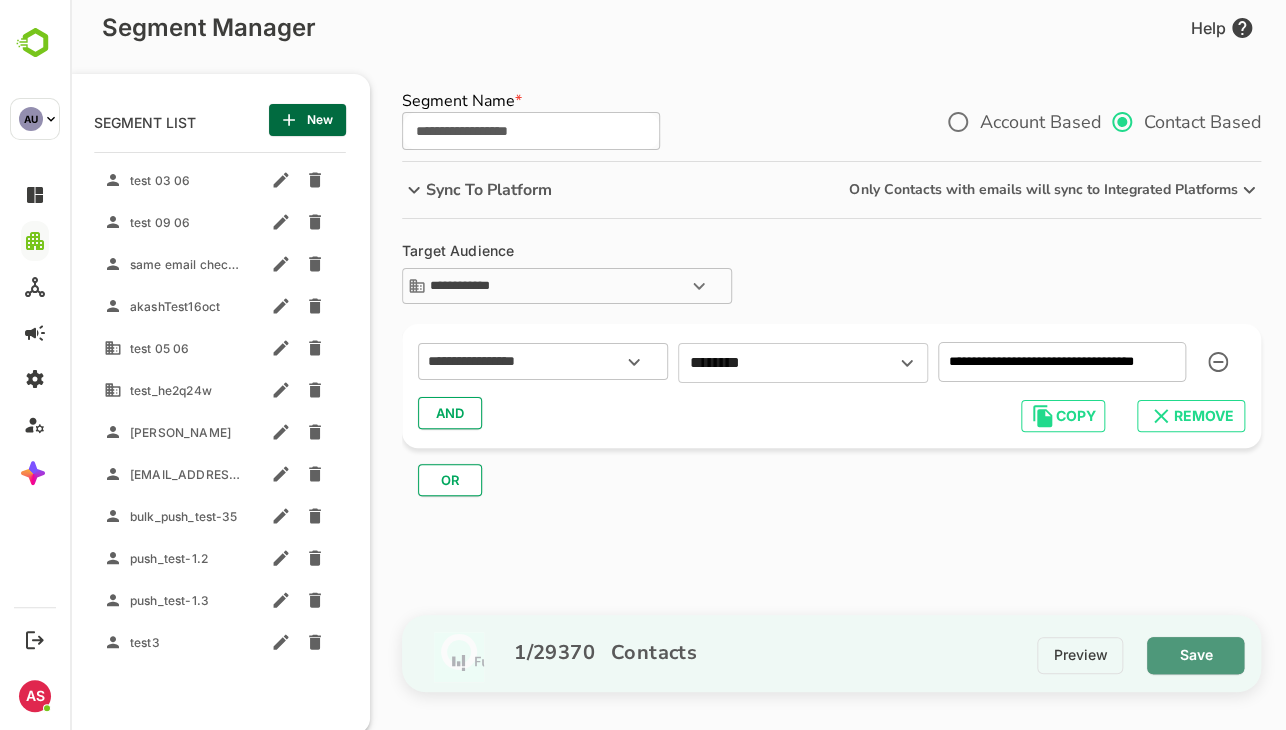 click on "Save" at bounding box center [1195, 655] 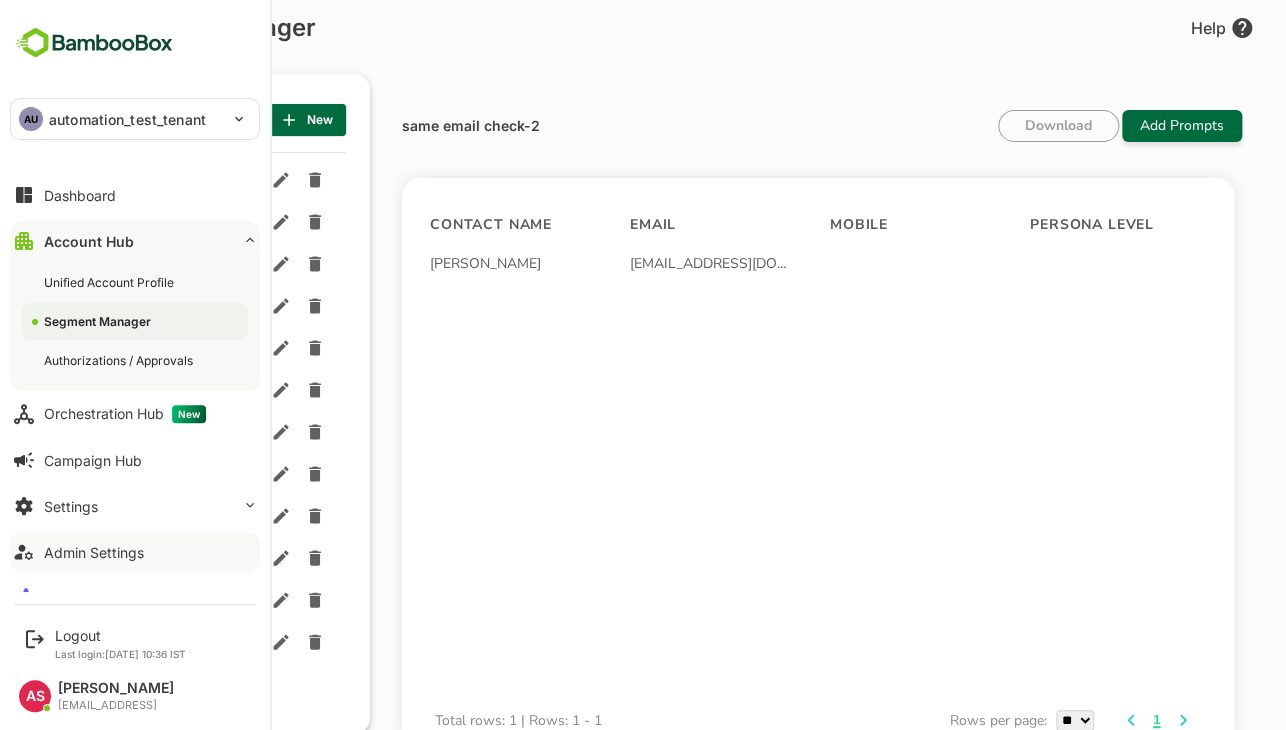 scroll, scrollTop: 28, scrollLeft: 0, axis: vertical 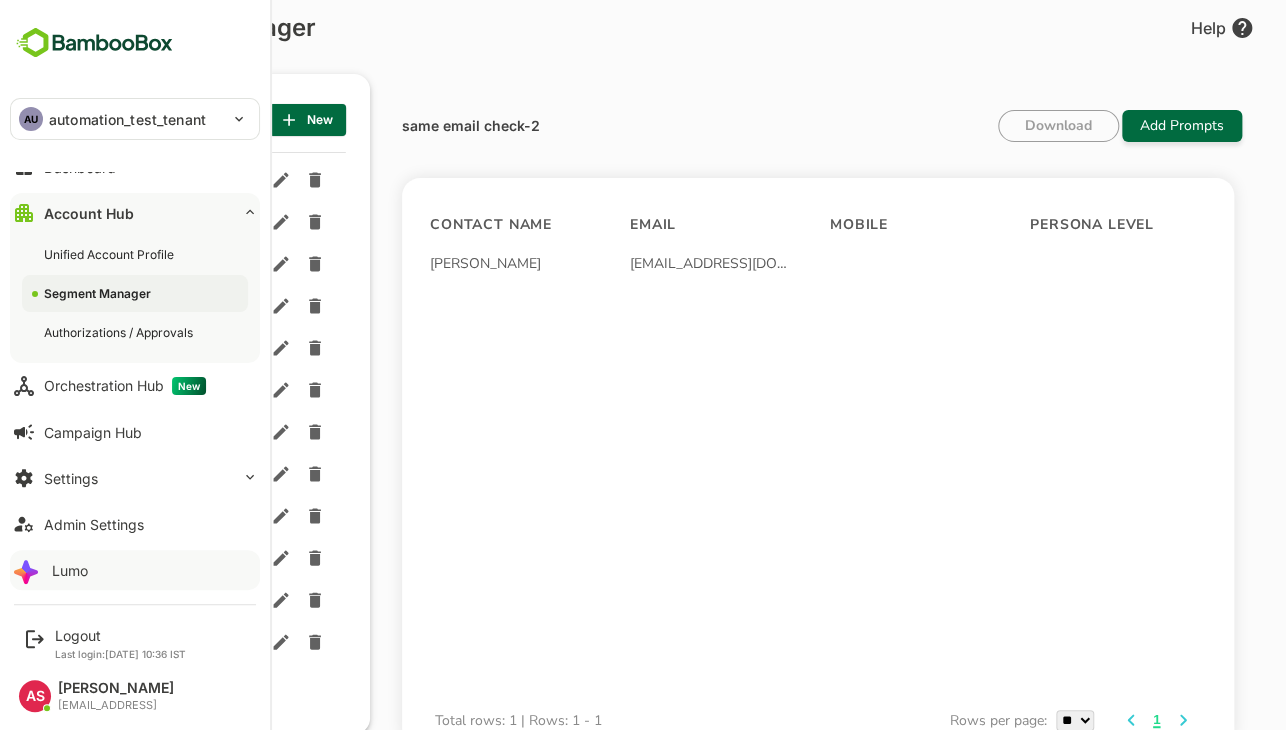 click on "Lumo" at bounding box center (135, 570) 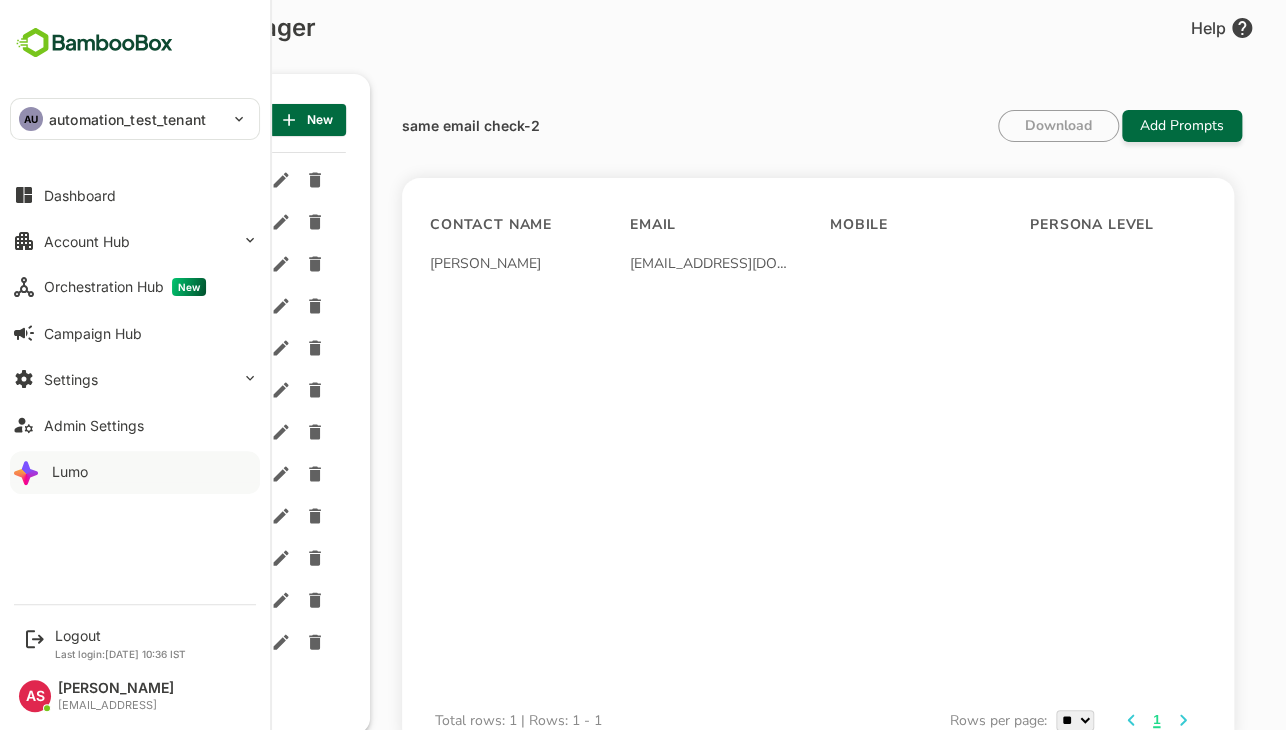 scroll, scrollTop: 0, scrollLeft: 0, axis: both 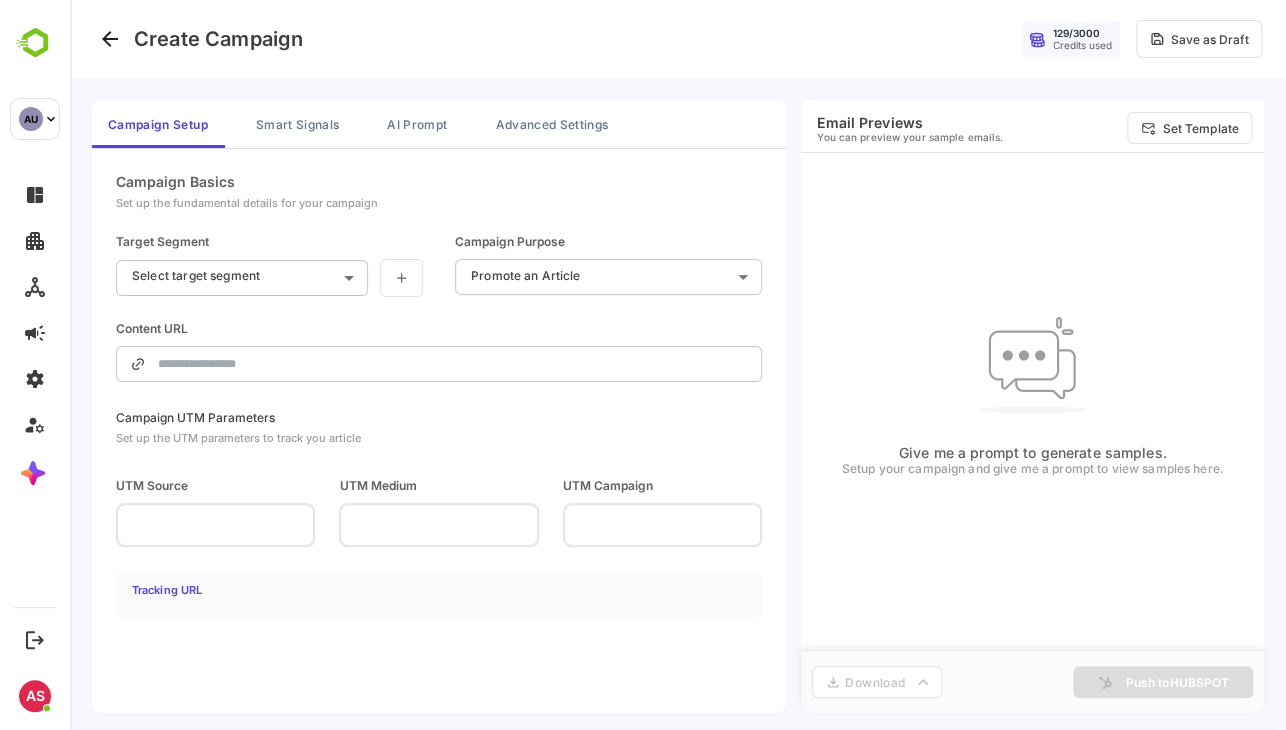 click on "Select target segment ​" at bounding box center (242, 278) 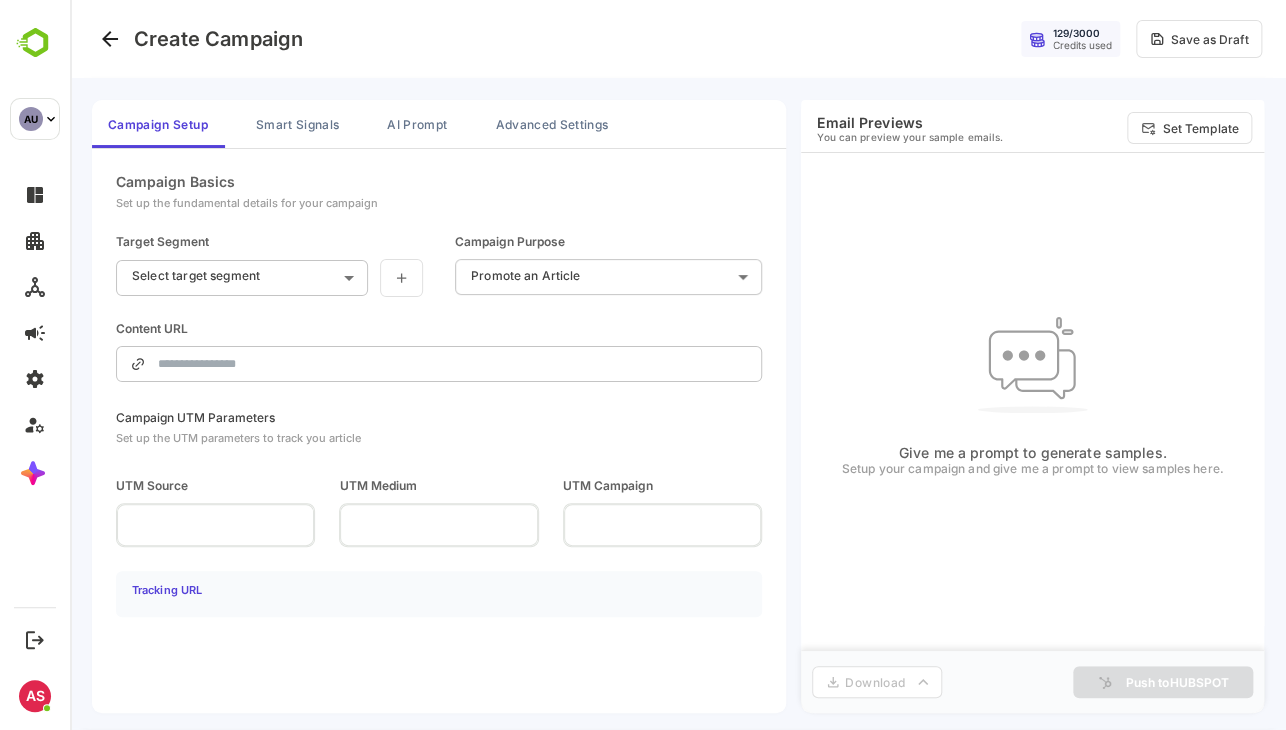 click on "Select target segment ​" at bounding box center [269, 278] 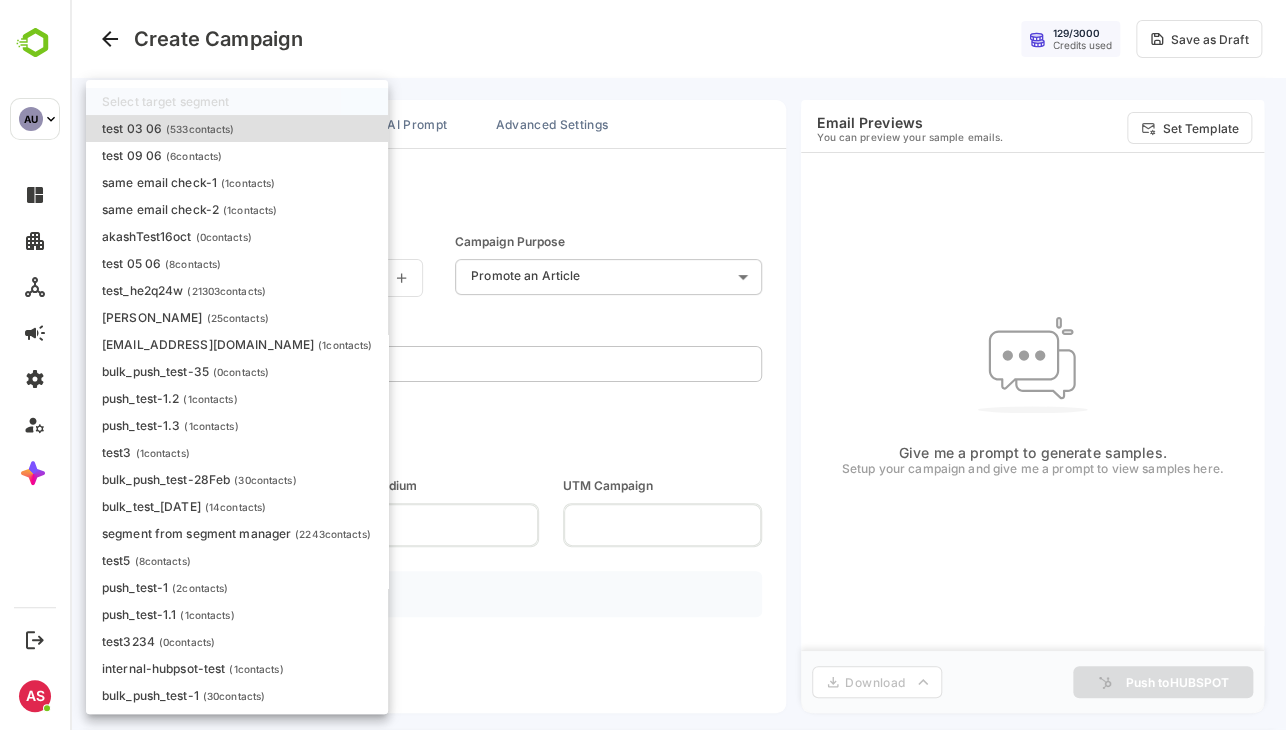 click on "**********" at bounding box center (678, 365) 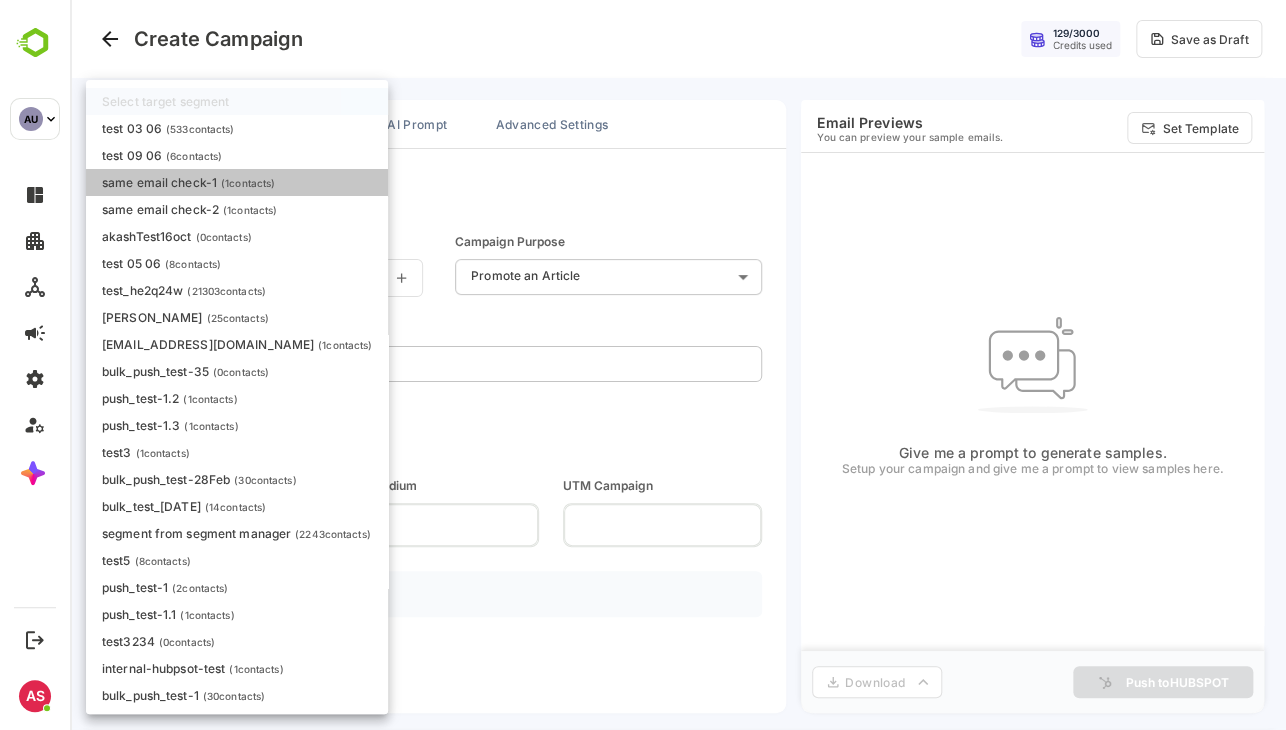 click on "same email check-1 ( 1  contacts)" at bounding box center (188, 182) 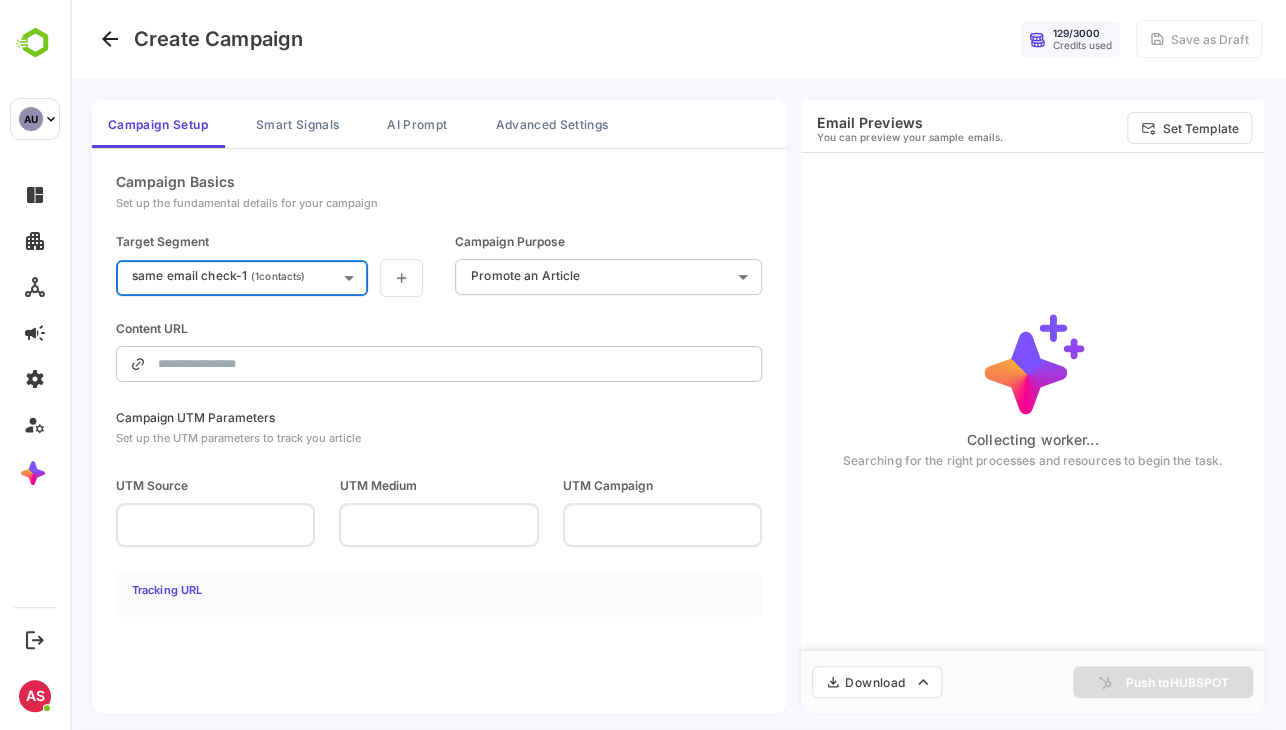 click at bounding box center (453, 364) 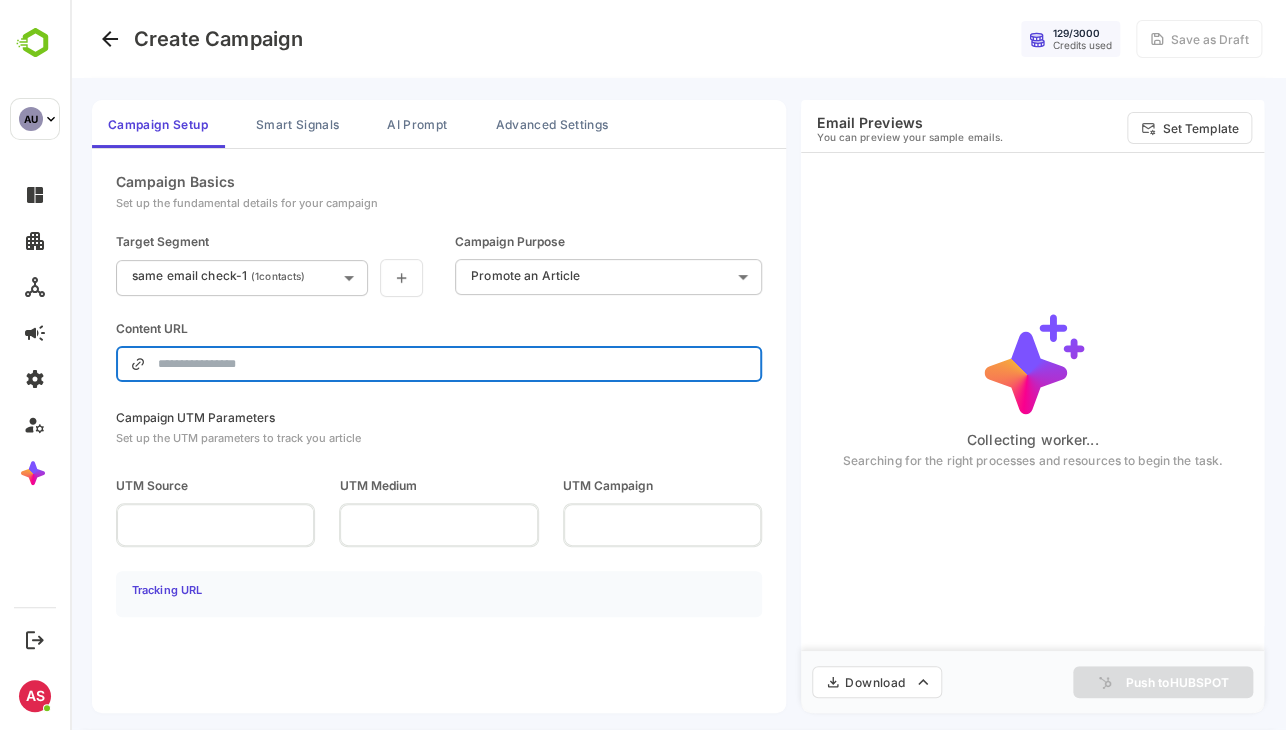 type on "**********" 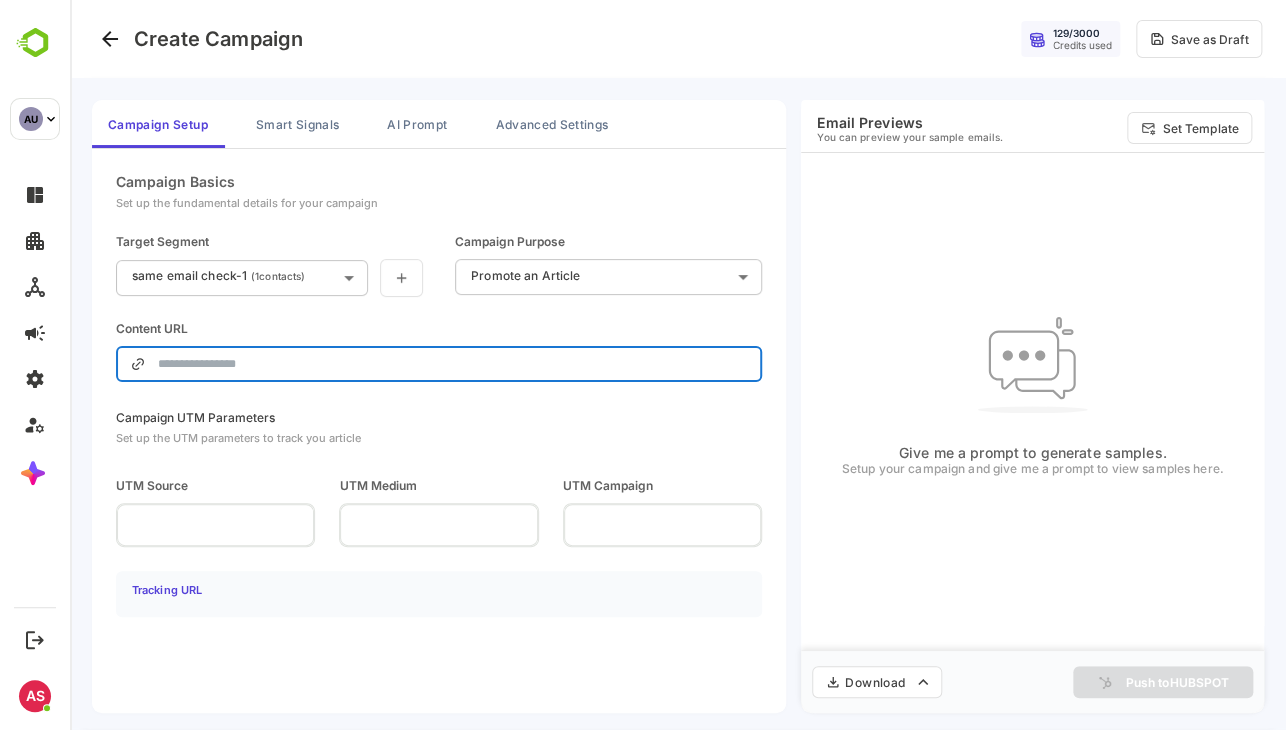 click at bounding box center (453, 364) 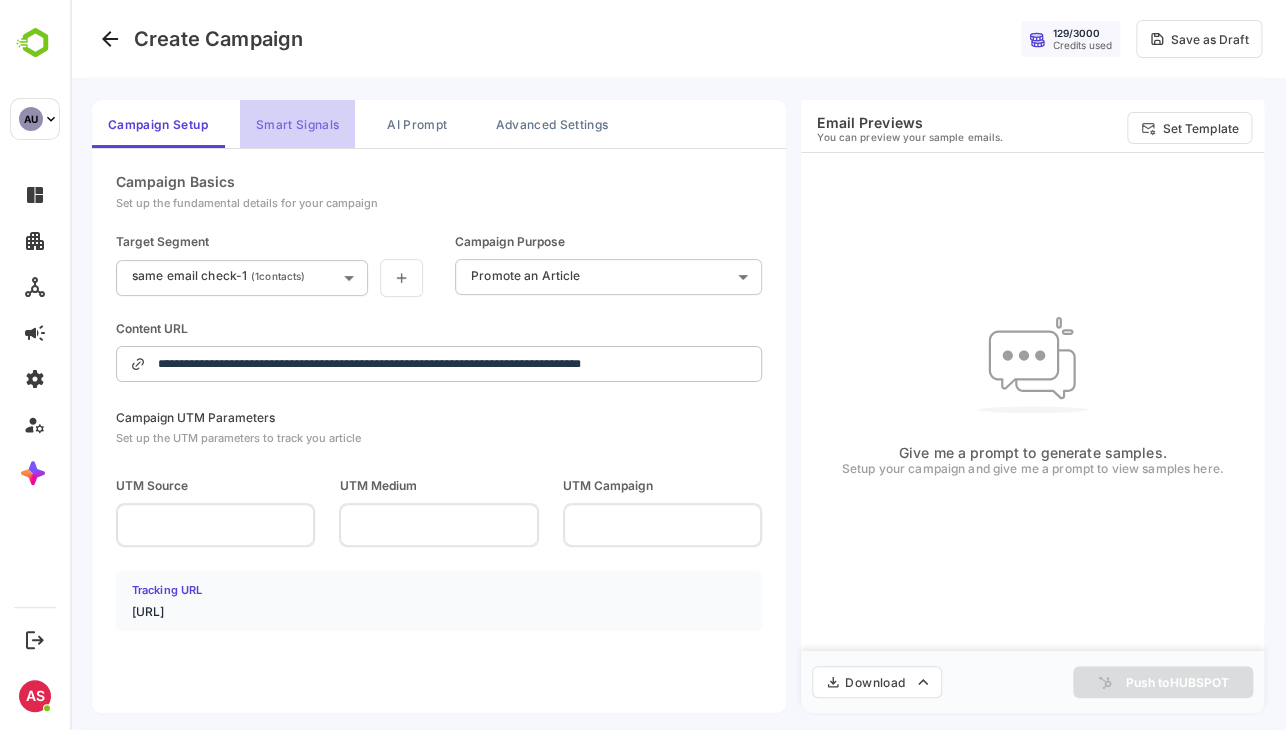 click on "Smart Signals" at bounding box center [297, 124] 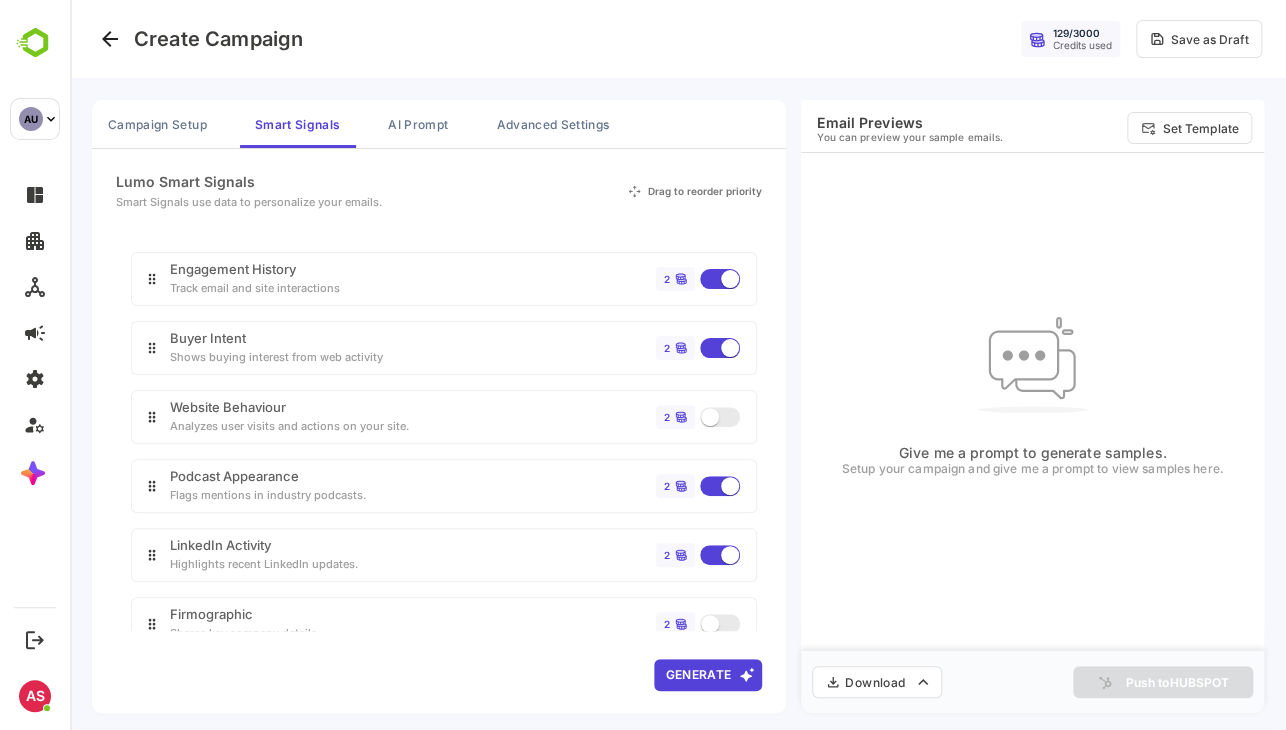 scroll, scrollTop: 148, scrollLeft: 0, axis: vertical 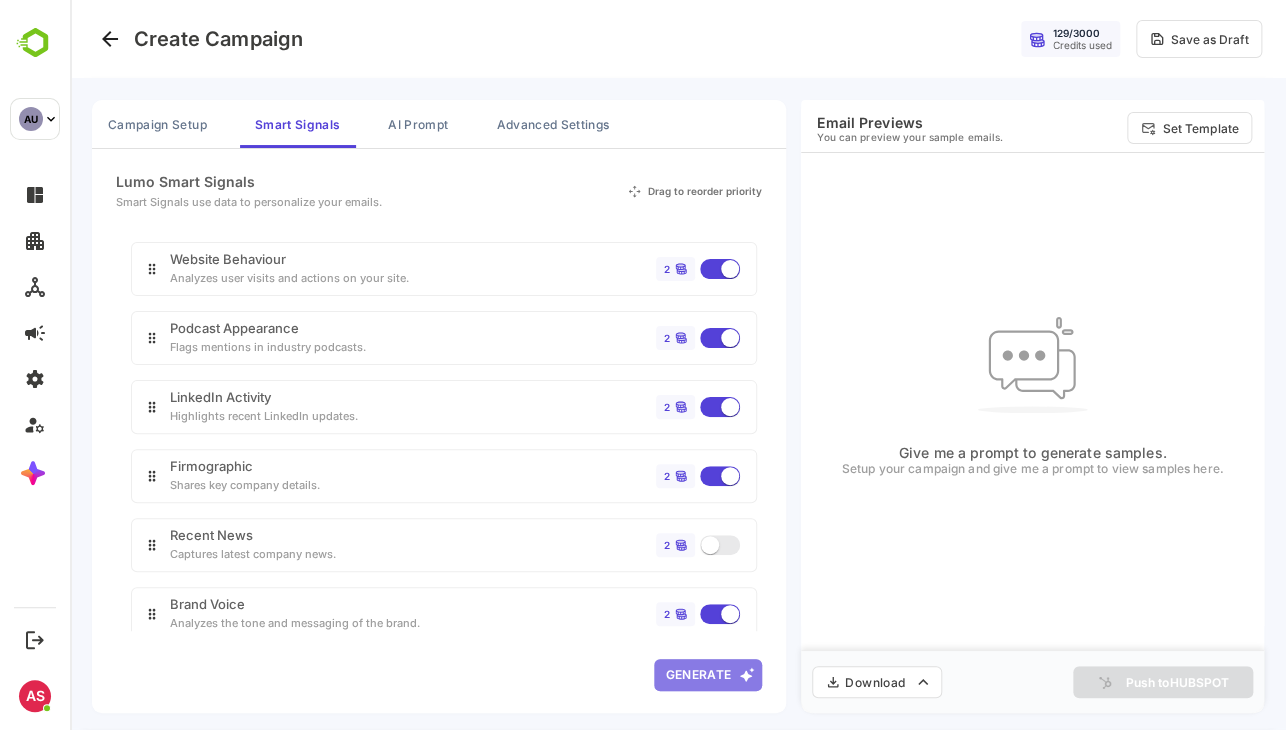 click on "Generate" at bounding box center [708, 675] 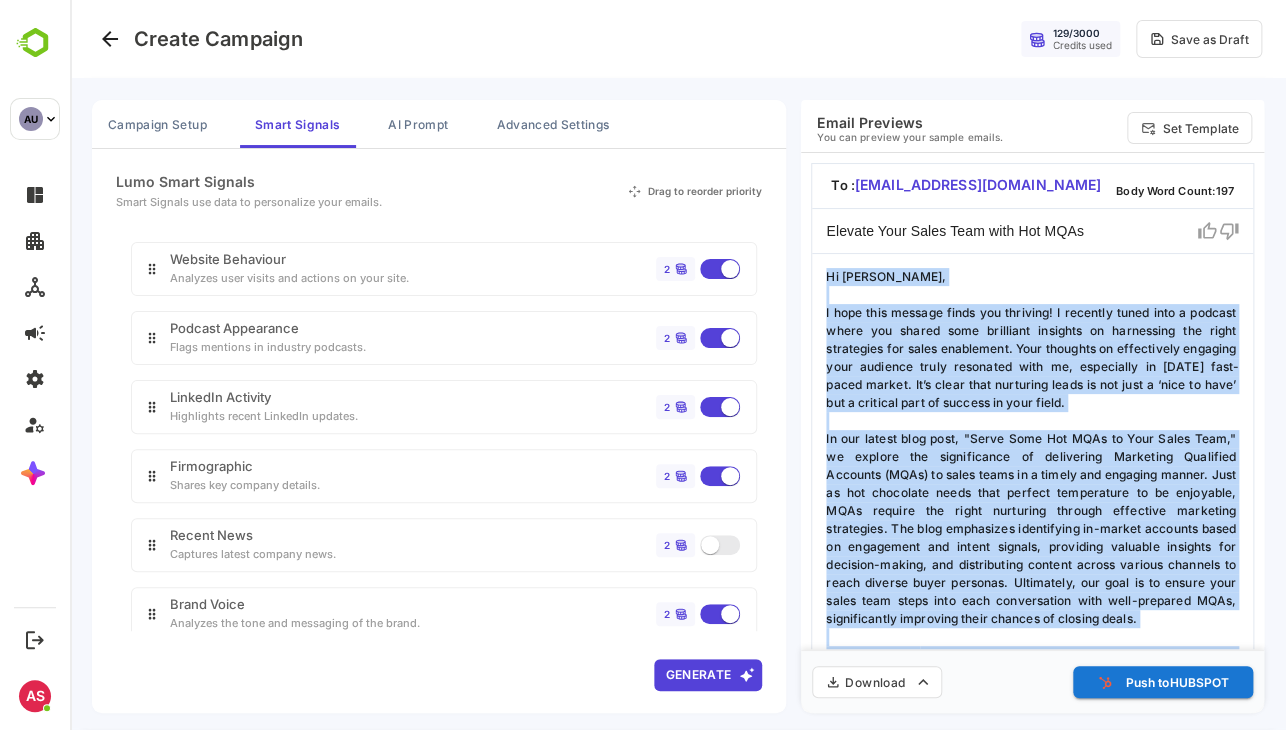 scroll, scrollTop: 212, scrollLeft: 0, axis: vertical 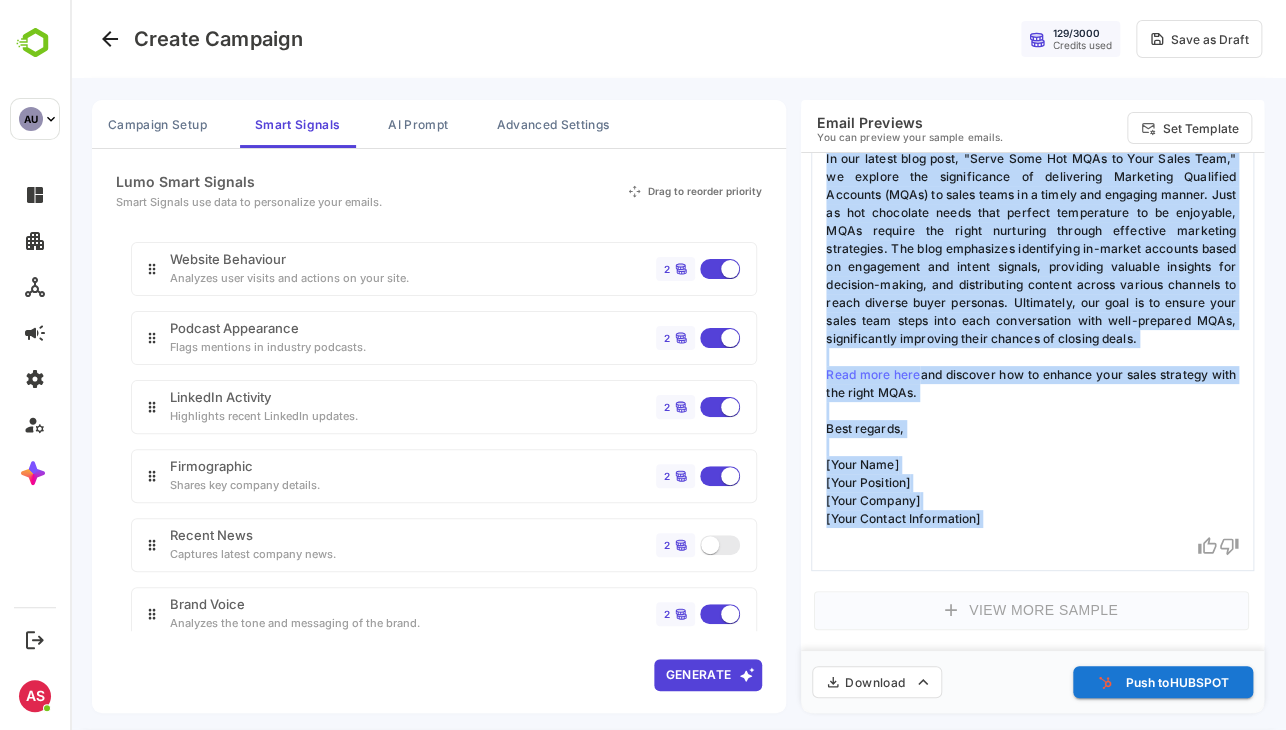 drag, startPoint x: 823, startPoint y: 268, endPoint x: 1009, endPoint y: 533, distance: 323.7607 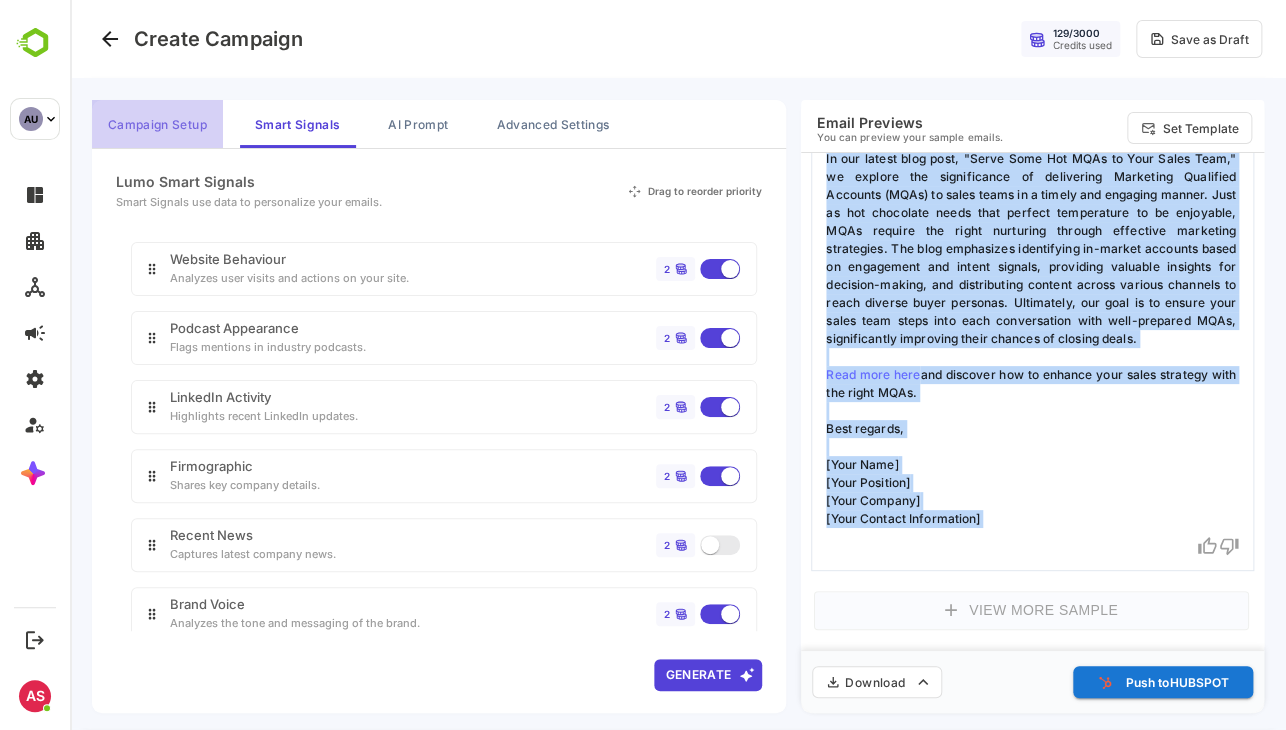 click on "Campaign Setup" at bounding box center [157, 124] 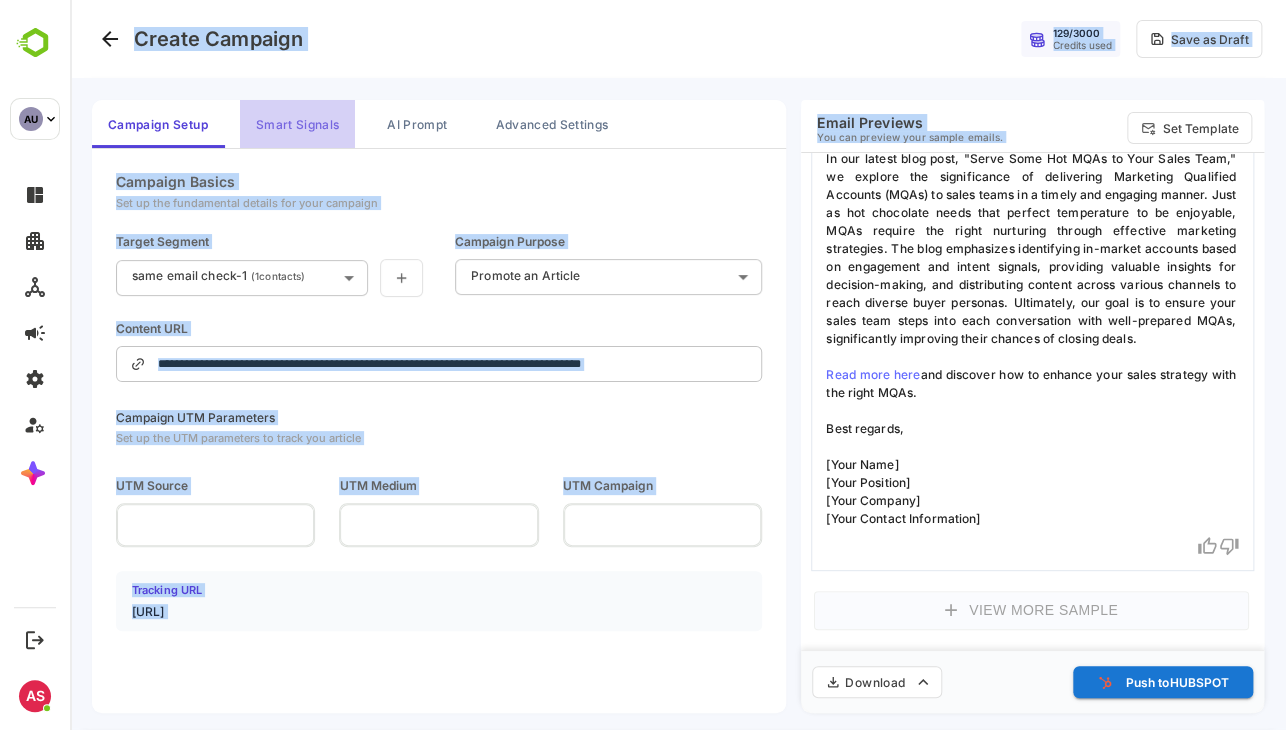 click on "Smart Signals" at bounding box center (297, 124) 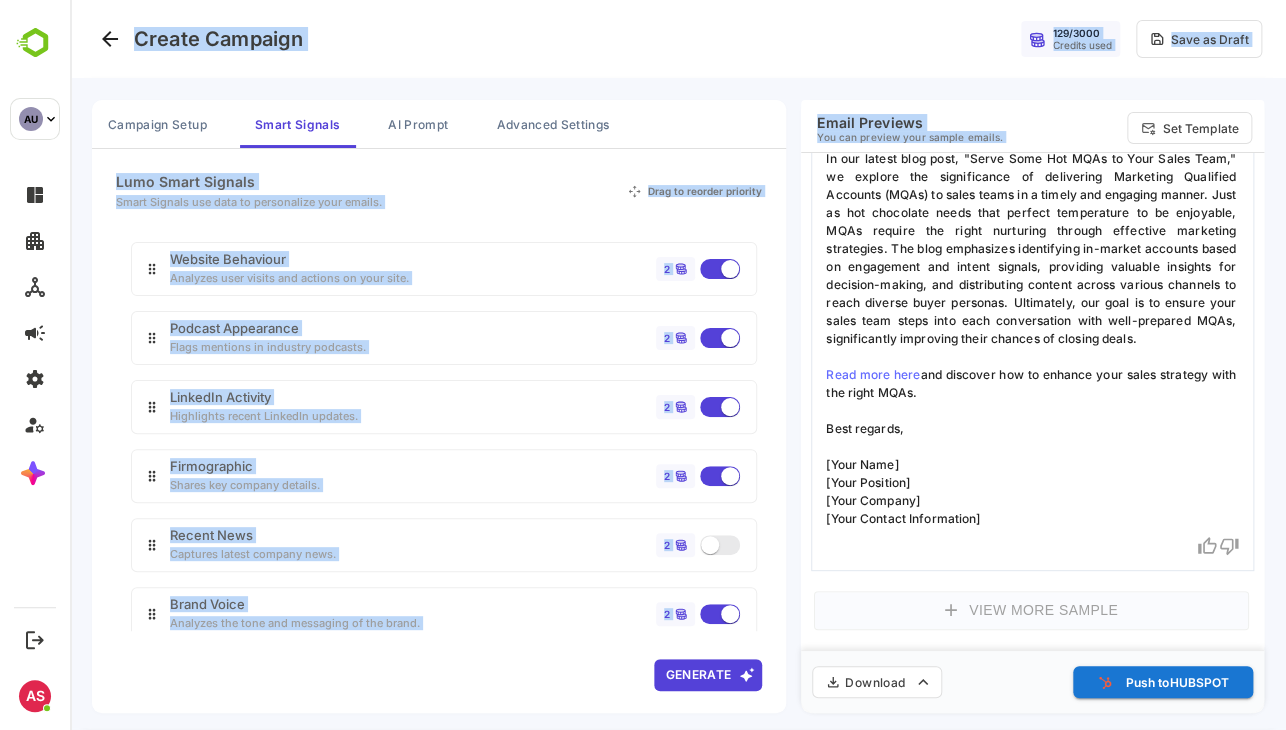 scroll, scrollTop: 0, scrollLeft: 0, axis: both 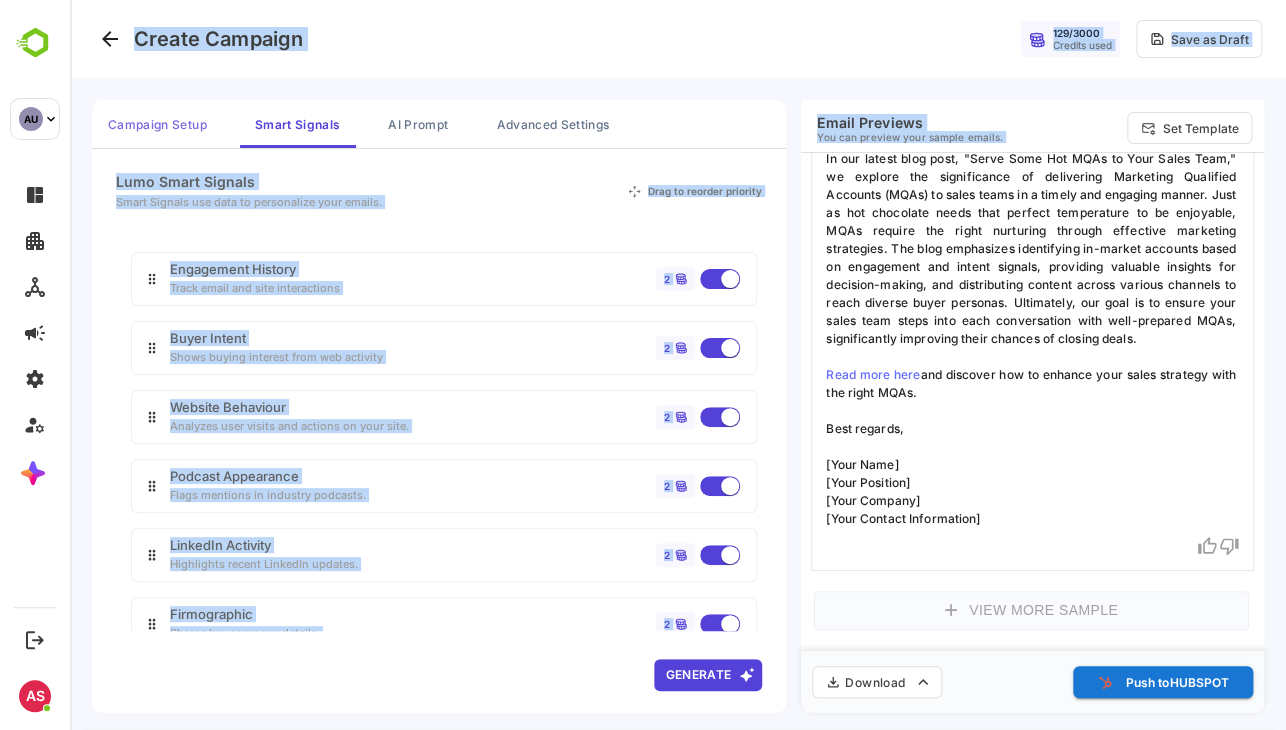 click on "Campaign Setup" at bounding box center (157, 124) 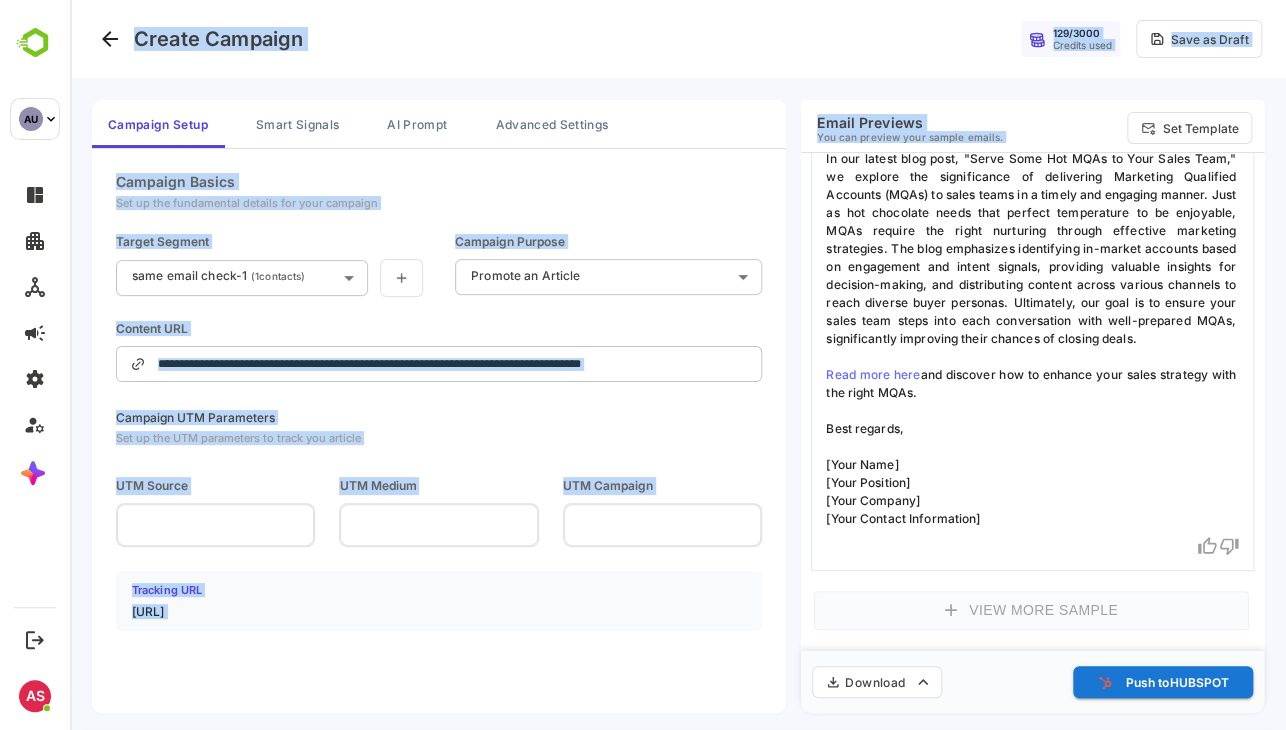 click on "**********" at bounding box center [678, 365] 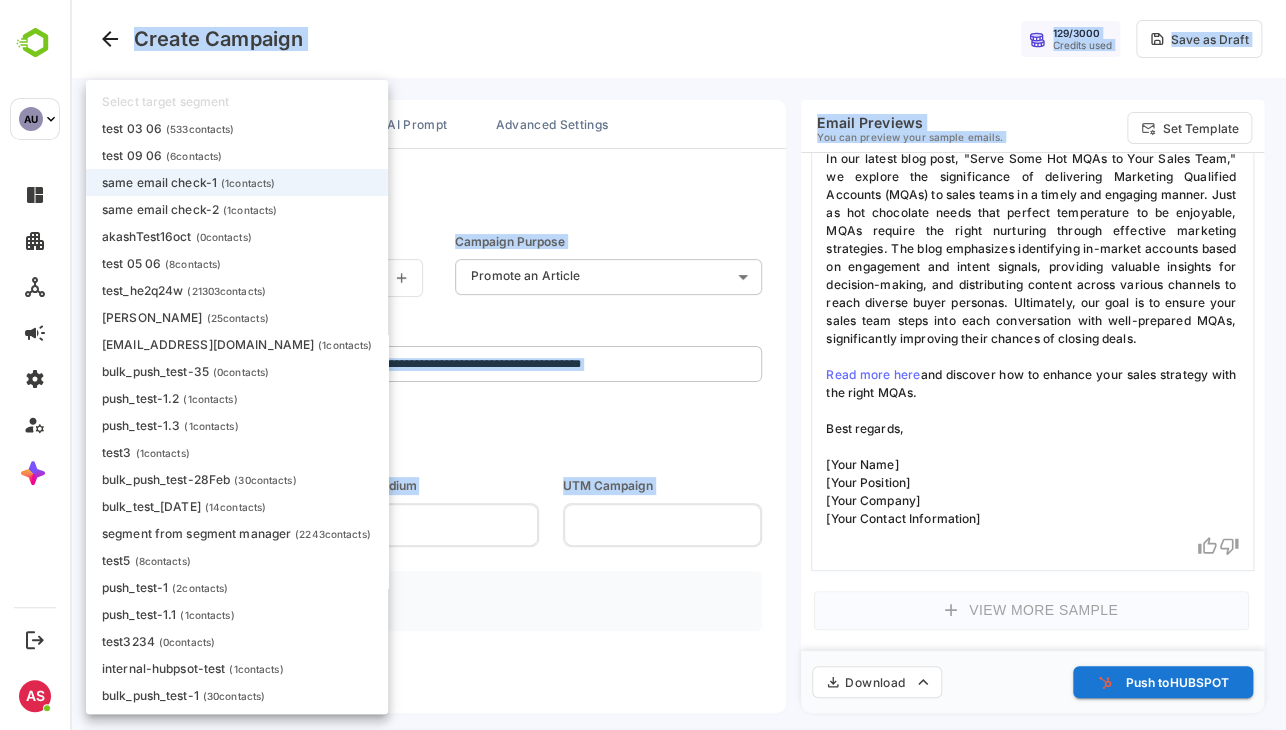 click on "( 1  contacts)" at bounding box center [250, 210] 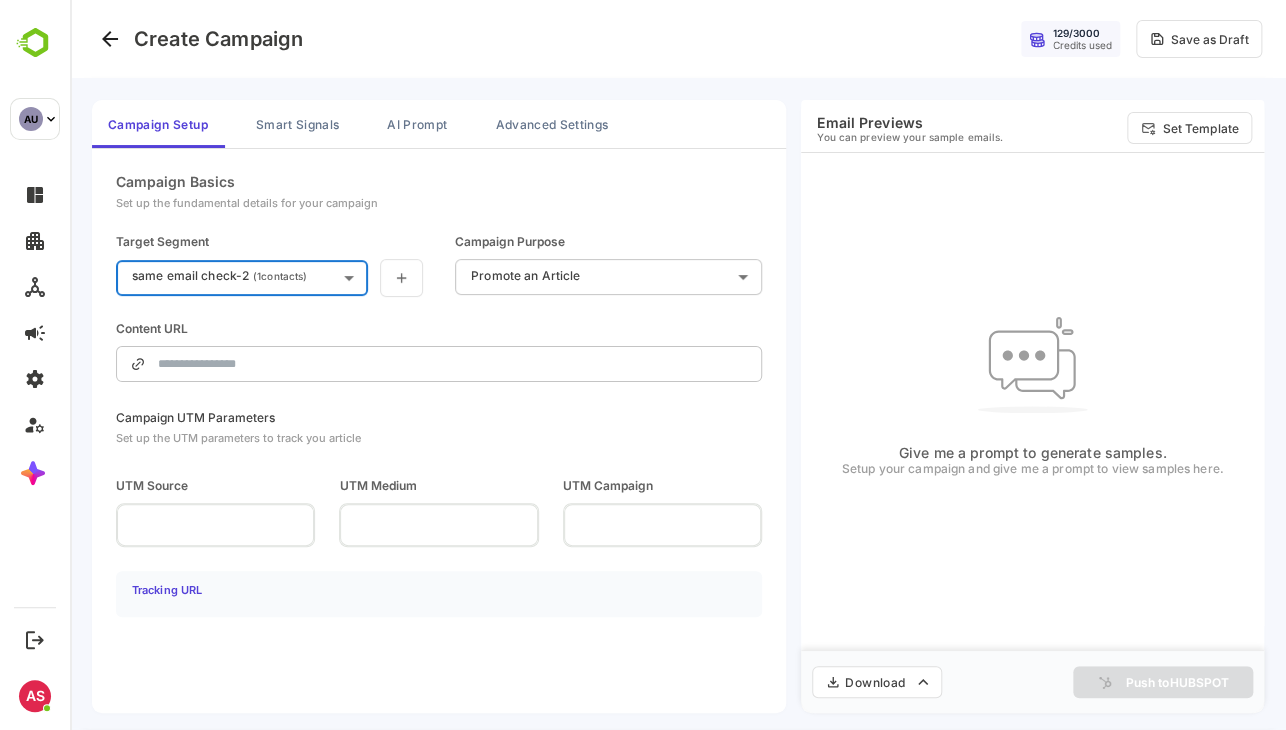 click at bounding box center [453, 364] 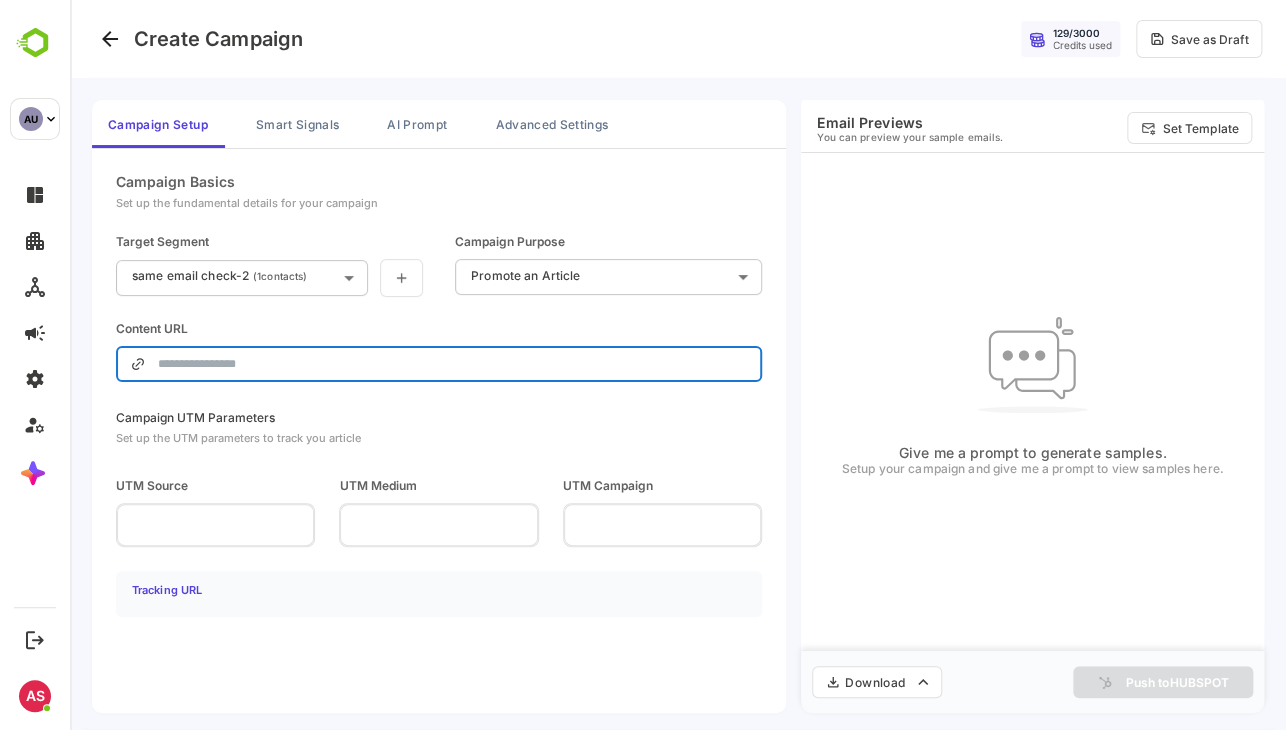 type on "**********" 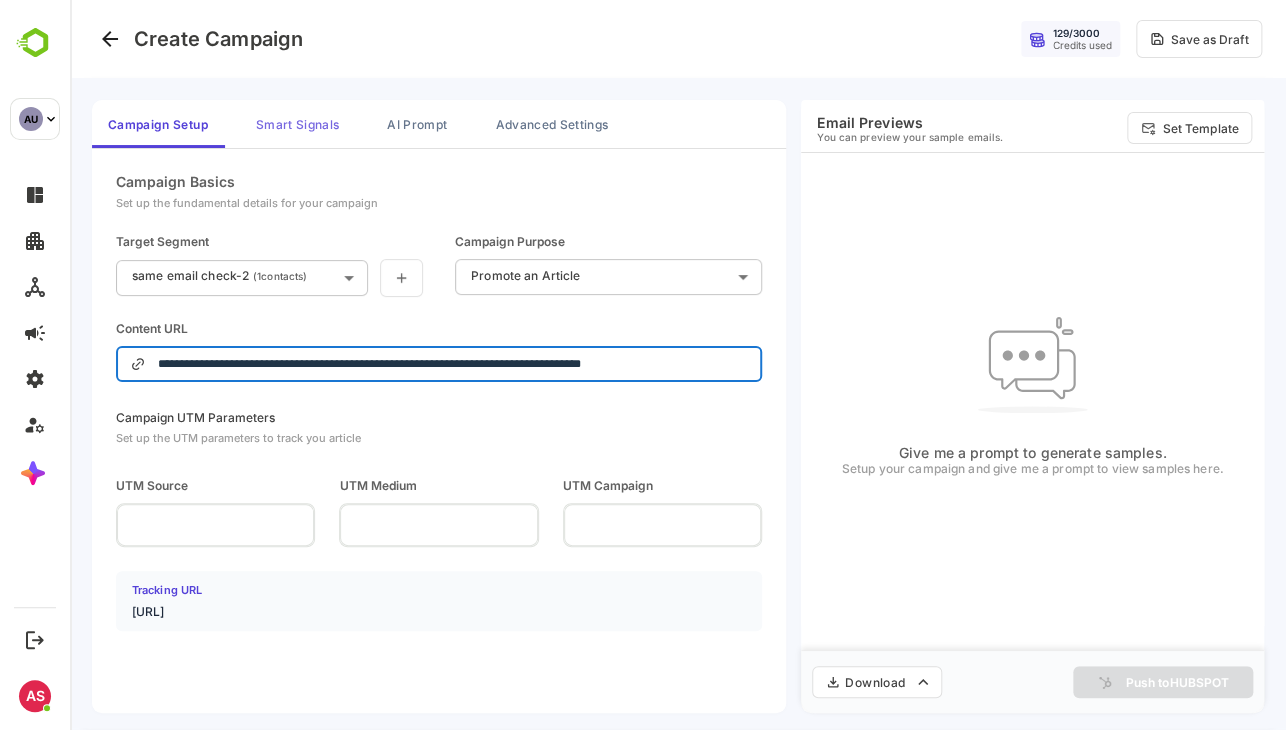 click on "Smart Signals" at bounding box center (297, 124) 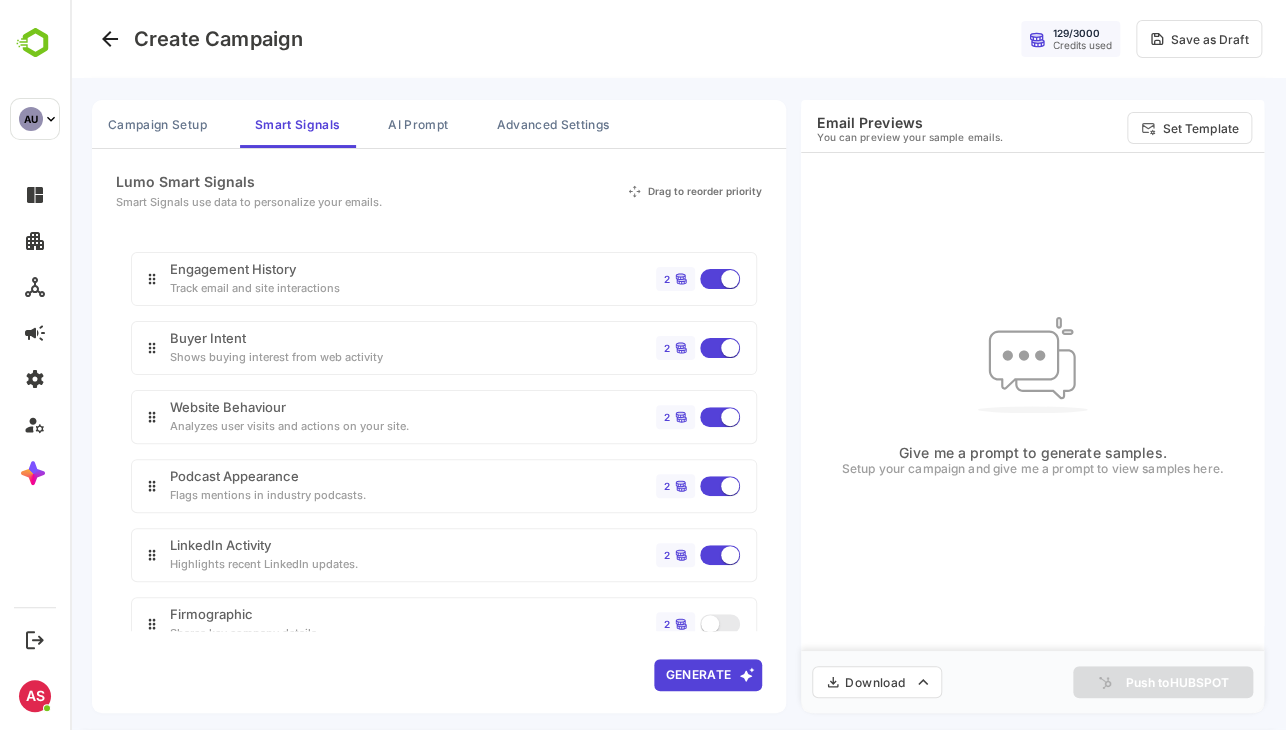 scroll, scrollTop: 148, scrollLeft: 0, axis: vertical 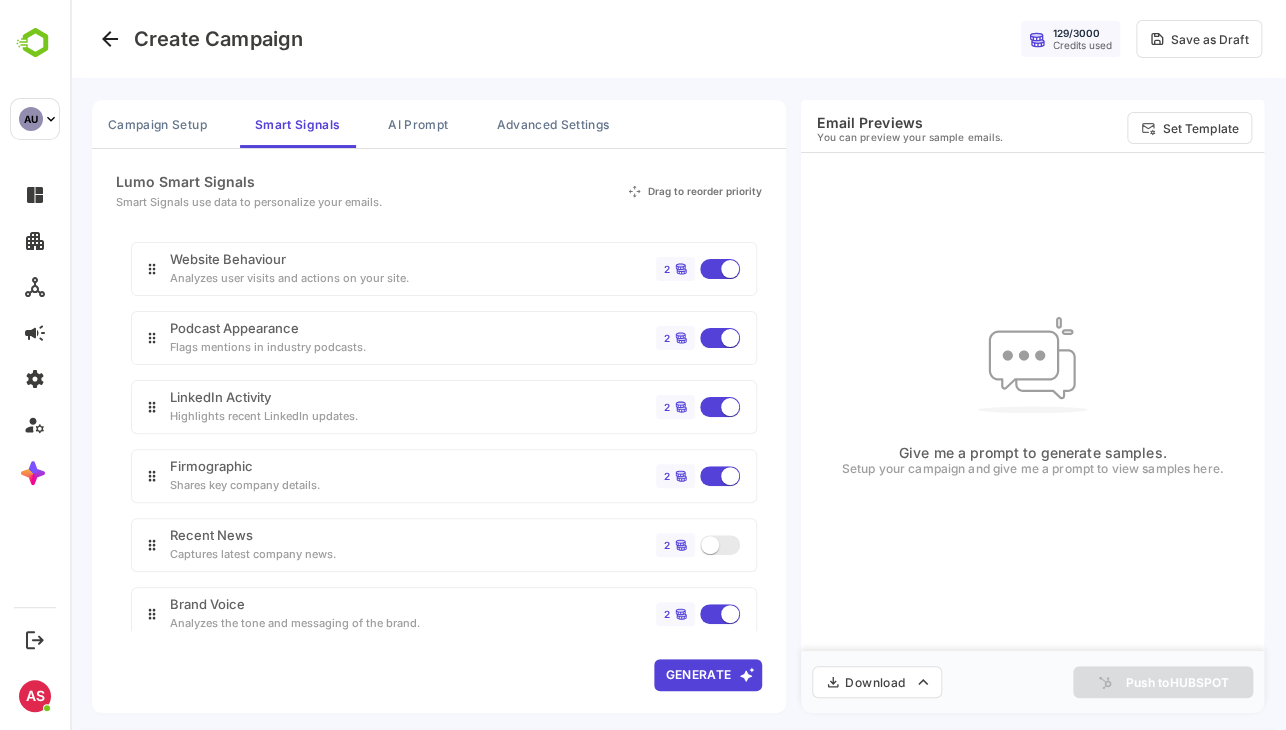 click on "Generate" at bounding box center [708, 675] 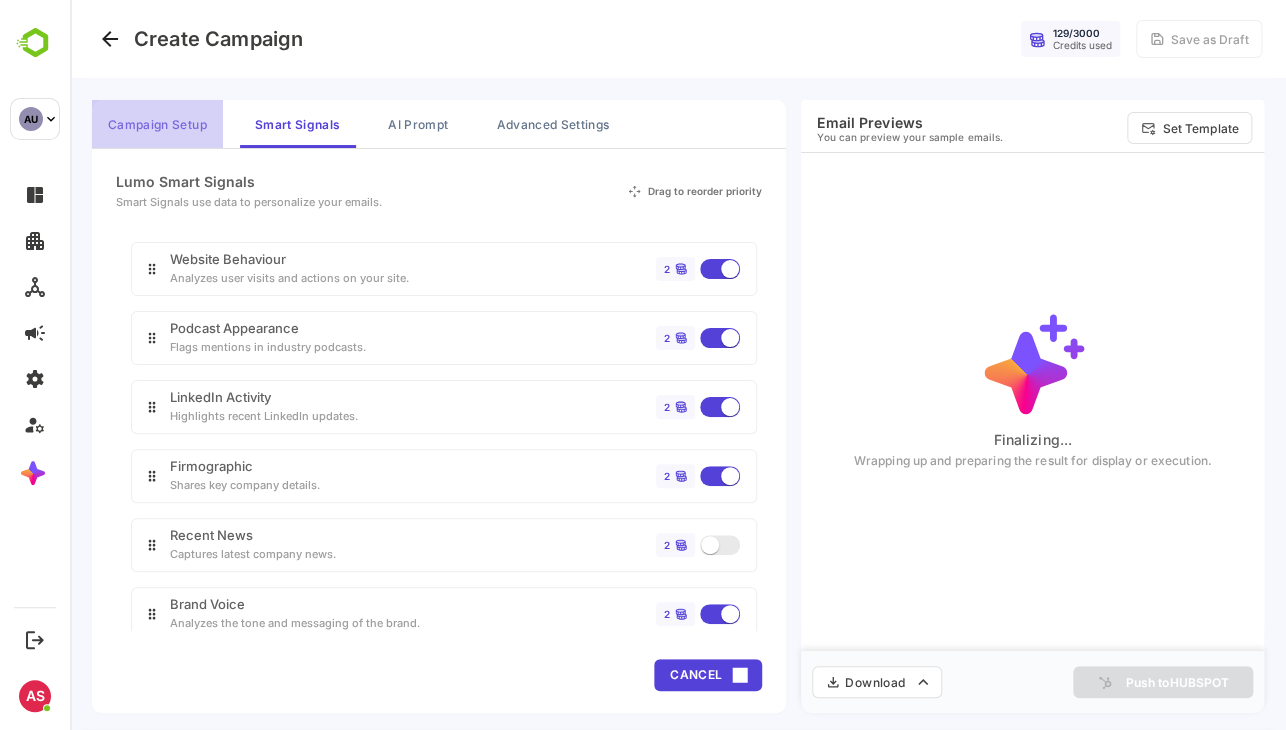 click on "Campaign Setup" at bounding box center (157, 124) 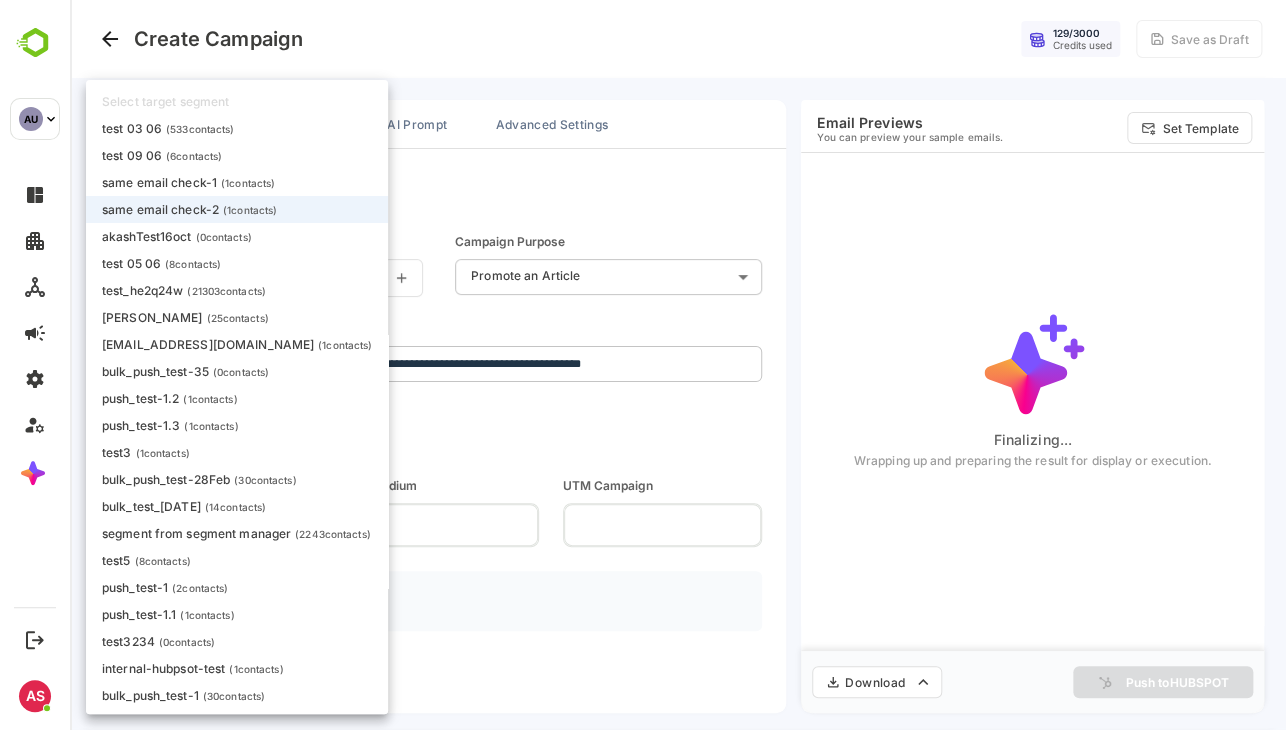 click on "**********" at bounding box center (678, 365) 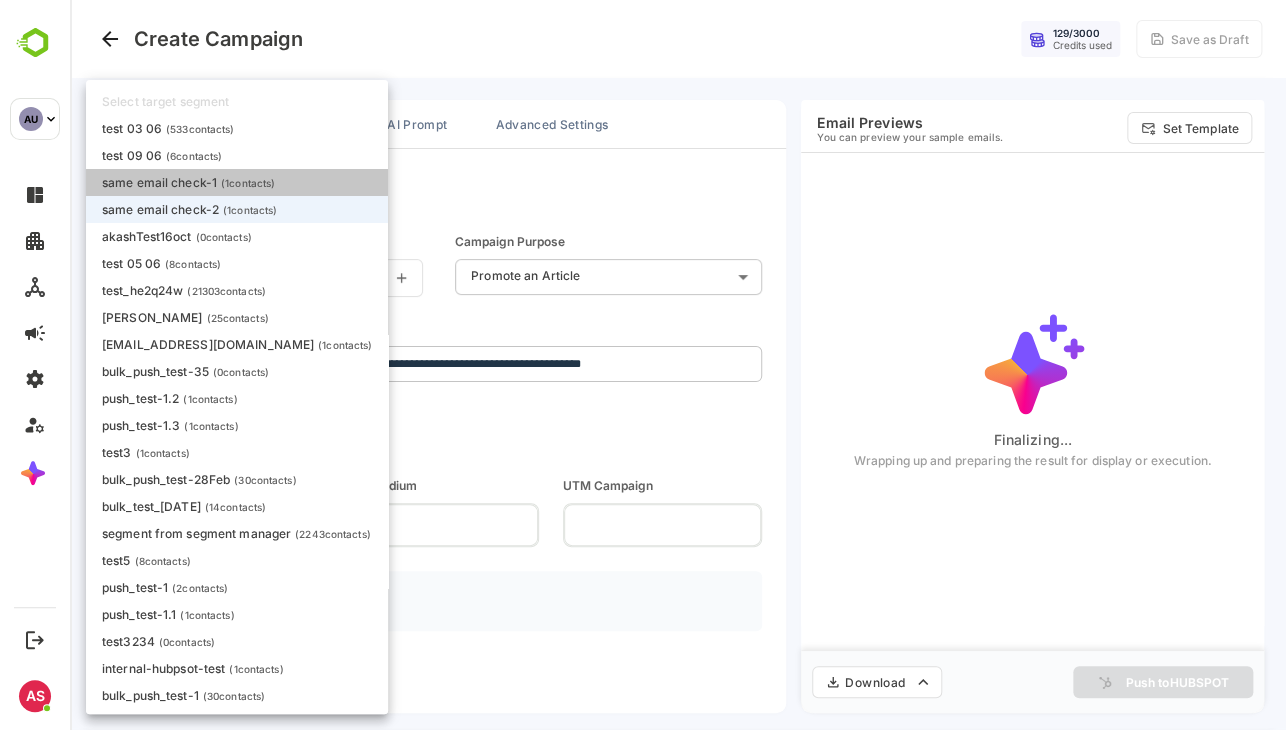 click on "same email check-1" at bounding box center (159, 182) 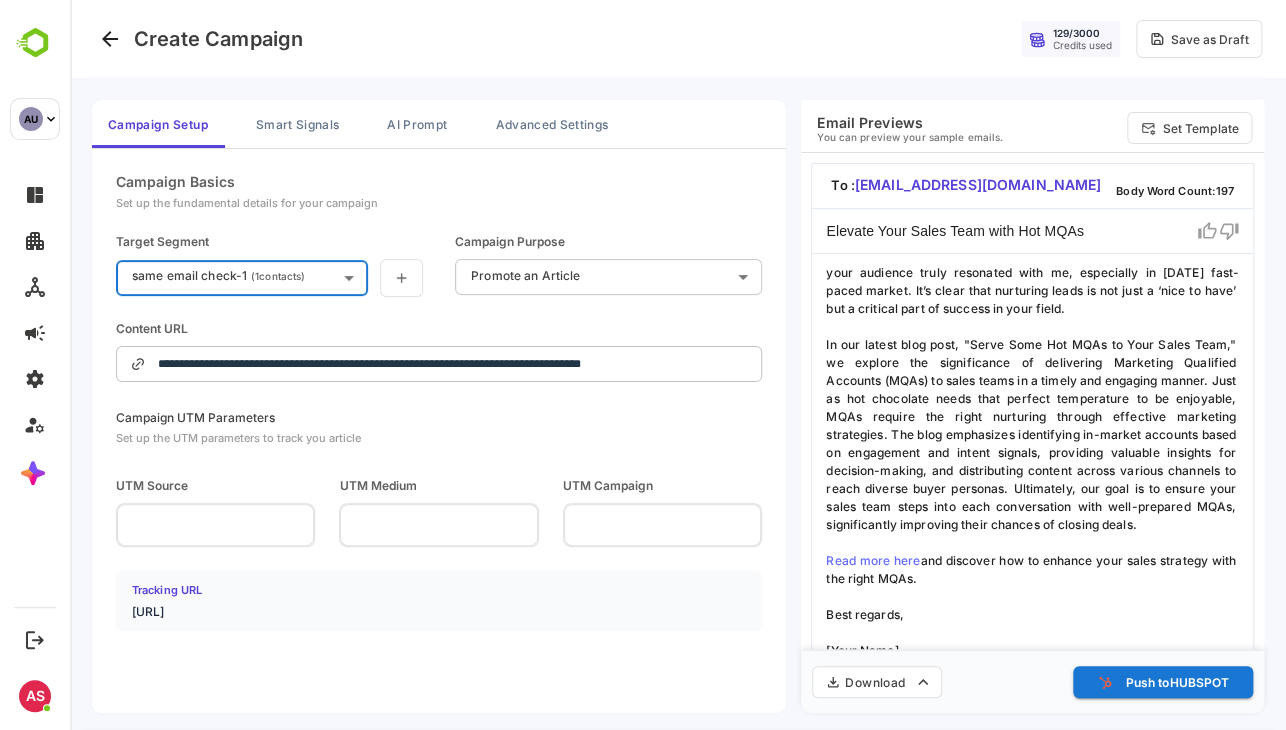 scroll, scrollTop: 212, scrollLeft: 0, axis: vertical 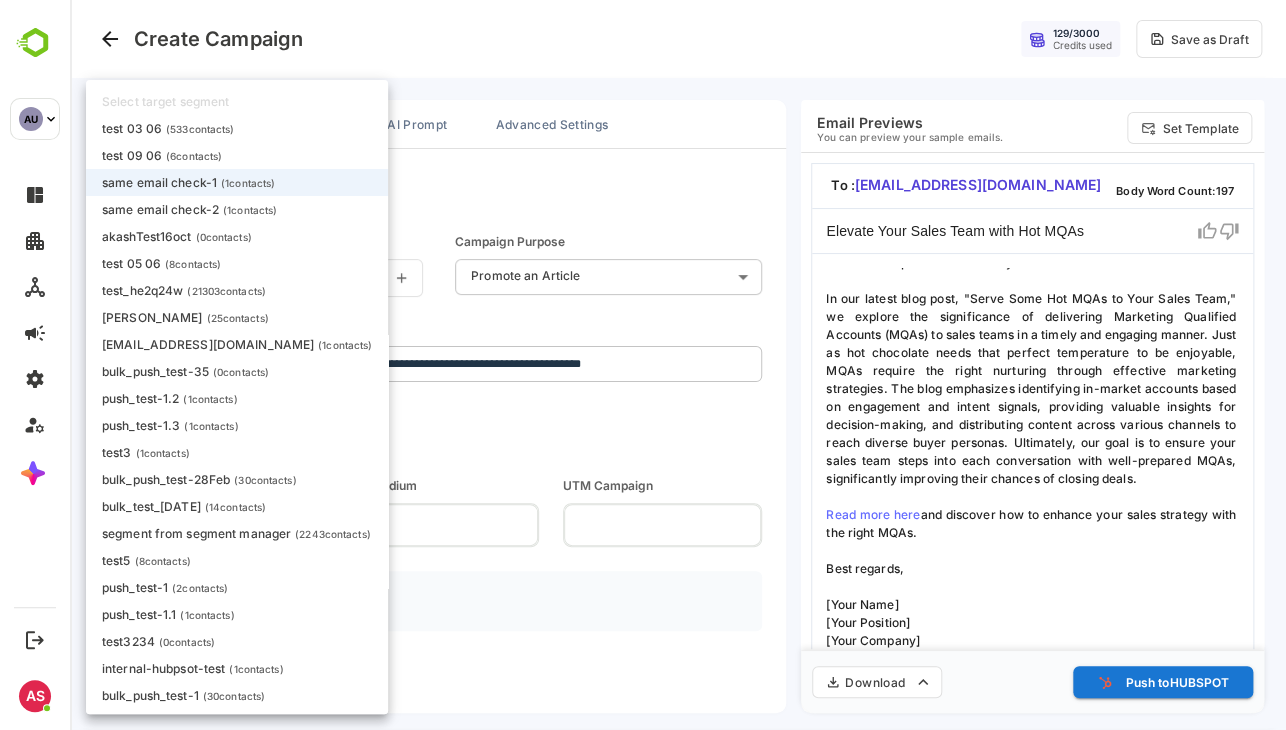 click on "**********" at bounding box center (678, 365) 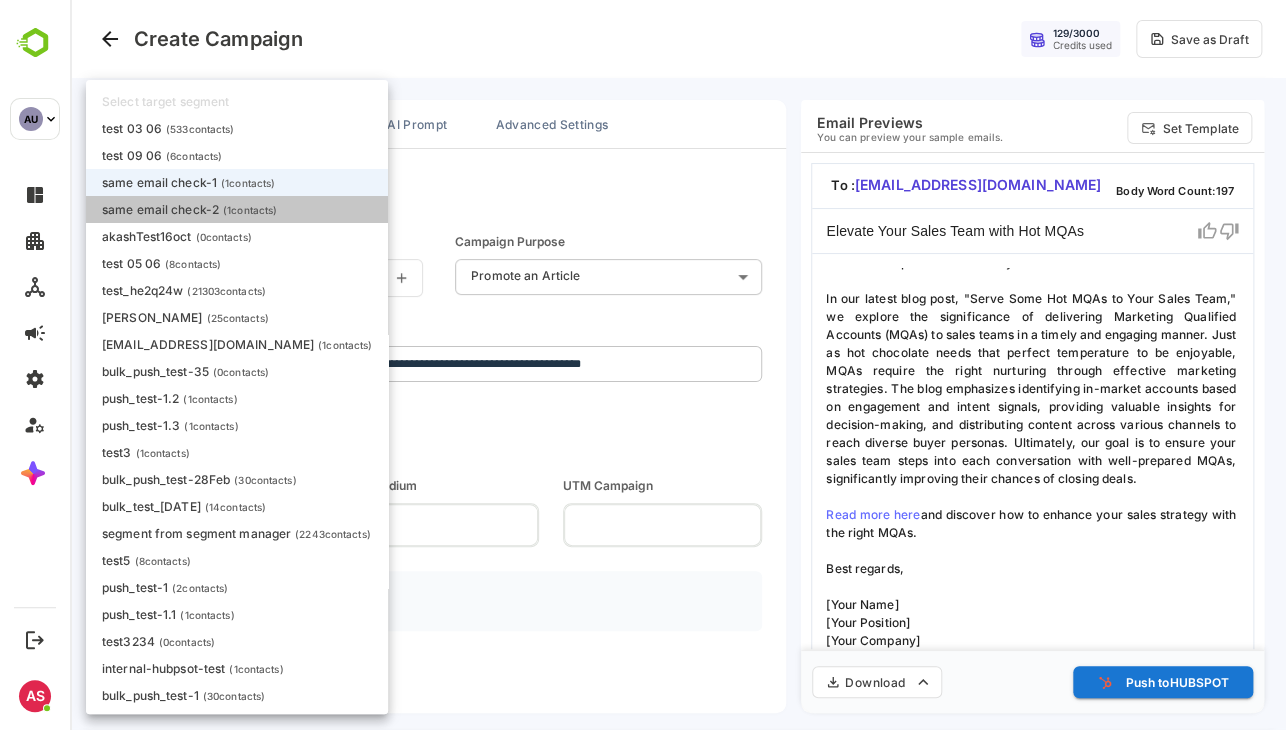 click on "same email check-2 ( 1  contacts)" at bounding box center [189, 209] 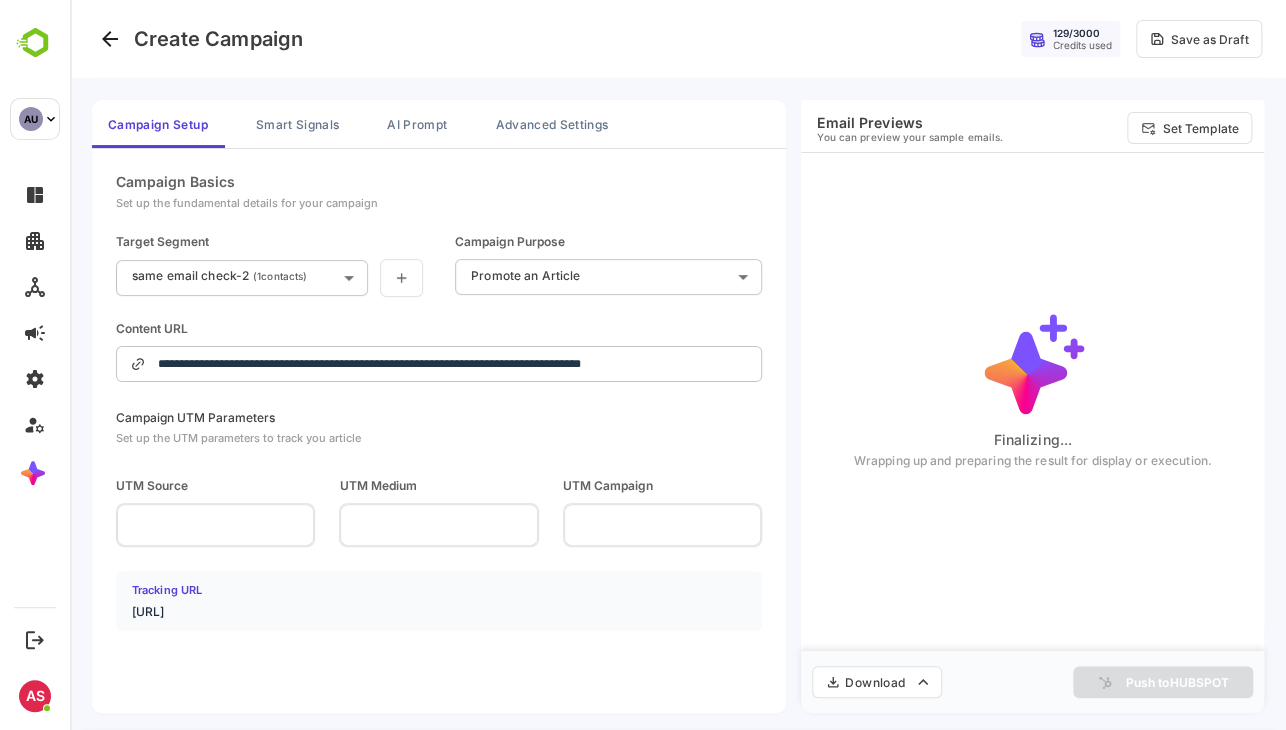 click on "**********" at bounding box center [678, 365] 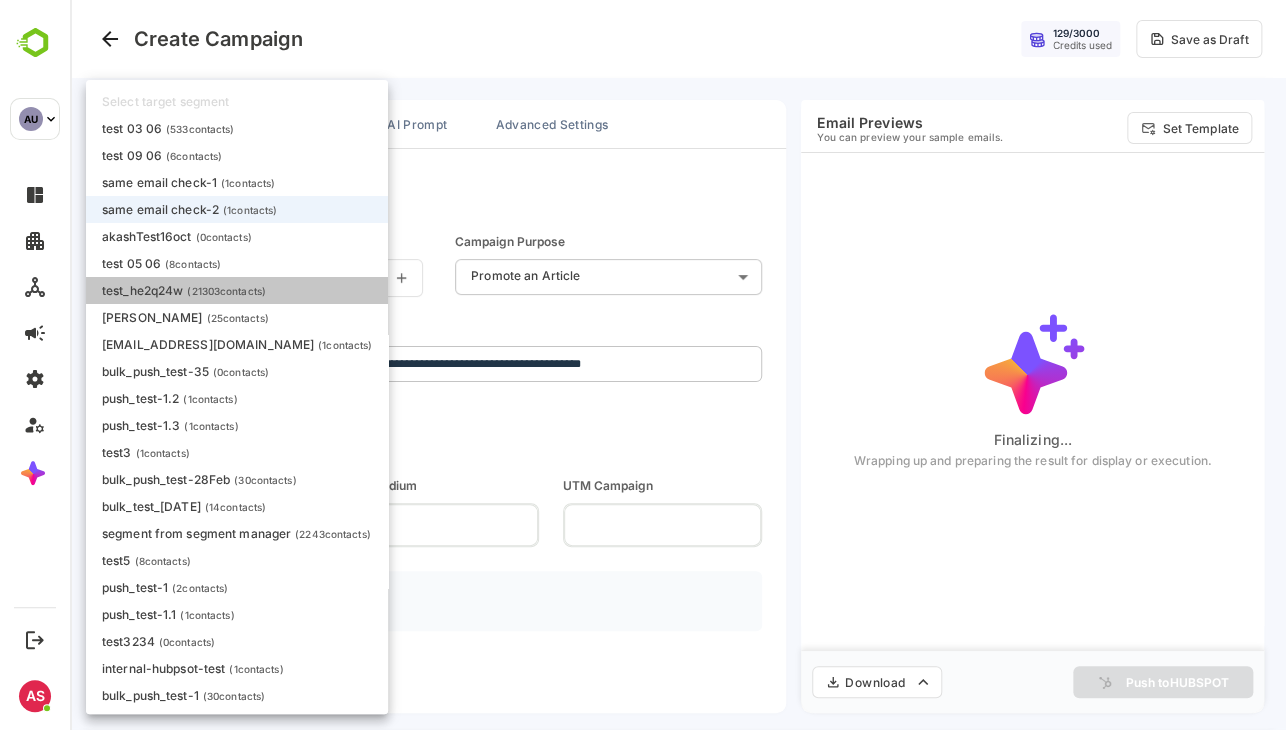 click on "test_he2q24w ( 21303  contacts)" at bounding box center [237, 290] 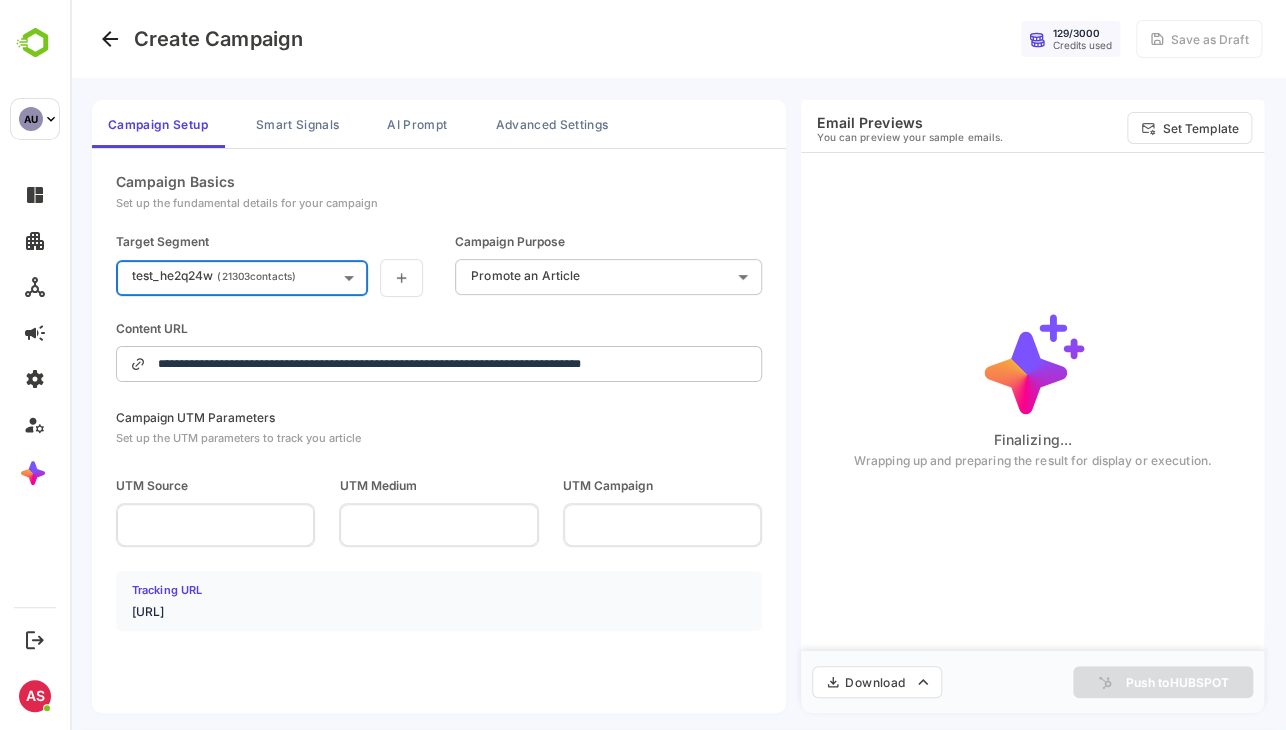 type 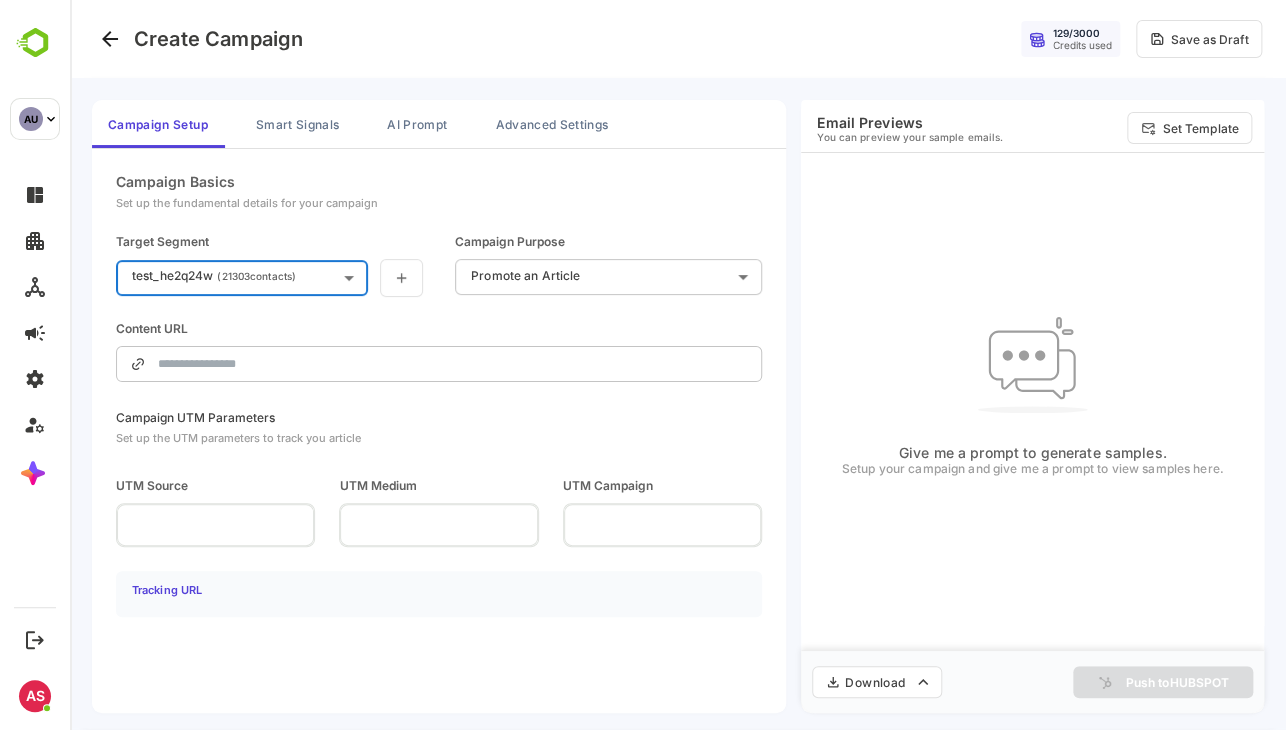 click on "**********" at bounding box center (269, 265) 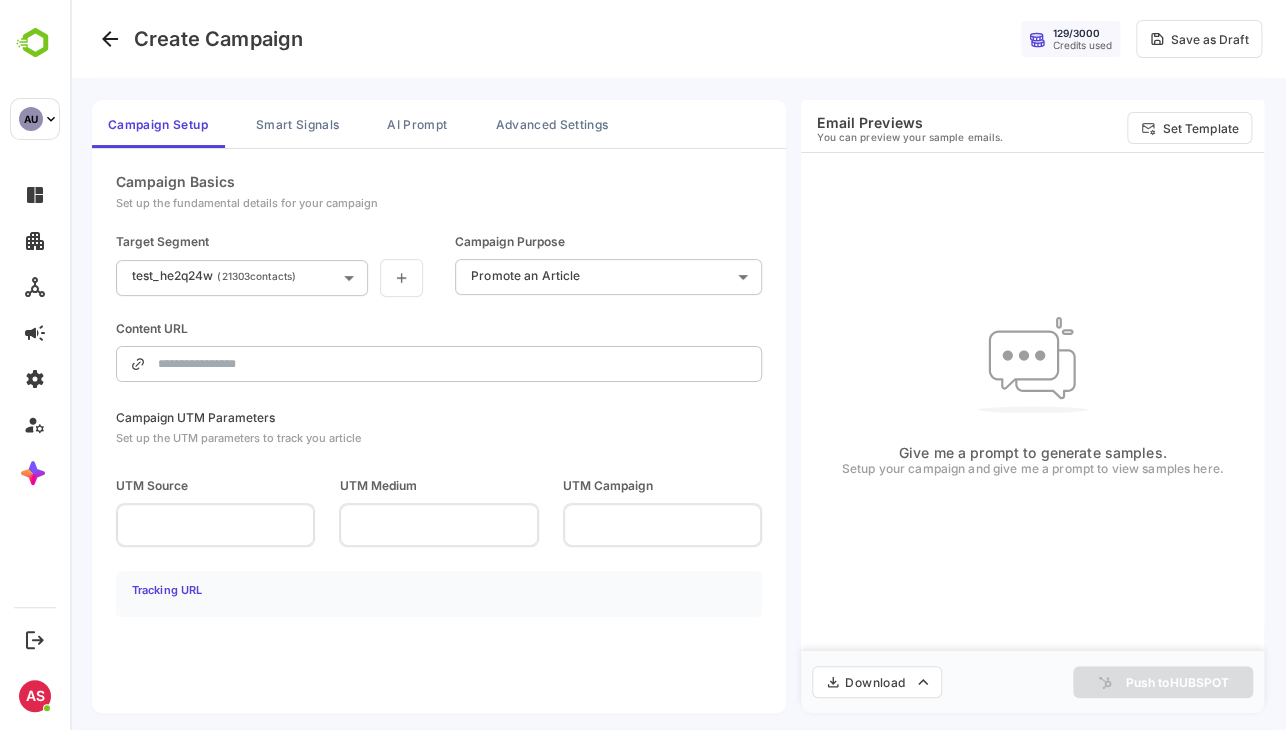 click on "**********" at bounding box center [678, 365] 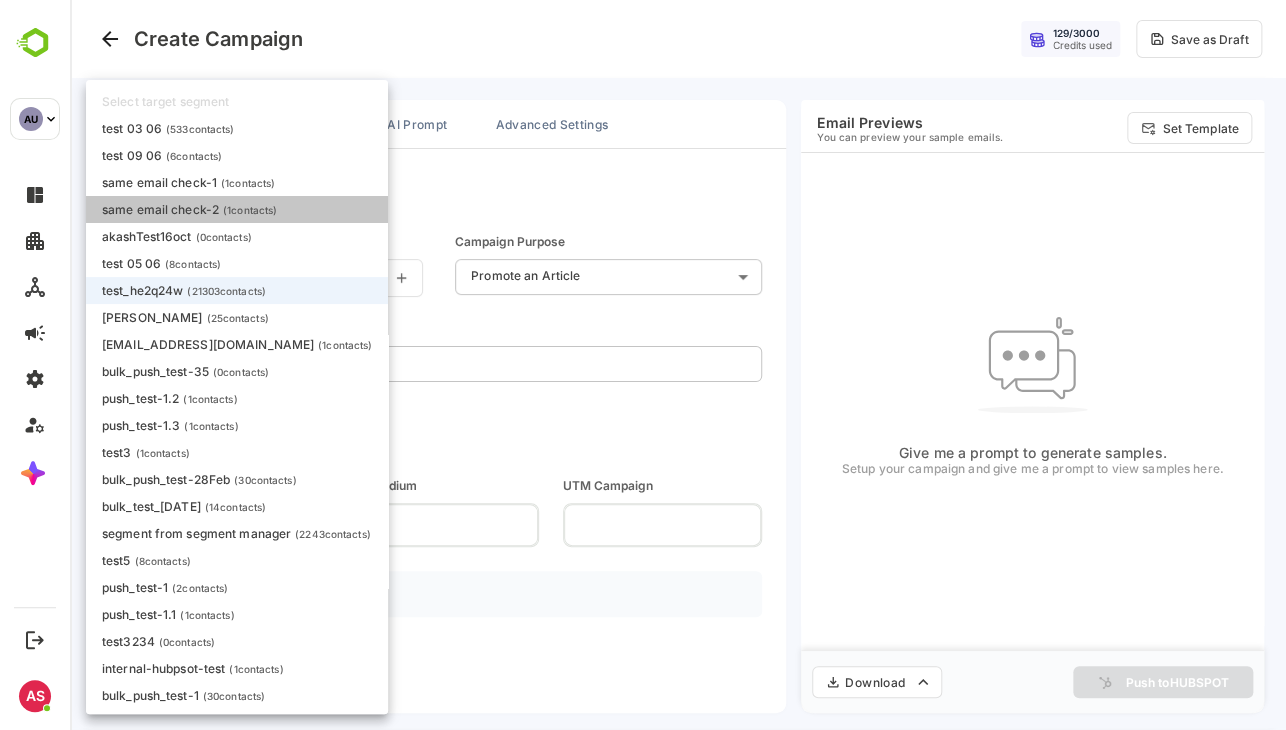 click on "same email check-2 ( 1  contacts)" at bounding box center (237, 209) 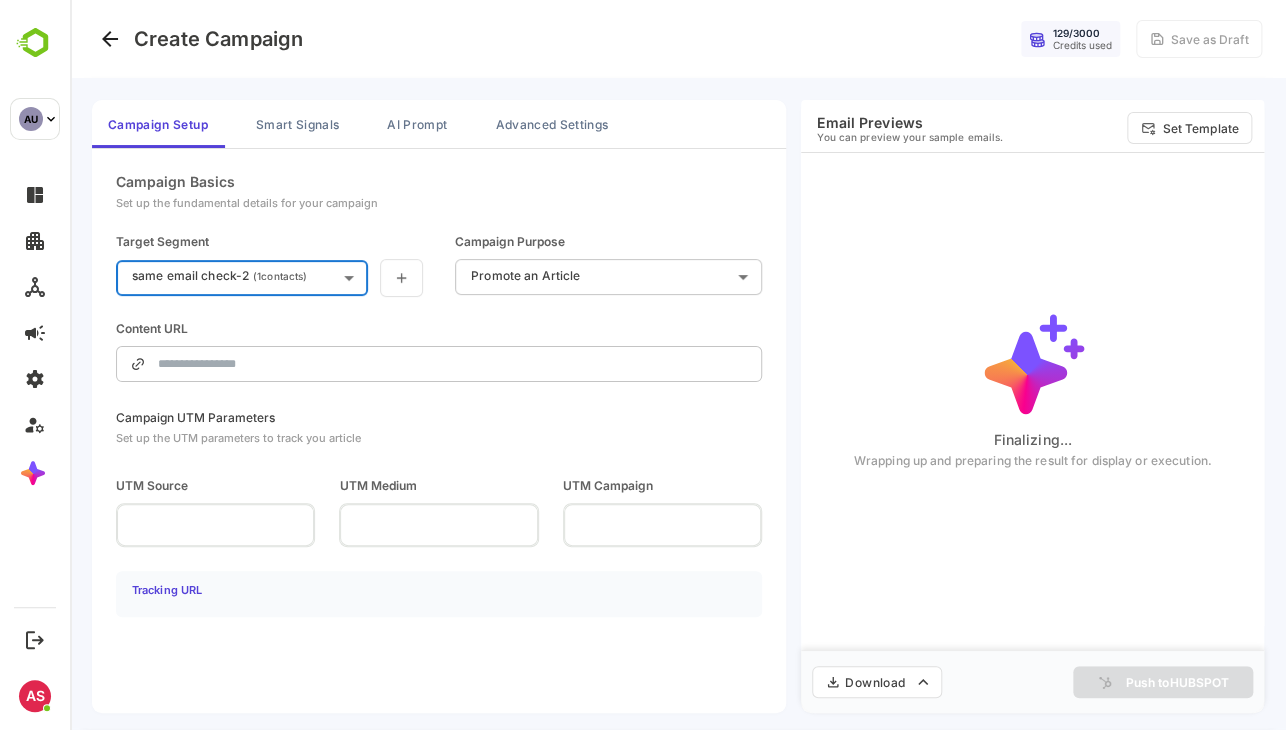 type on "**********" 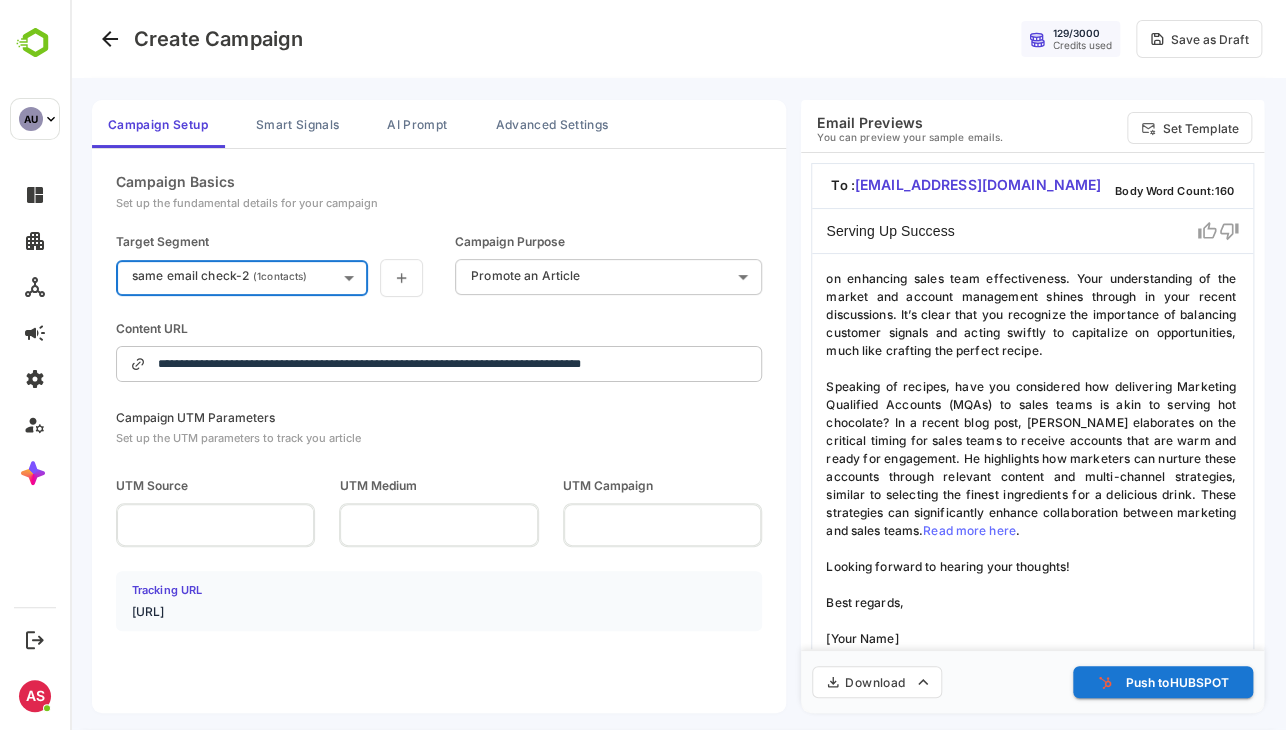 scroll, scrollTop: 86, scrollLeft: 0, axis: vertical 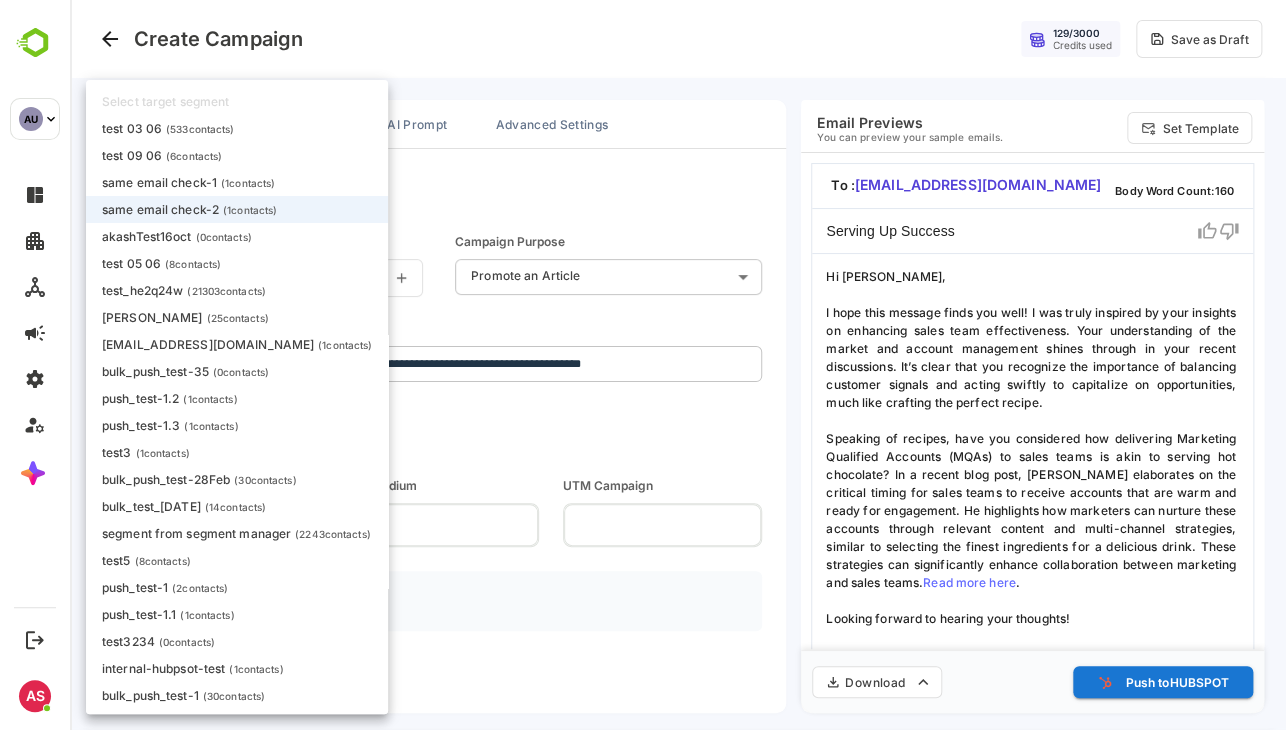 click on "**********" at bounding box center [678, 365] 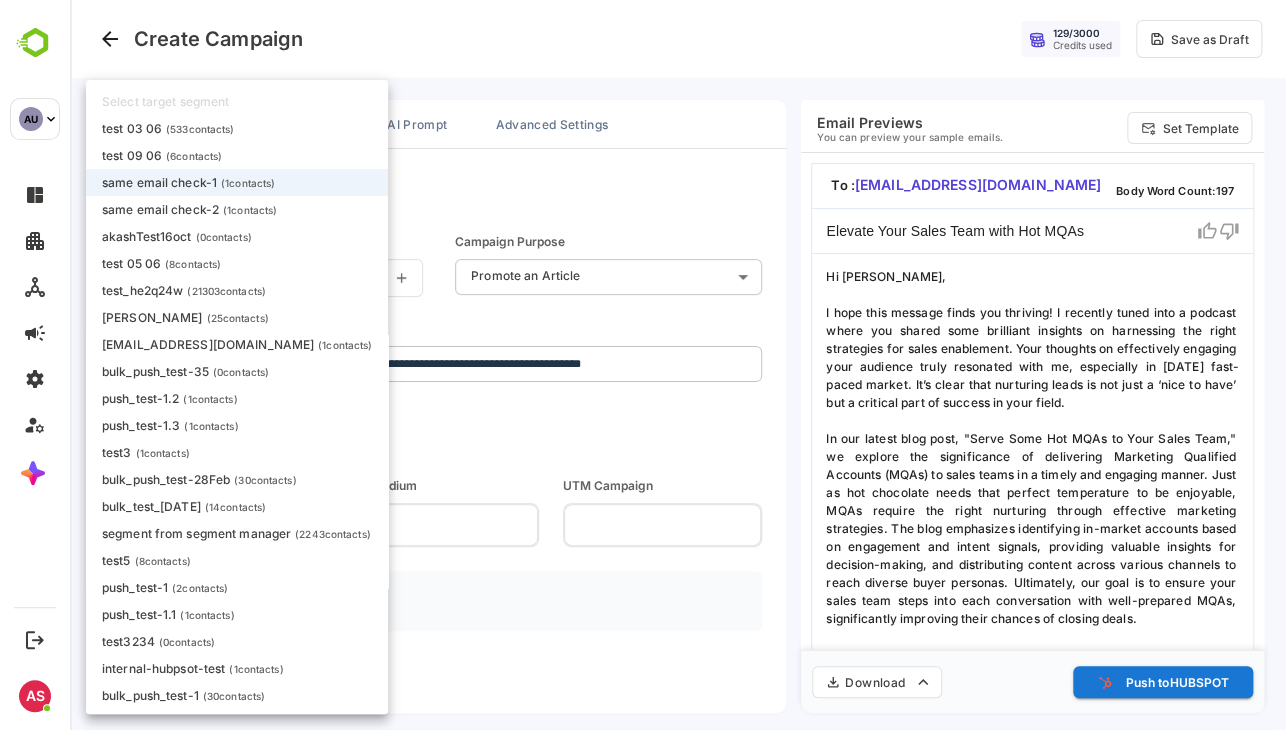 click on "**********" at bounding box center [678, 365] 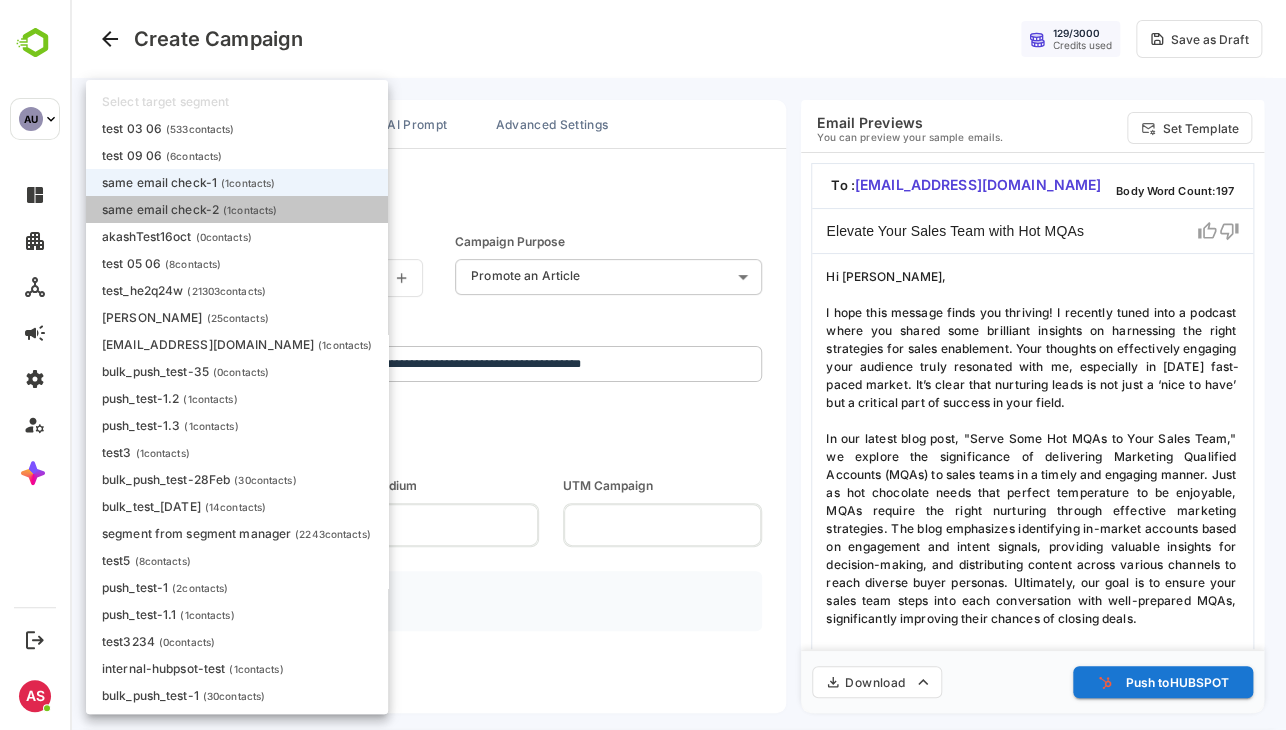 click on "same email check-2 ( 1  contacts)" at bounding box center (237, 209) 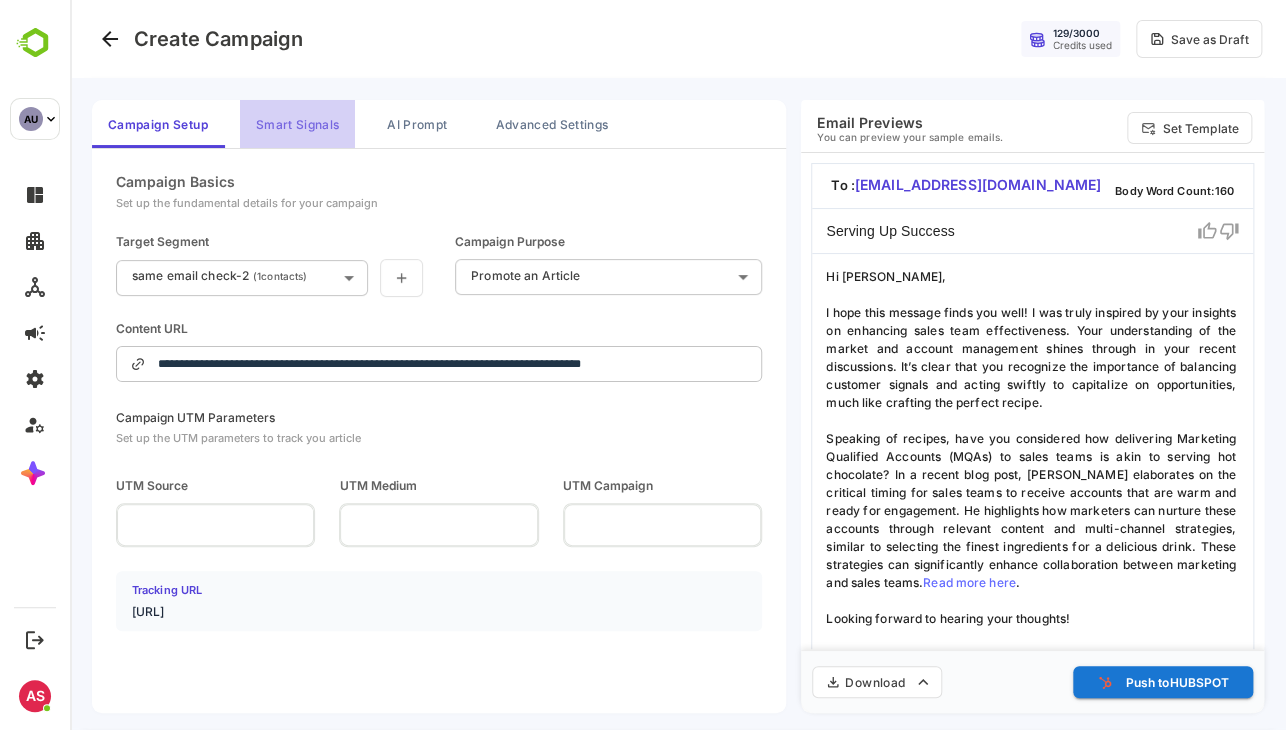 click on "Smart Signals" at bounding box center (297, 124) 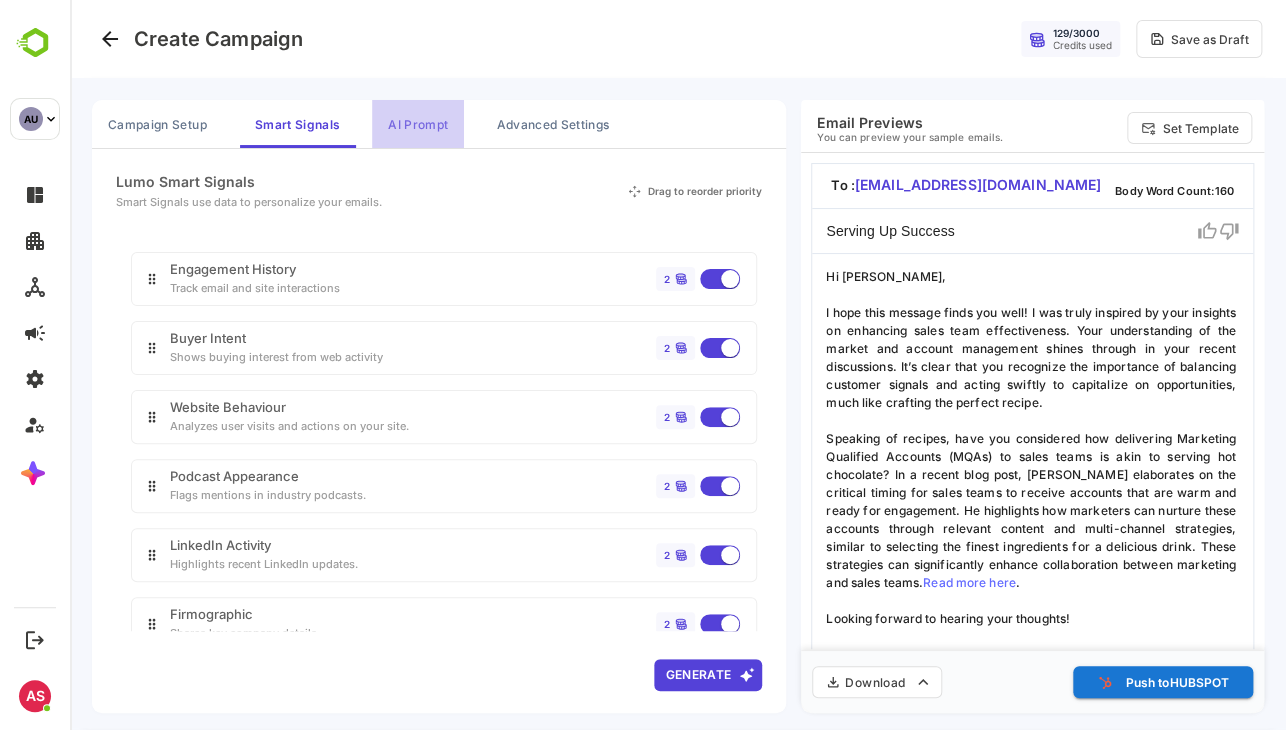 click on "AI Prompt" at bounding box center (418, 124) 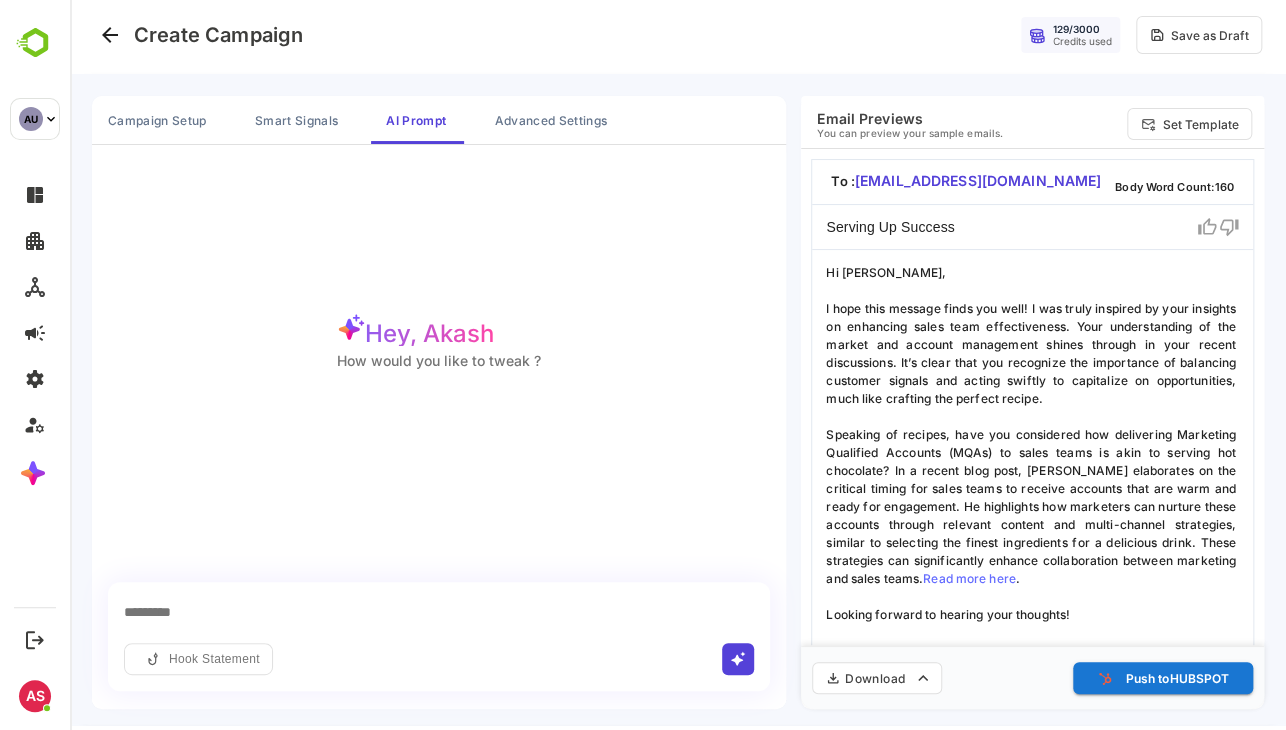 click on "*********" at bounding box center (439, 612) 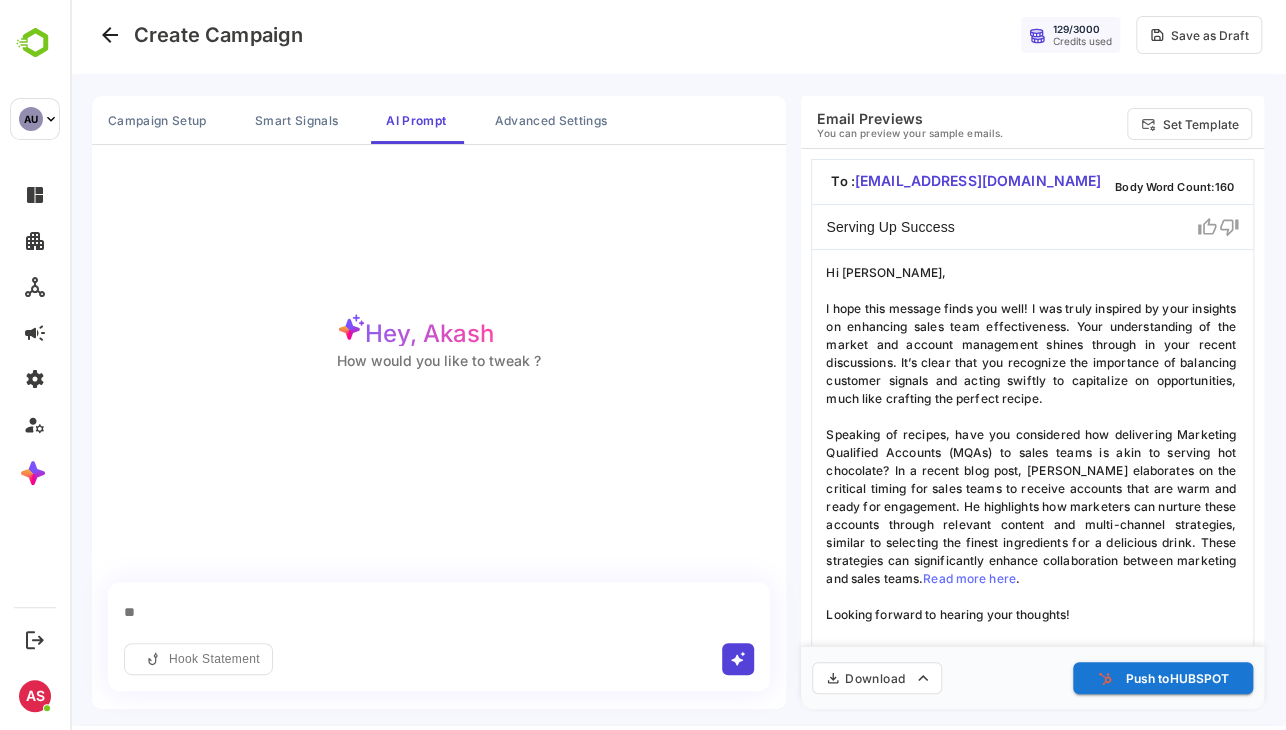 type on "*" 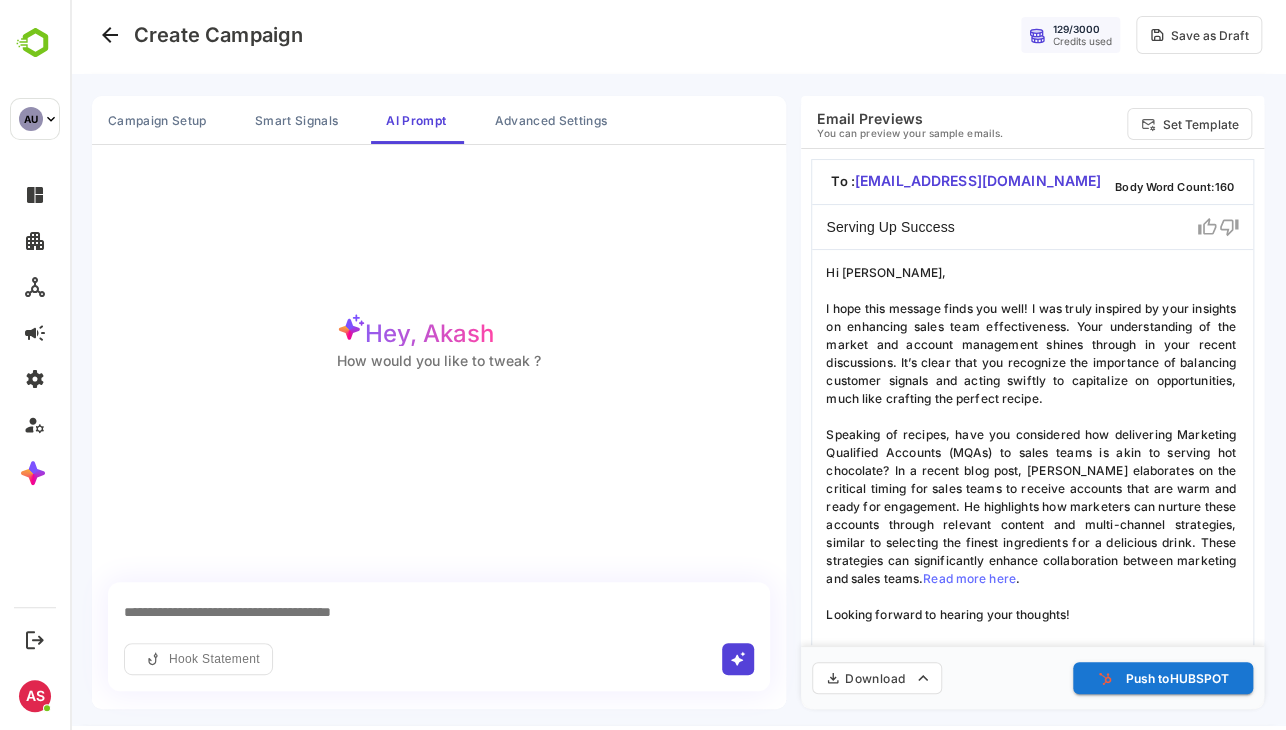 type on "**********" 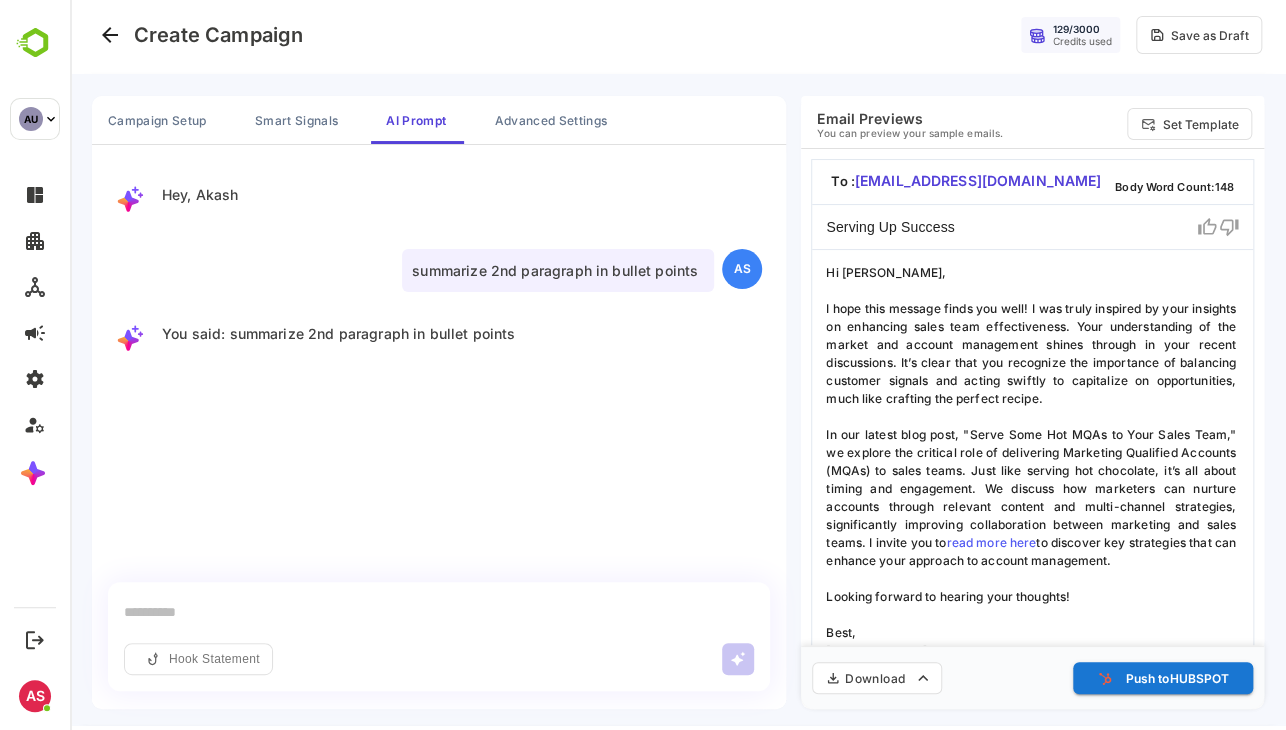 scroll, scrollTop: 14, scrollLeft: 0, axis: vertical 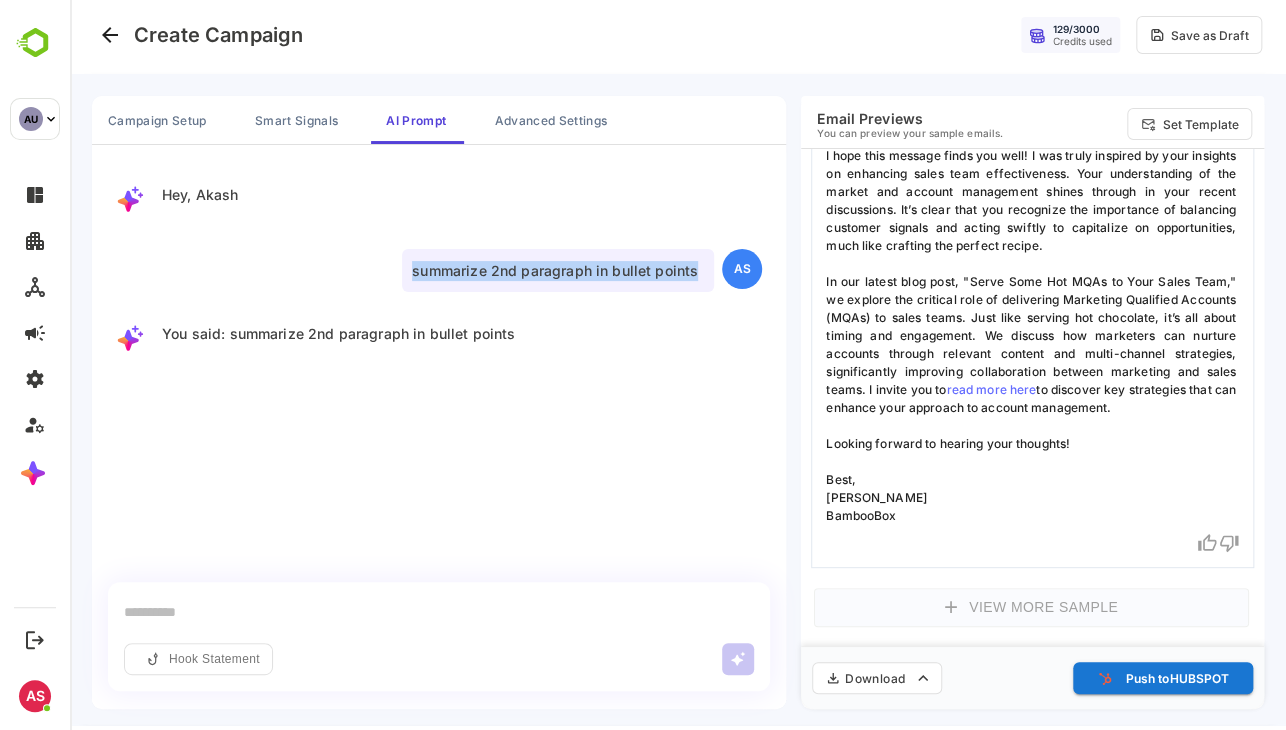 drag, startPoint x: 702, startPoint y: 269, endPoint x: 403, endPoint y: 281, distance: 299.2407 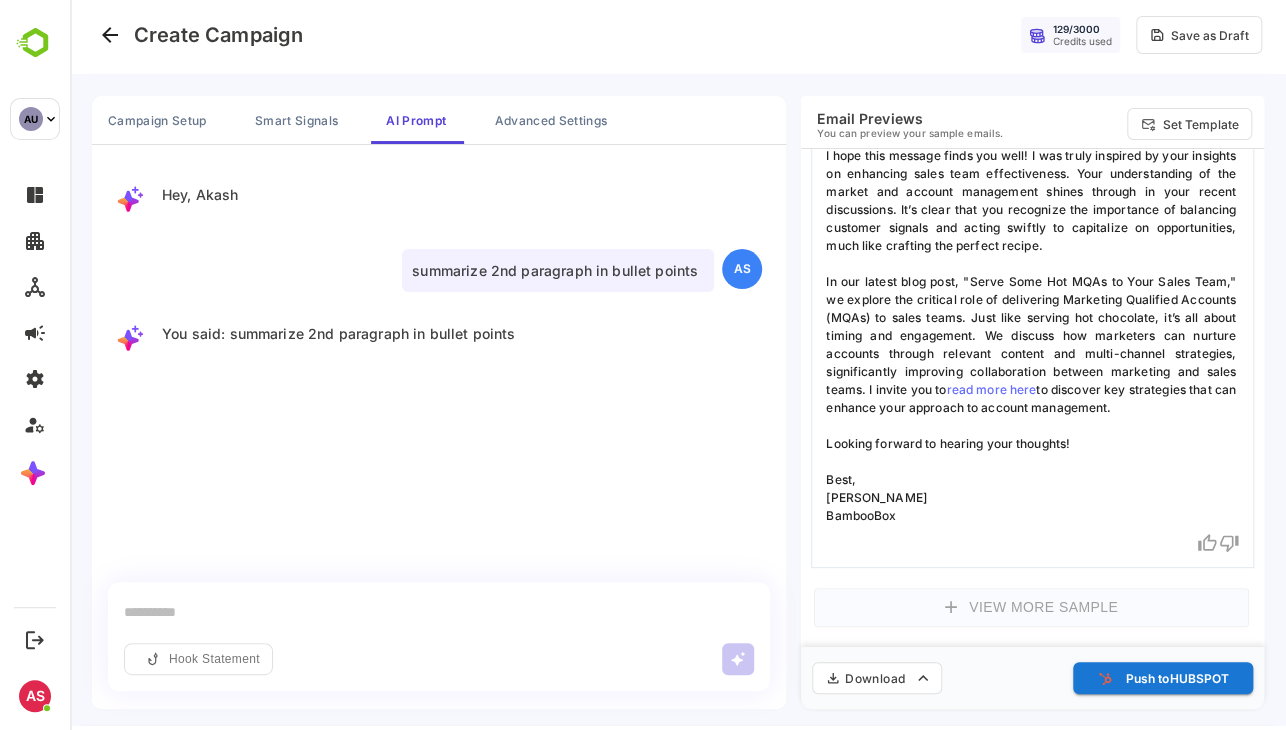 click at bounding box center [439, 612] 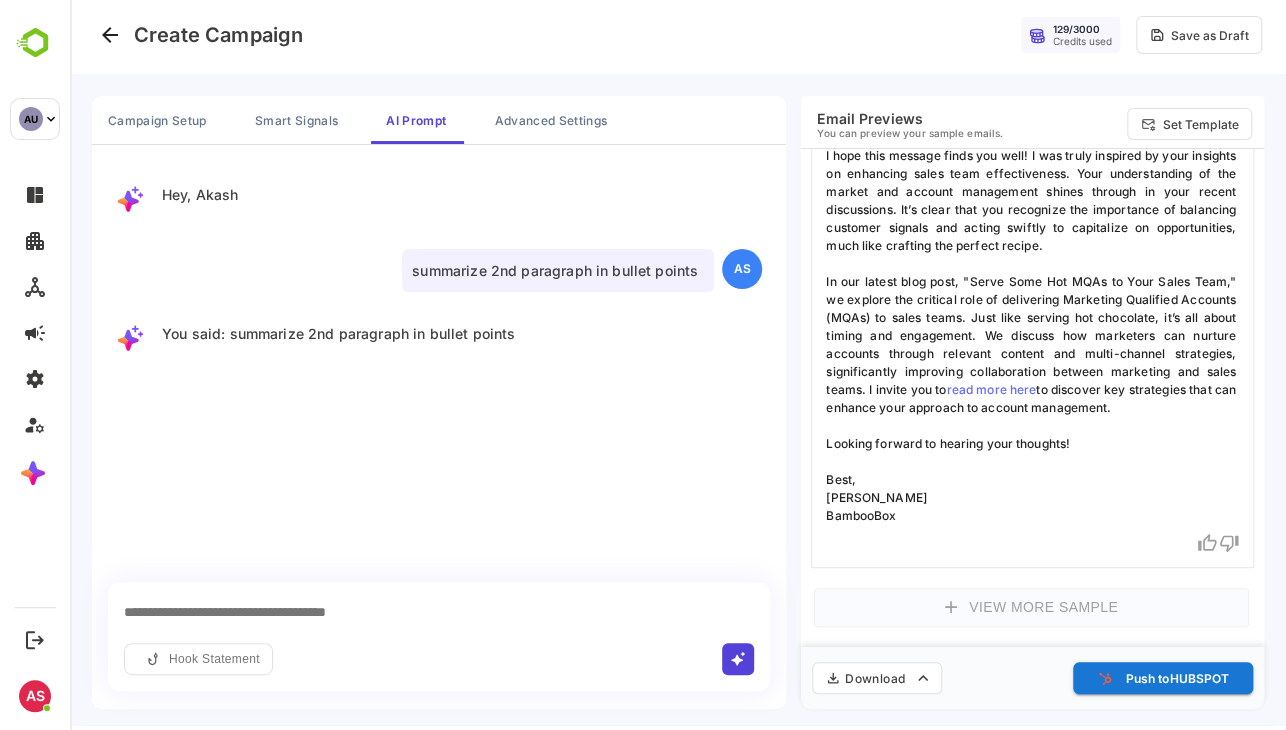 type on "**********" 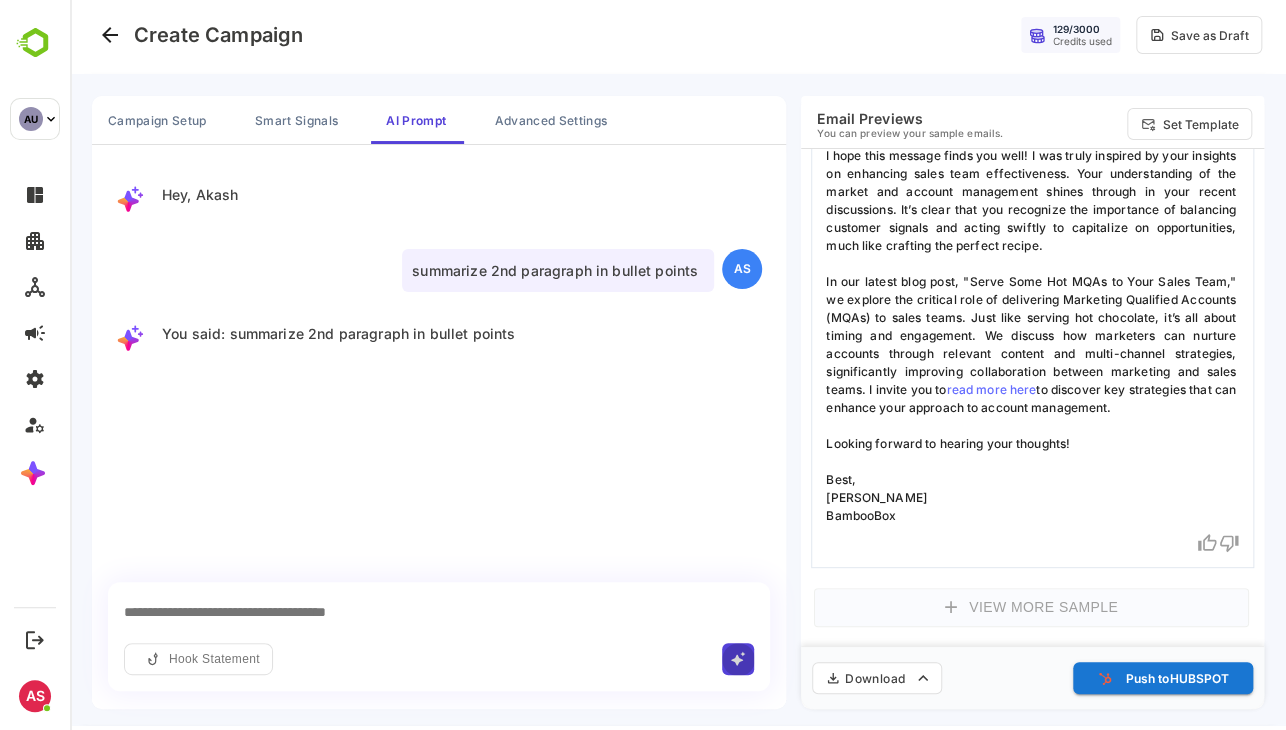 click 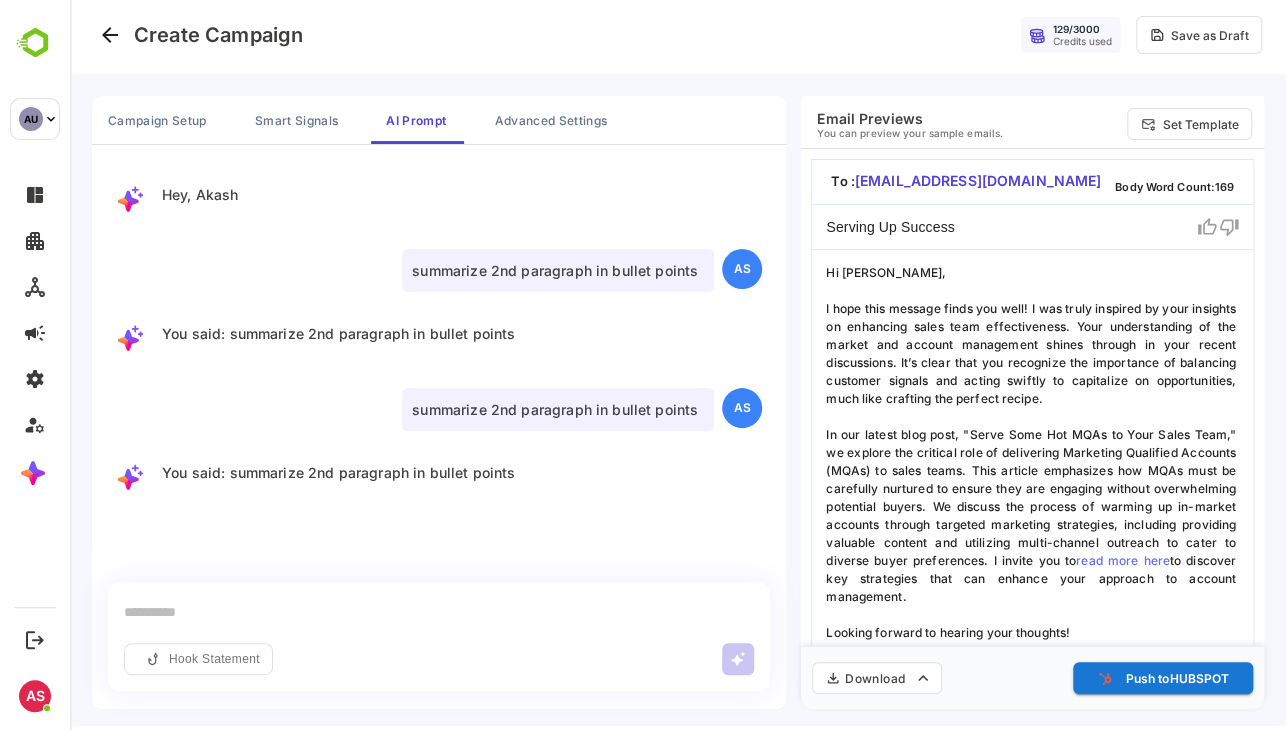 scroll, scrollTop: 104, scrollLeft: 0, axis: vertical 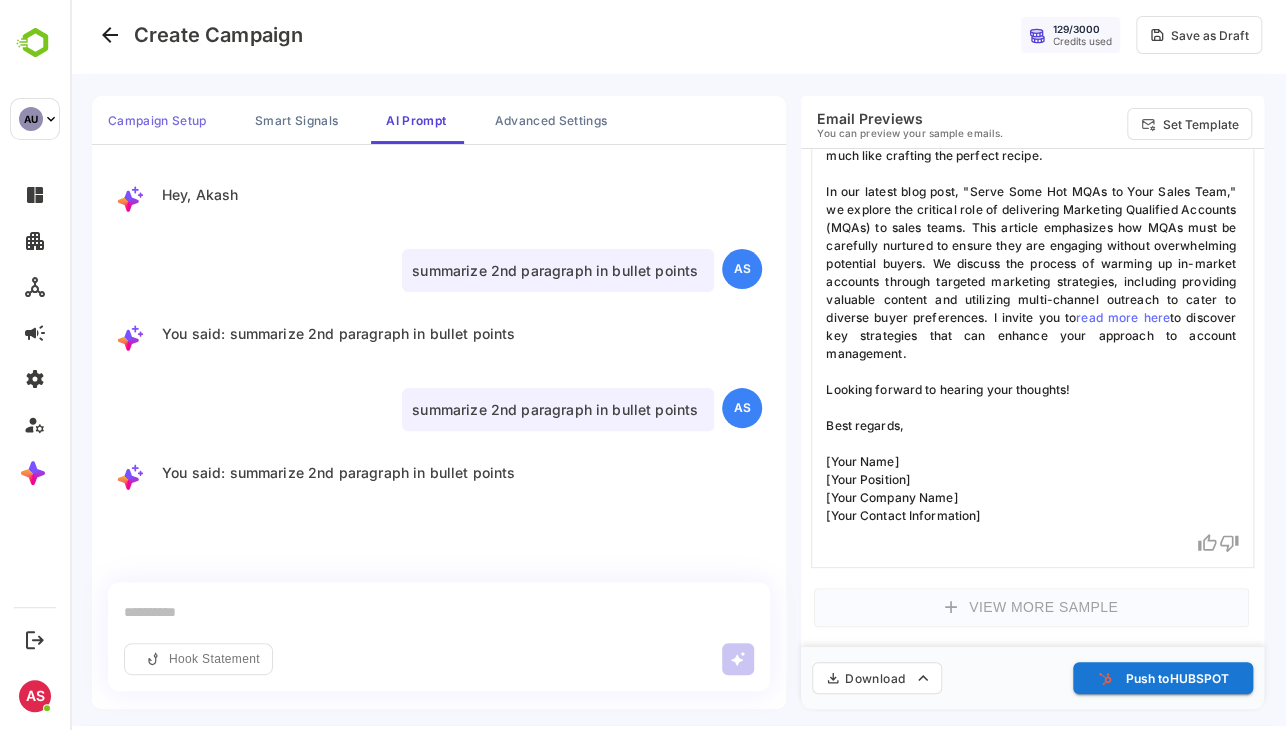 click on "Campaign Setup" at bounding box center (157, 120) 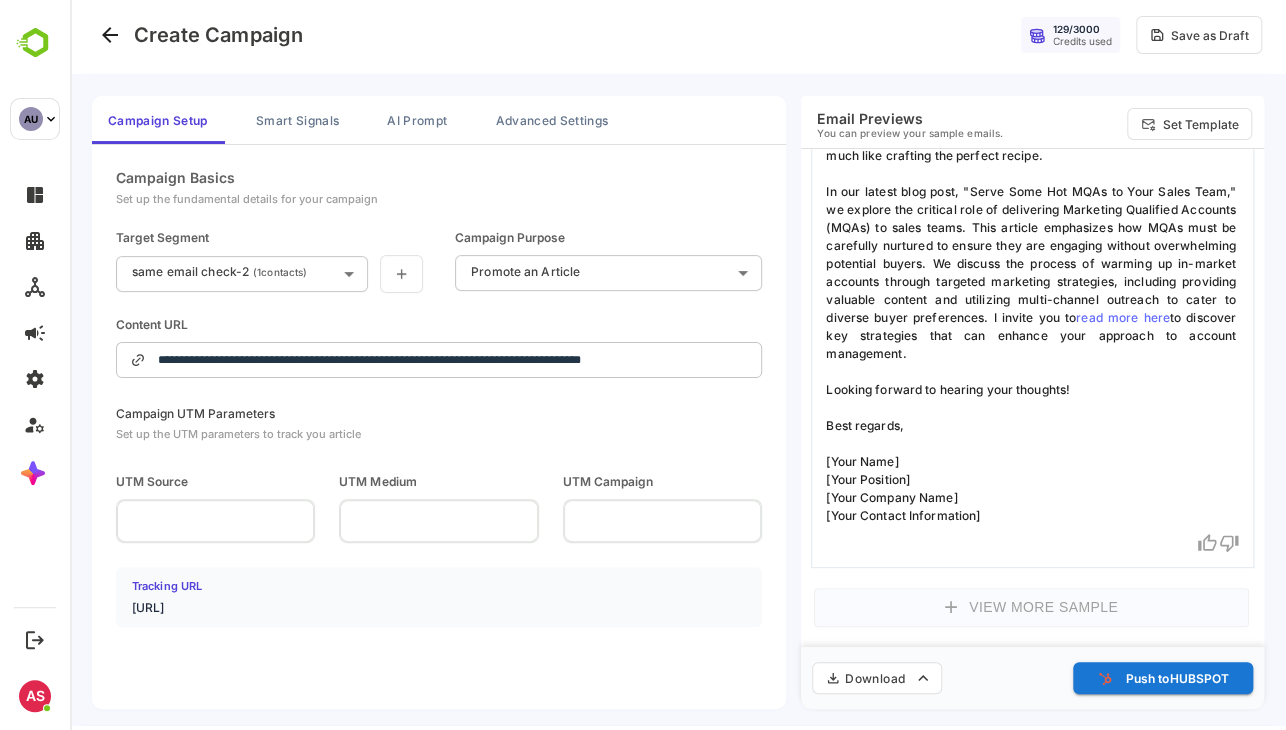 click on "**********" at bounding box center (678, 361) 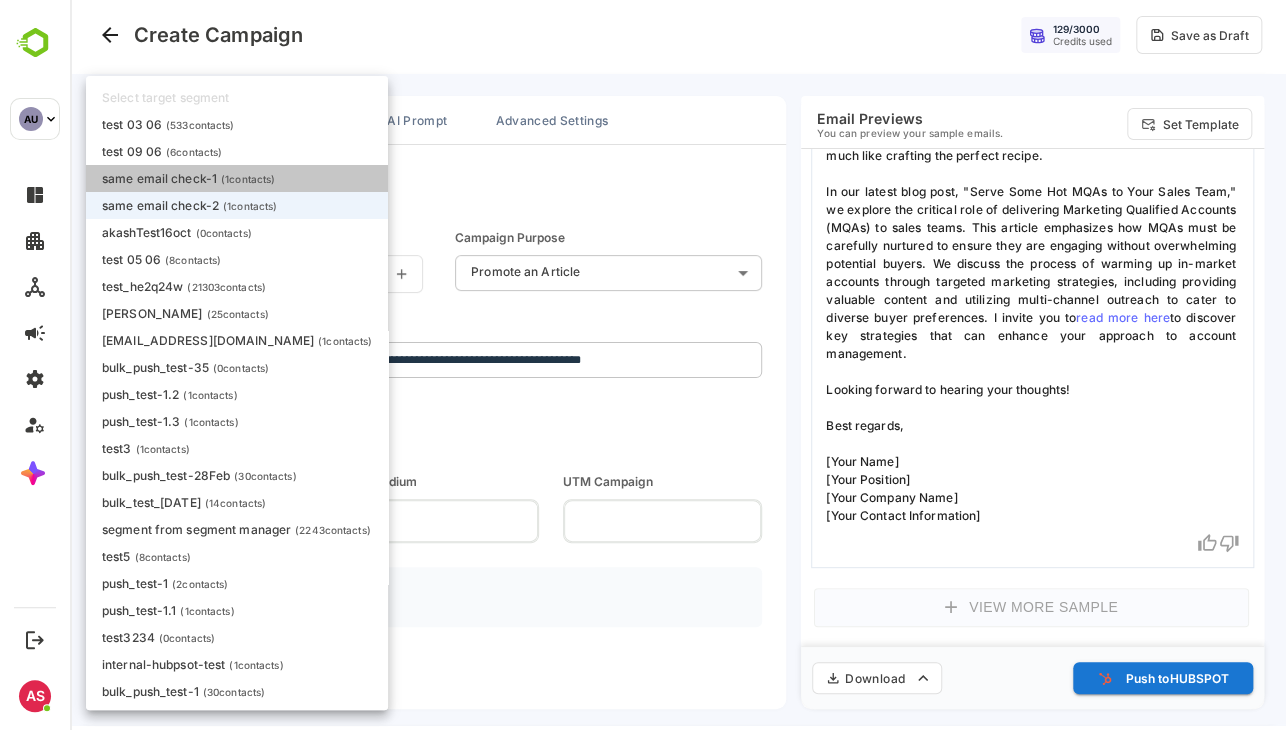click on "( 1  contacts)" at bounding box center (248, 179) 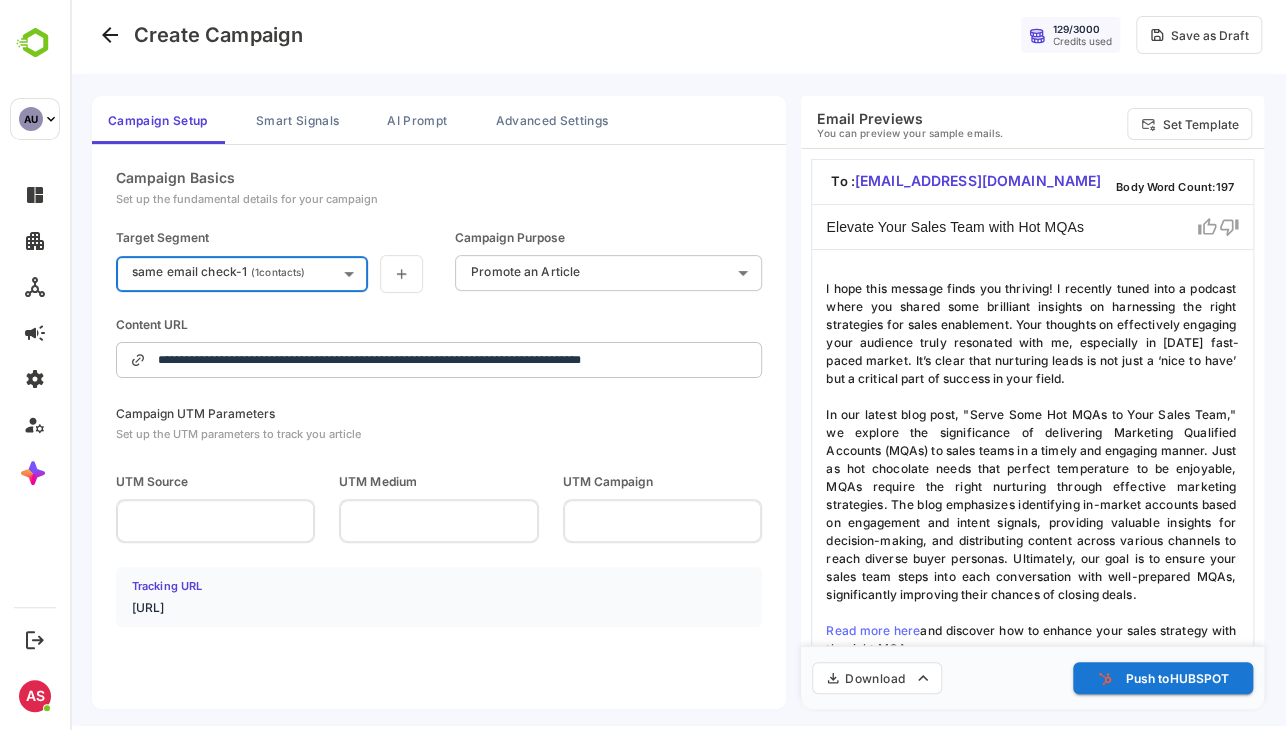 scroll, scrollTop: 212, scrollLeft: 0, axis: vertical 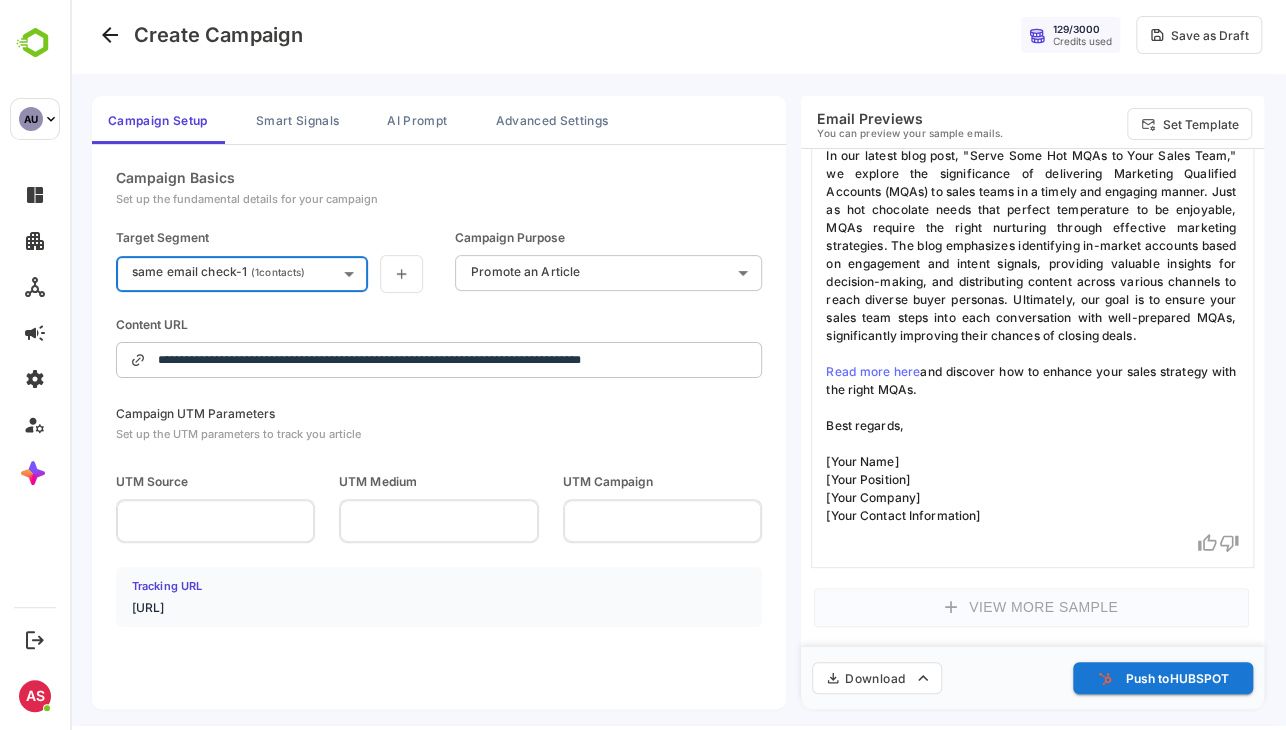 click on "**********" at bounding box center (678, 361) 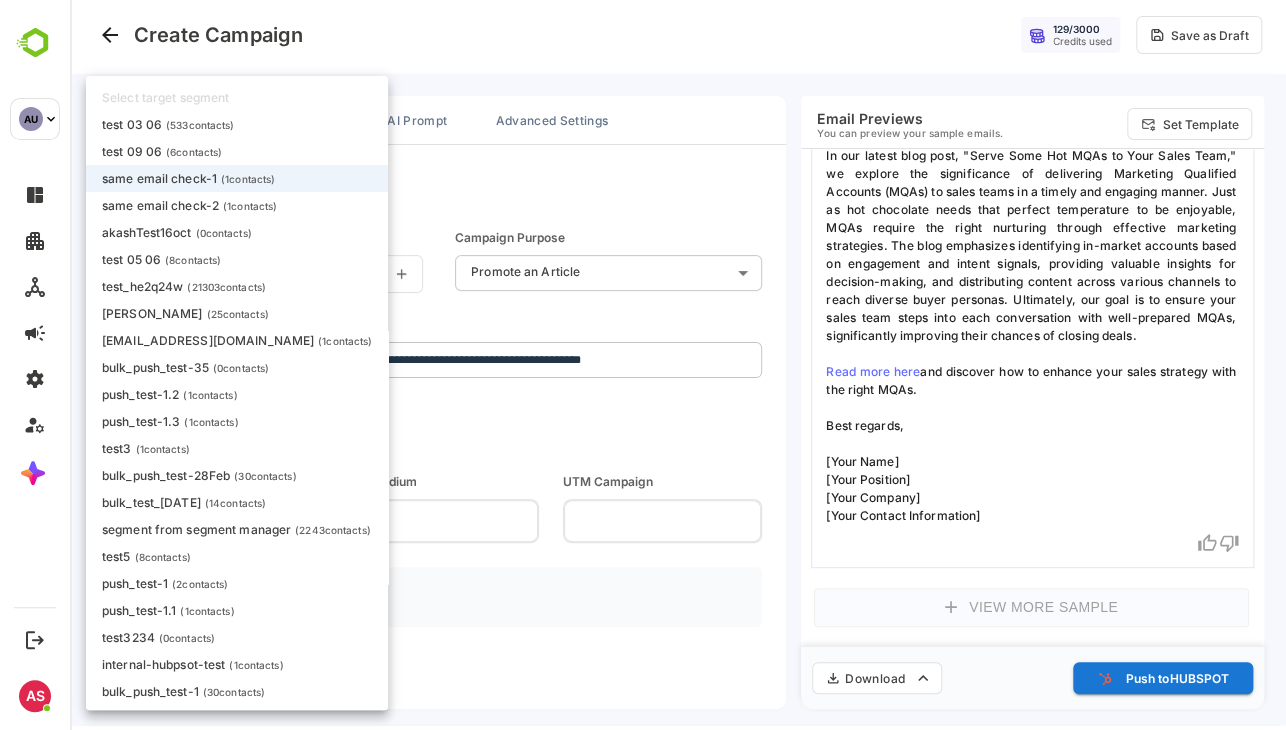 click on "push_test-1.2 ( 1  contacts)" at bounding box center [237, 394] 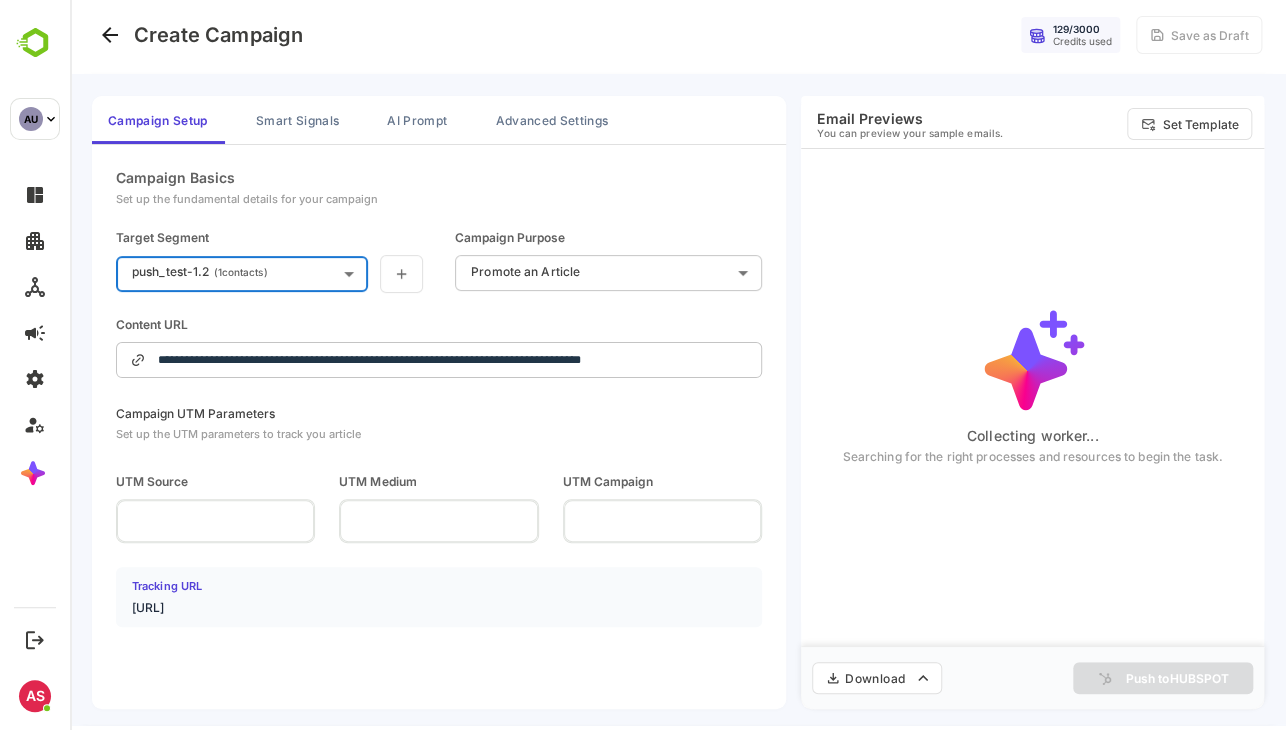 type on "**********" 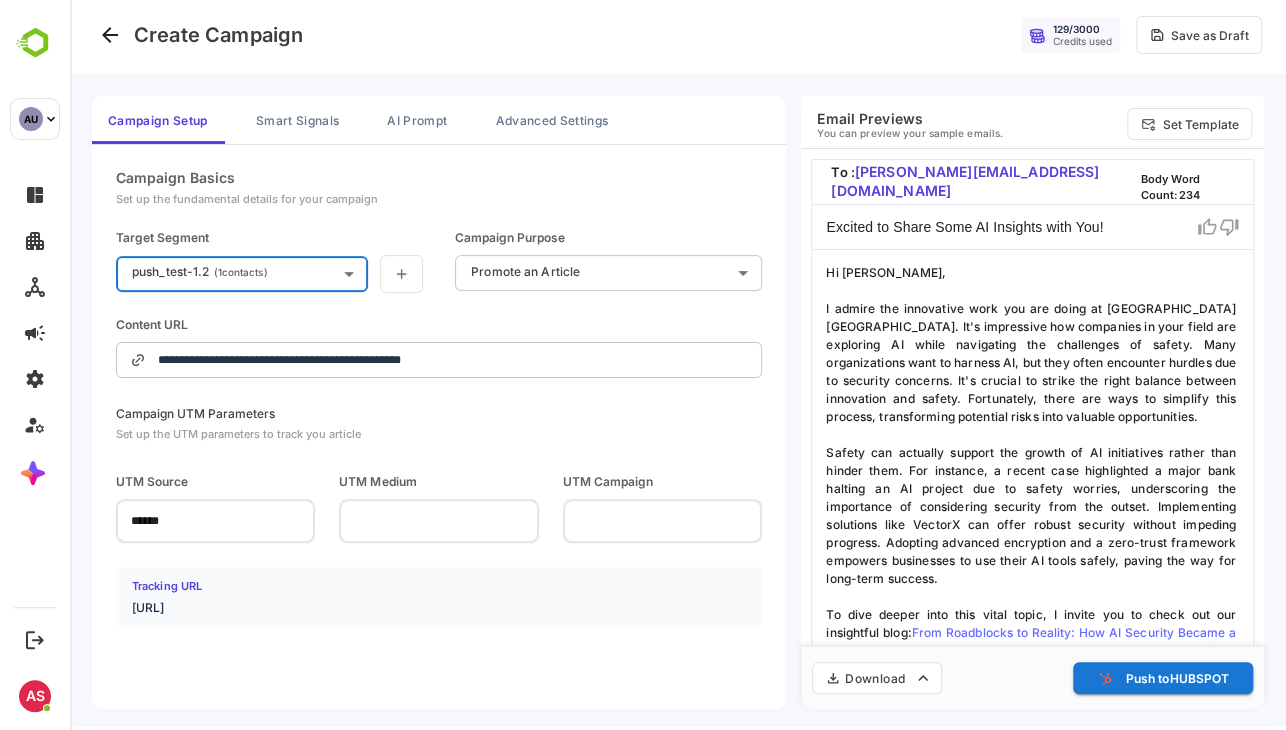 scroll, scrollTop: 212, scrollLeft: 0, axis: vertical 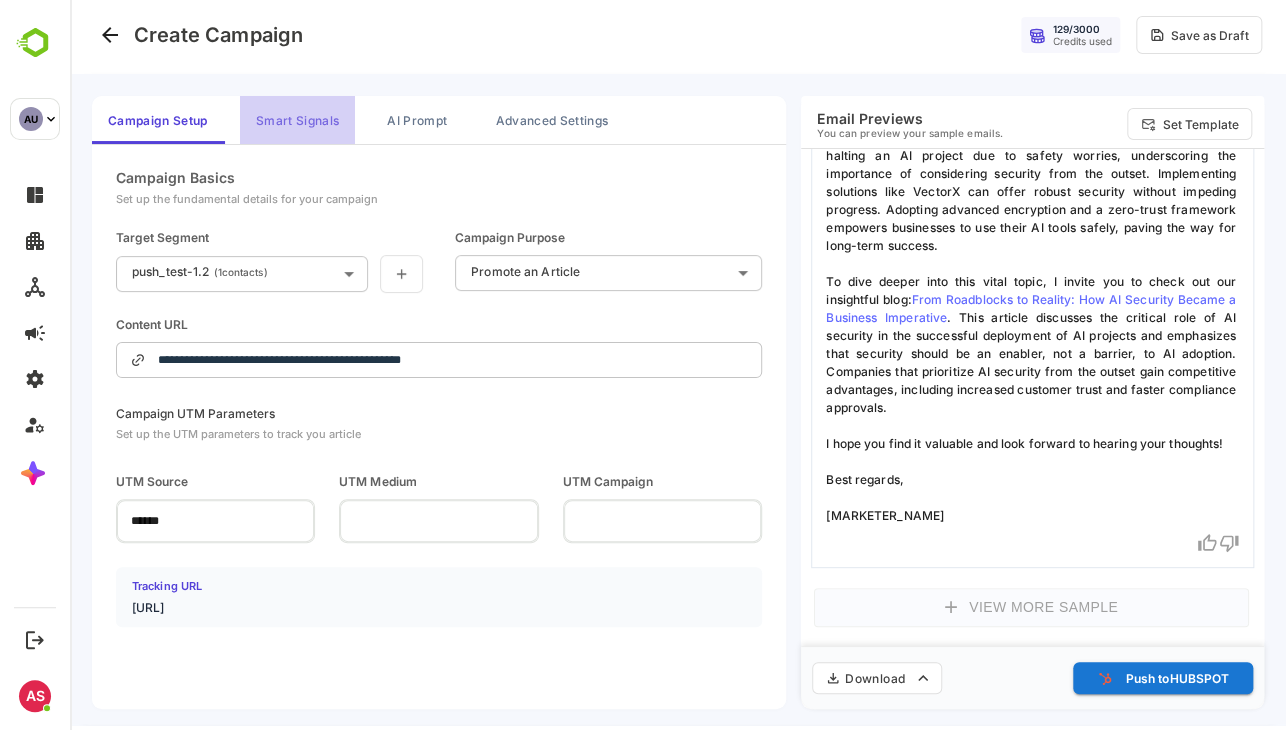 click on "Smart Signals" at bounding box center [297, 120] 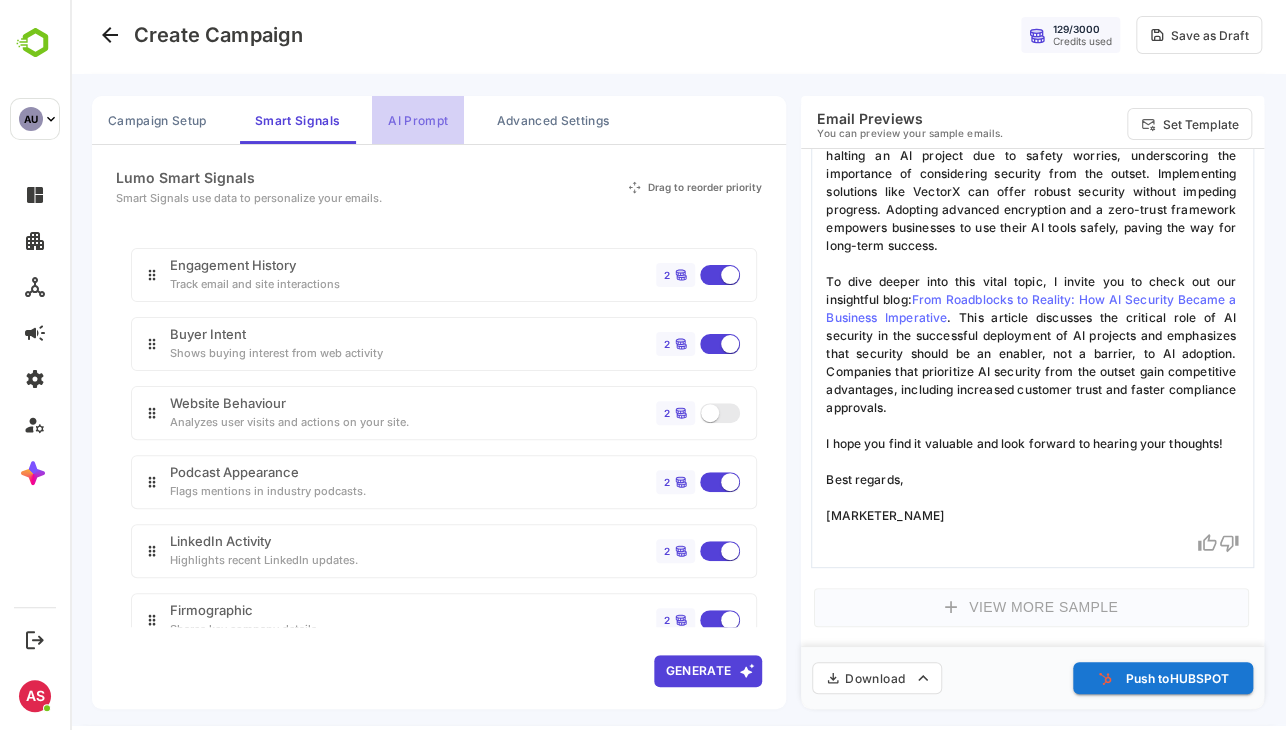 click on "AI Prompt" at bounding box center [418, 120] 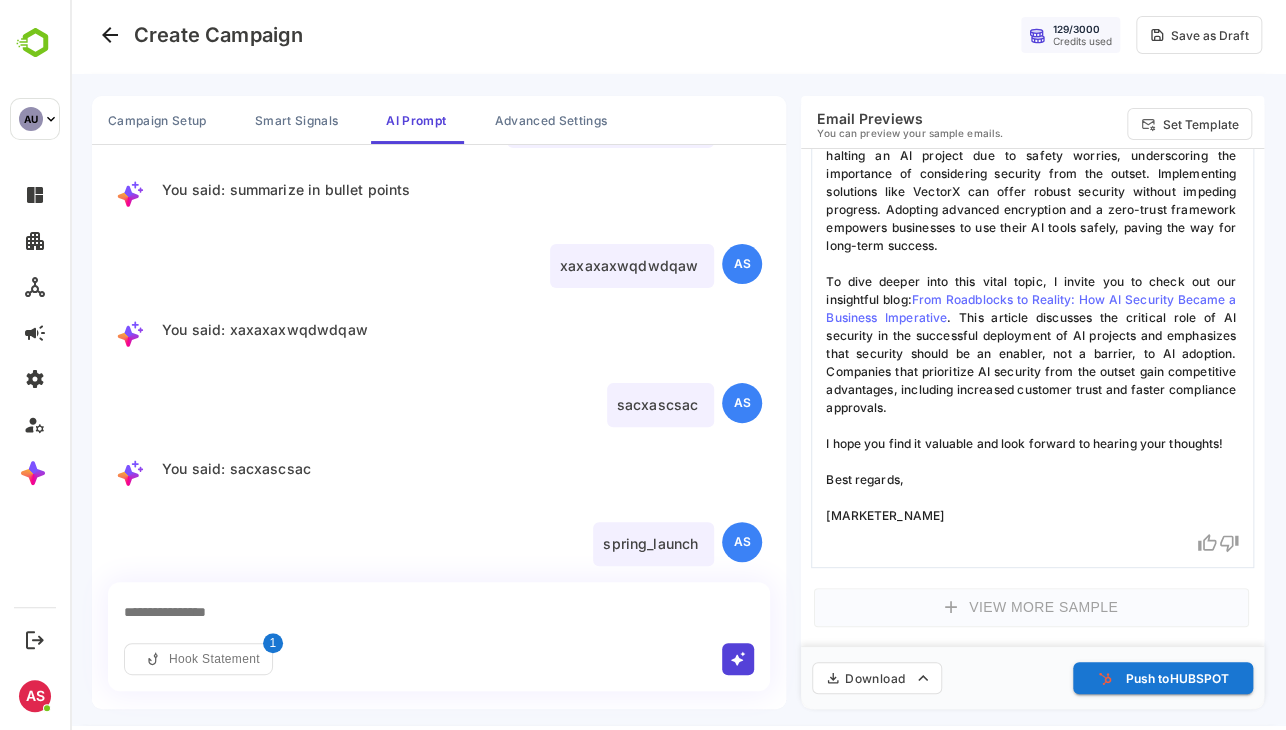 scroll, scrollTop: 0, scrollLeft: 0, axis: both 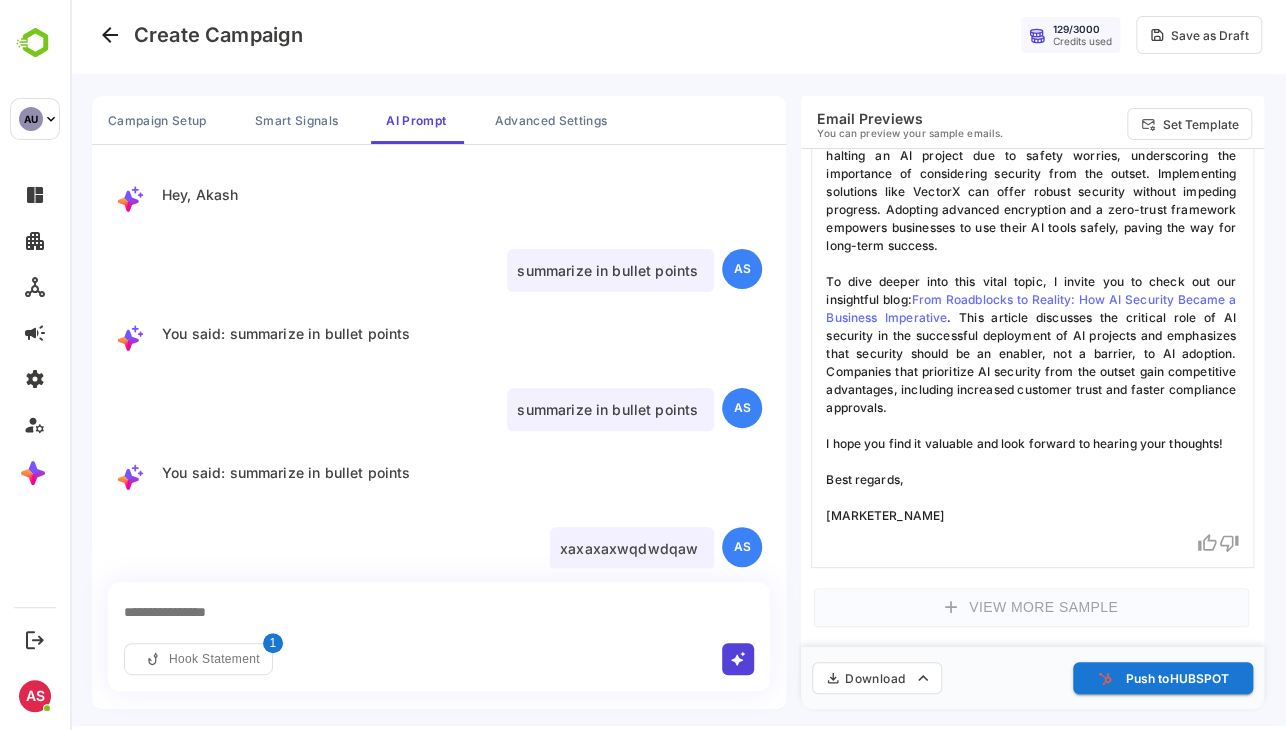 click on "**********" at bounding box center [439, 612] 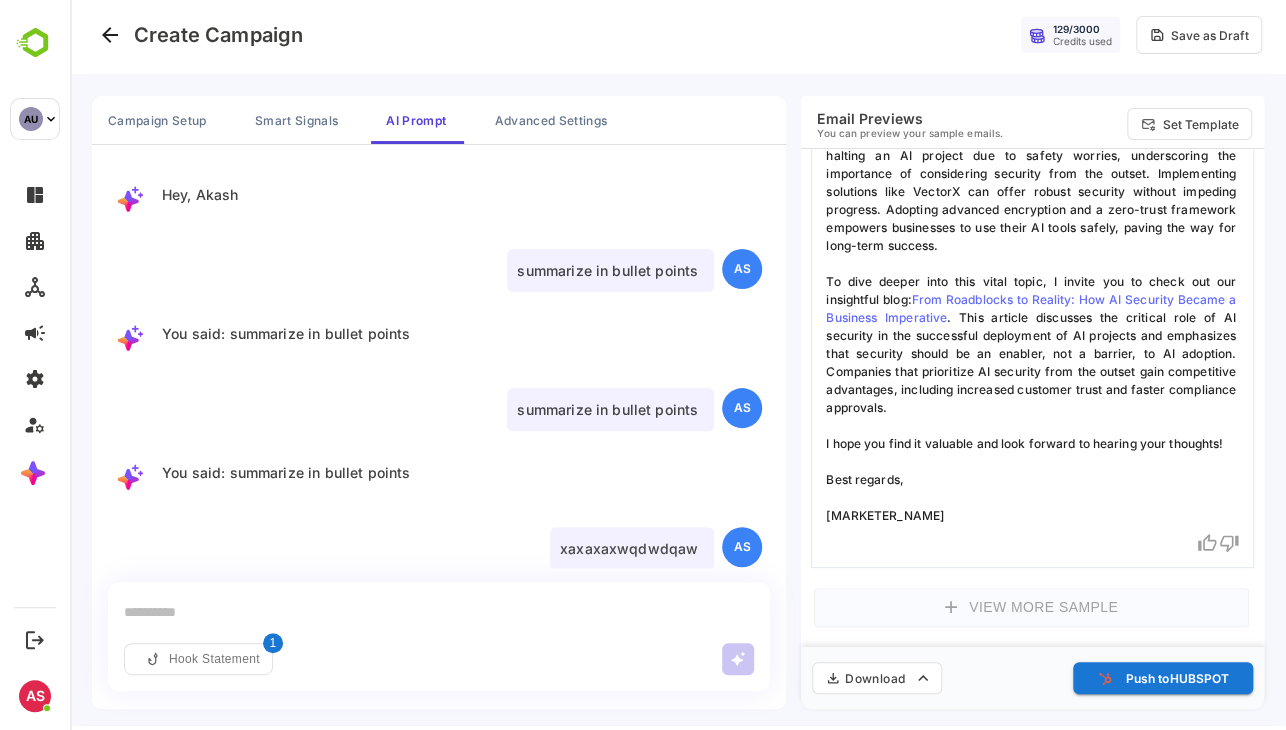 paste on "**********" 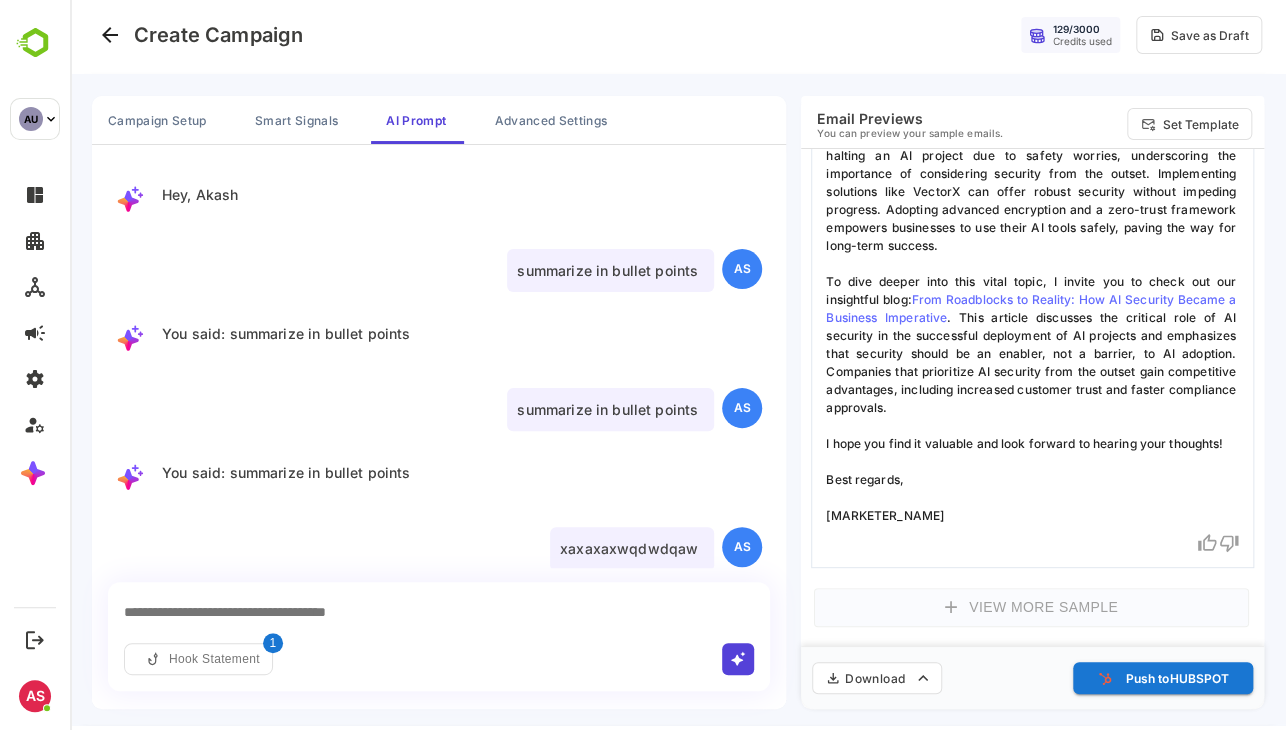 type on "**********" 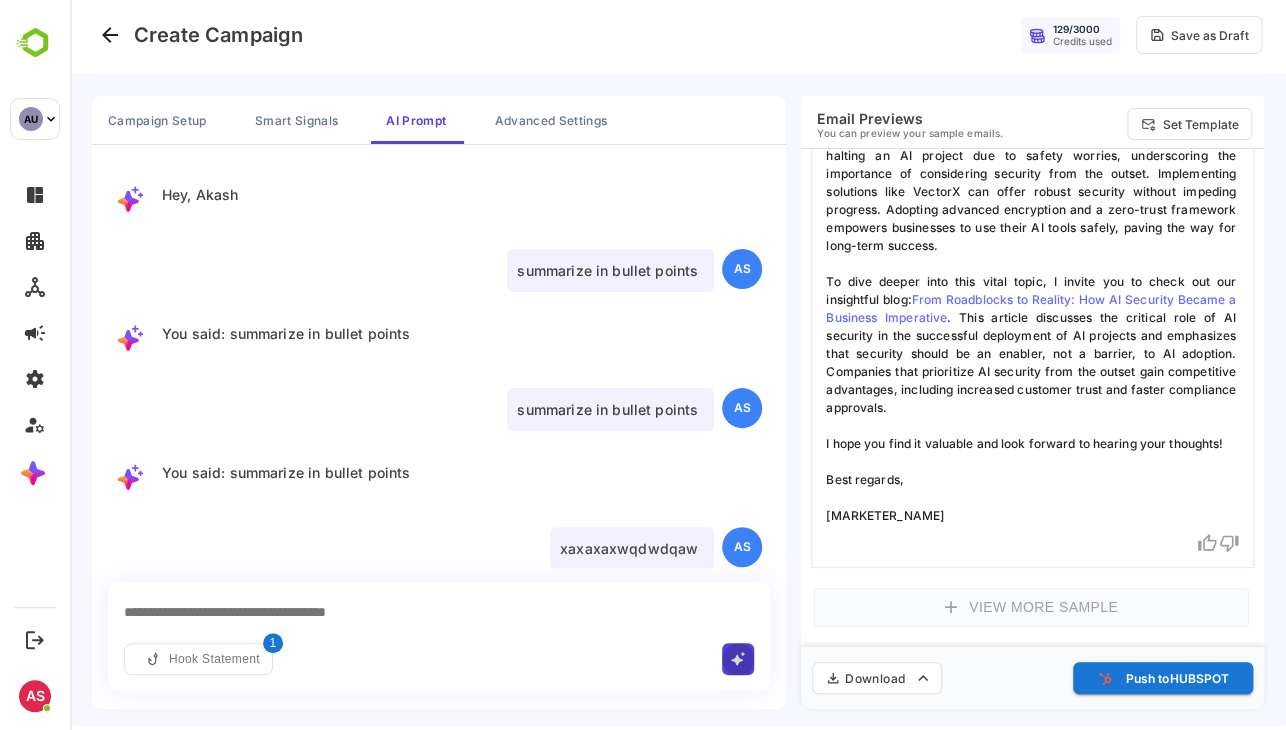 click at bounding box center (738, 659) 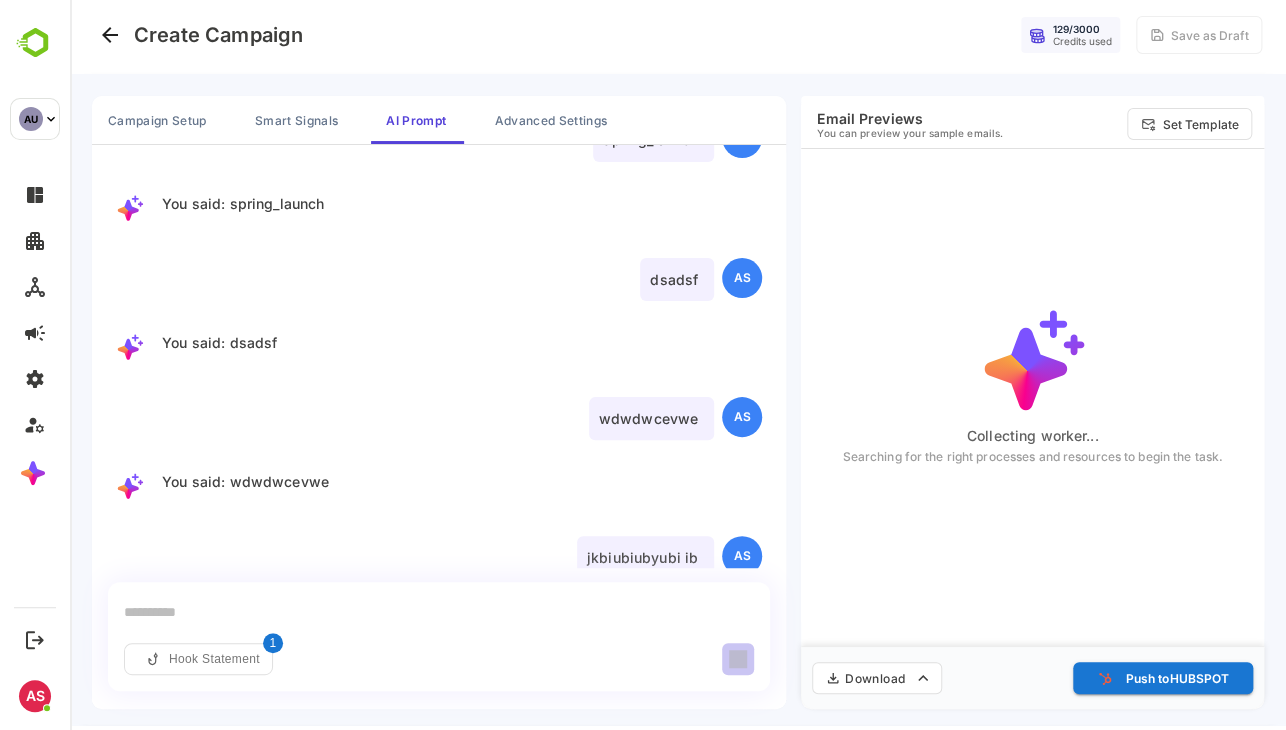 scroll, scrollTop: 930, scrollLeft: 0, axis: vertical 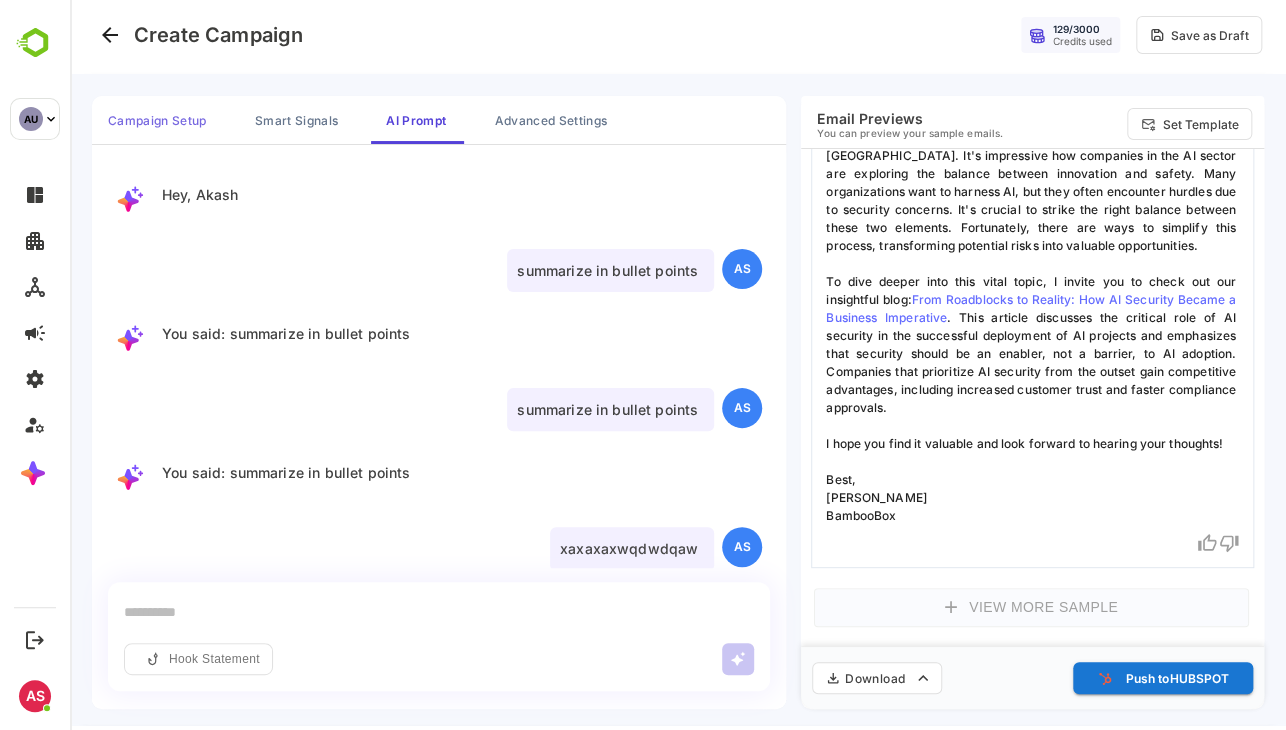 click on "Campaign Setup" at bounding box center (157, 120) 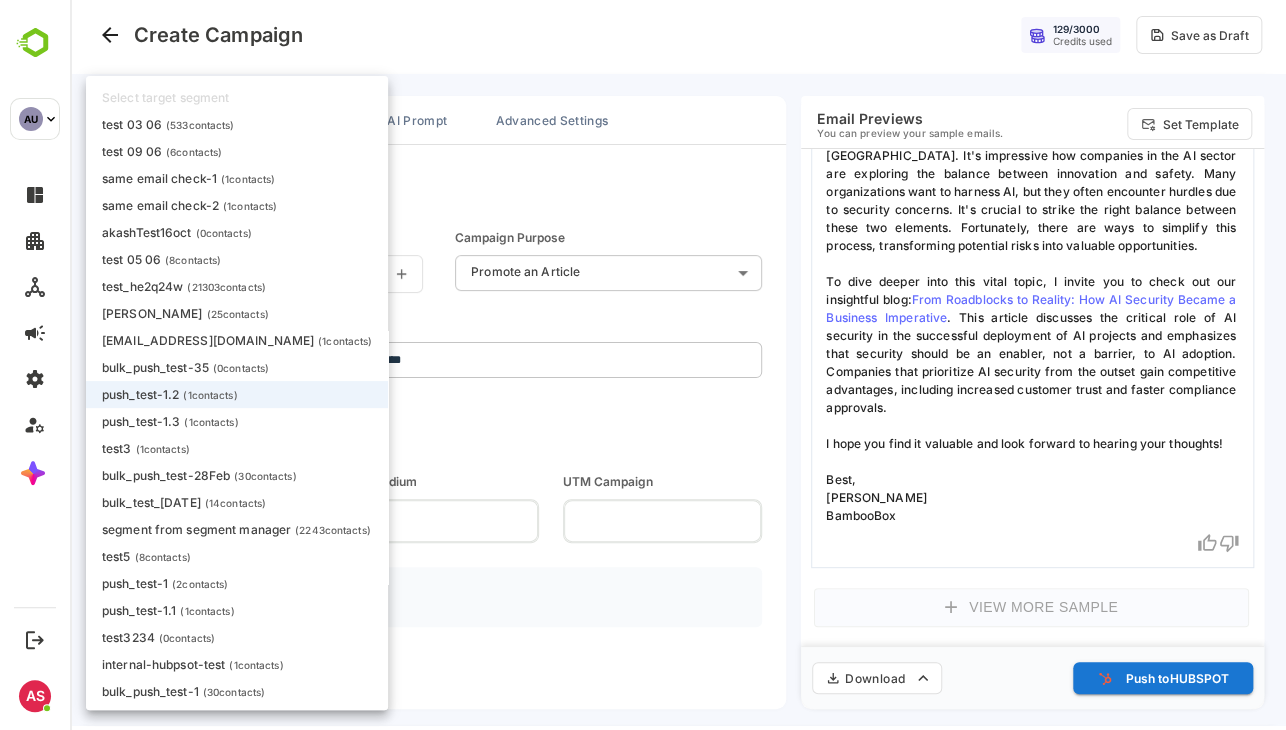 click on "**********" at bounding box center (678, 361) 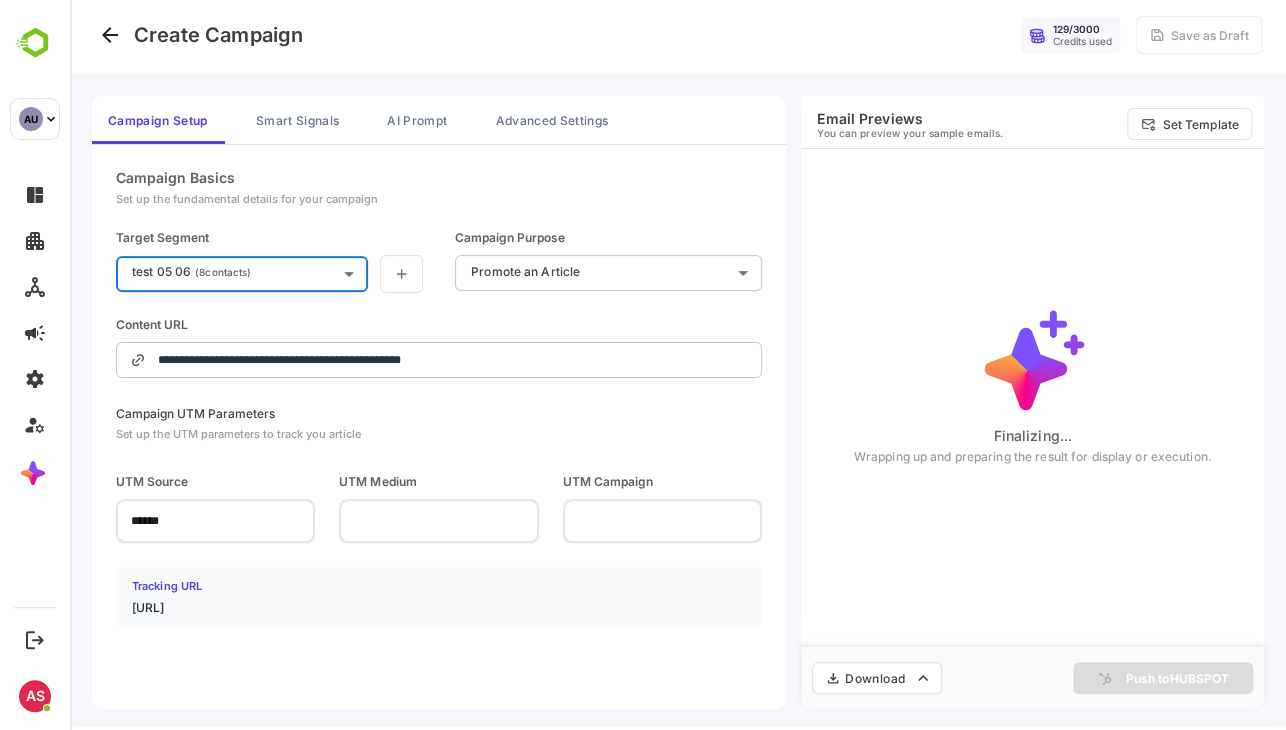 type on "**********" 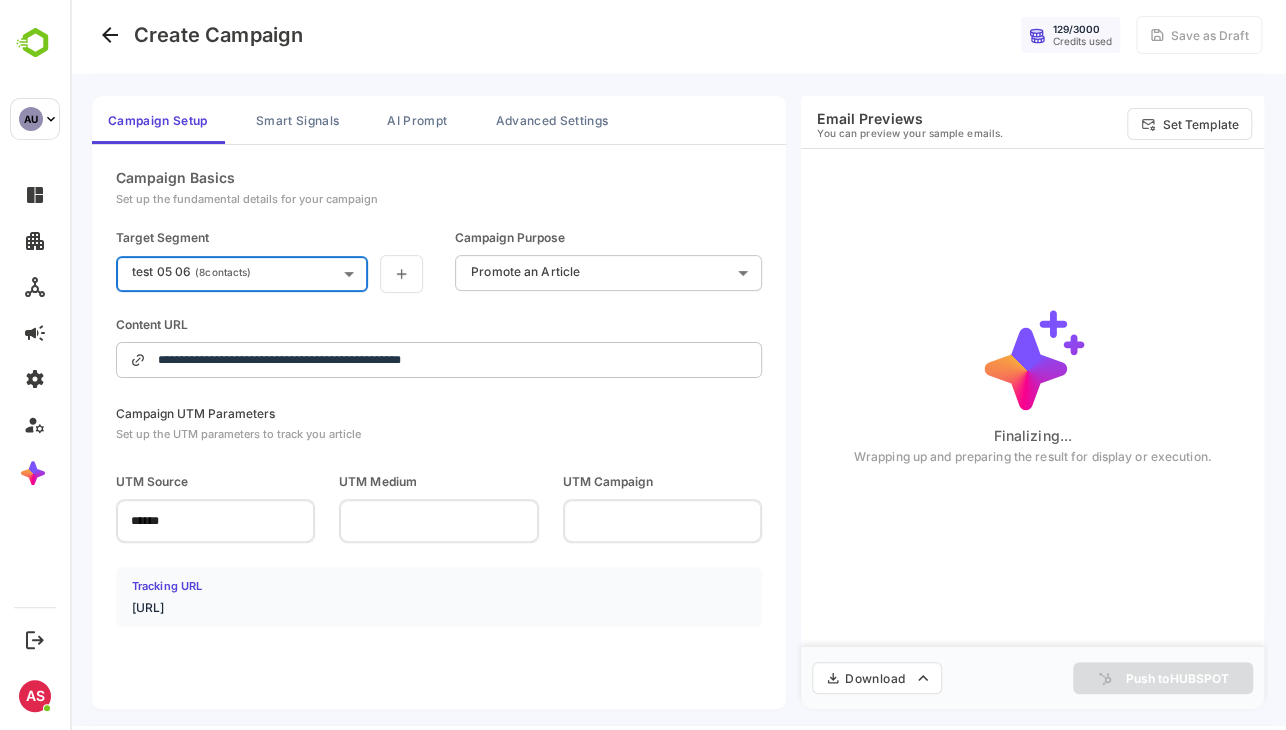 type on "**********" 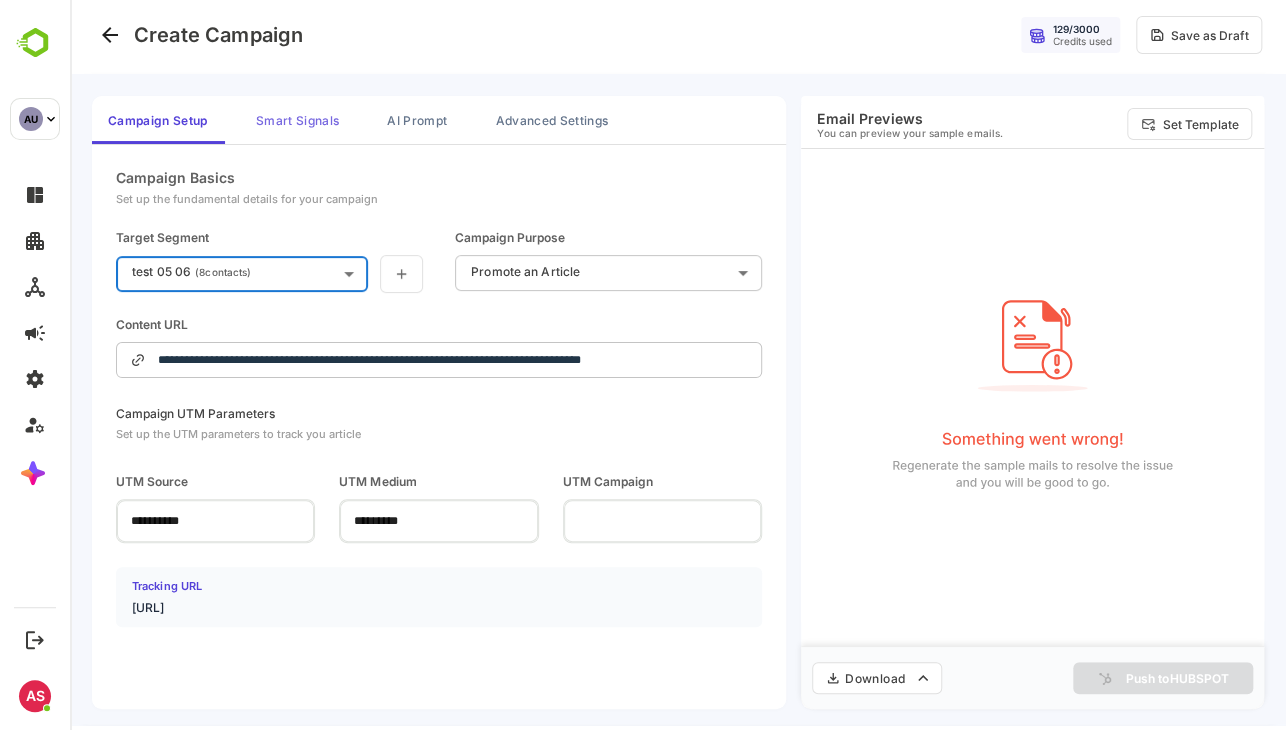 click on "Smart Signals" at bounding box center (297, 120) 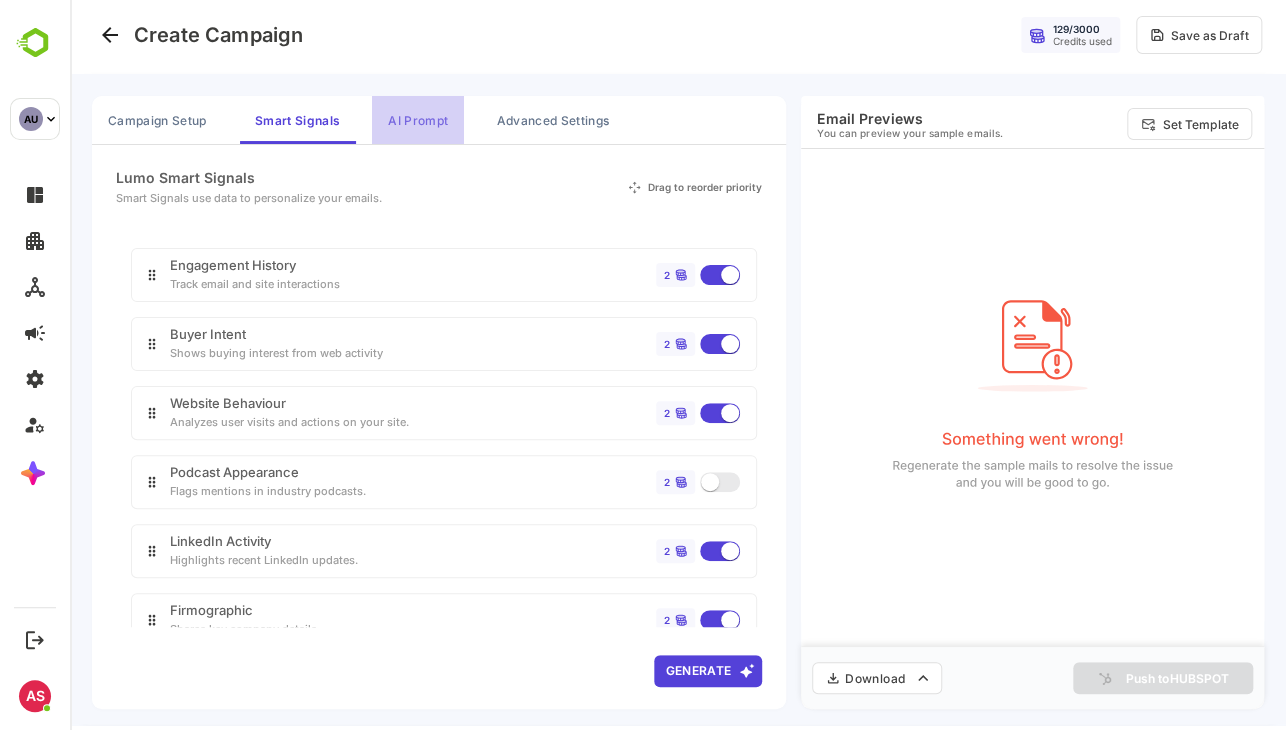 click on "AI Prompt" at bounding box center (418, 120) 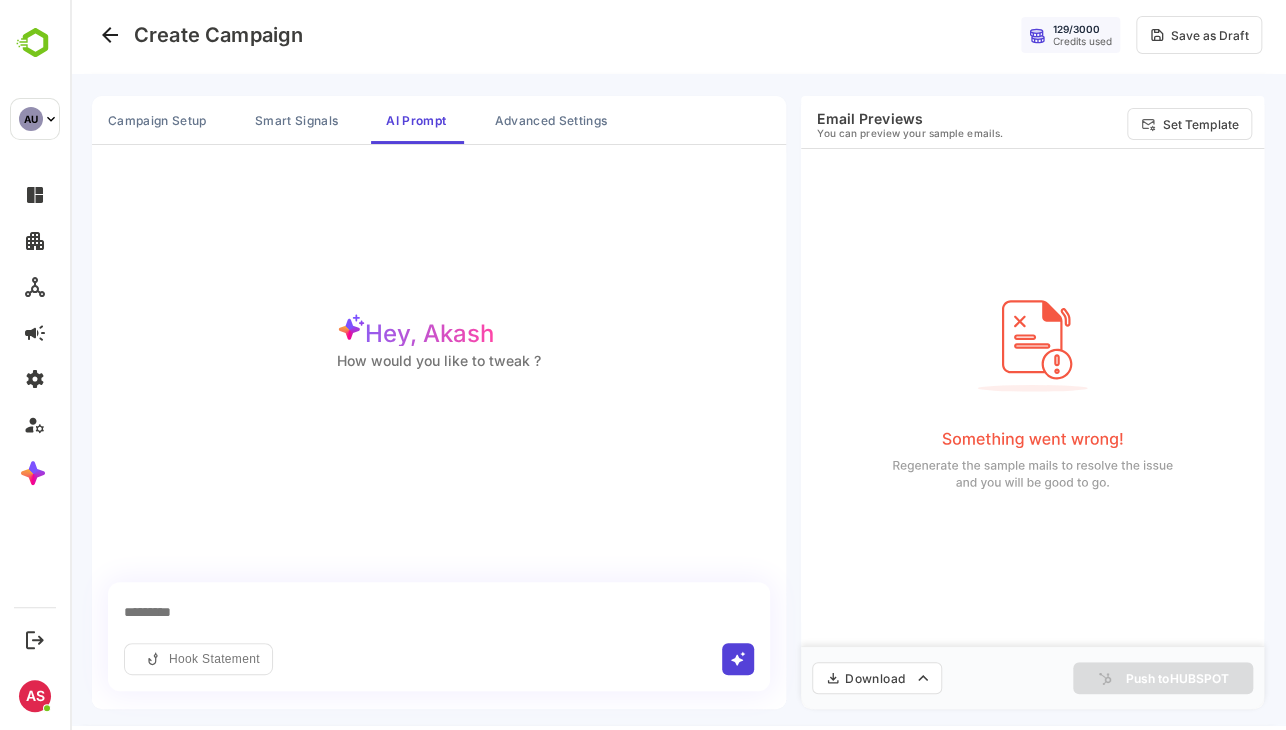 click on "*********" at bounding box center (439, 612) 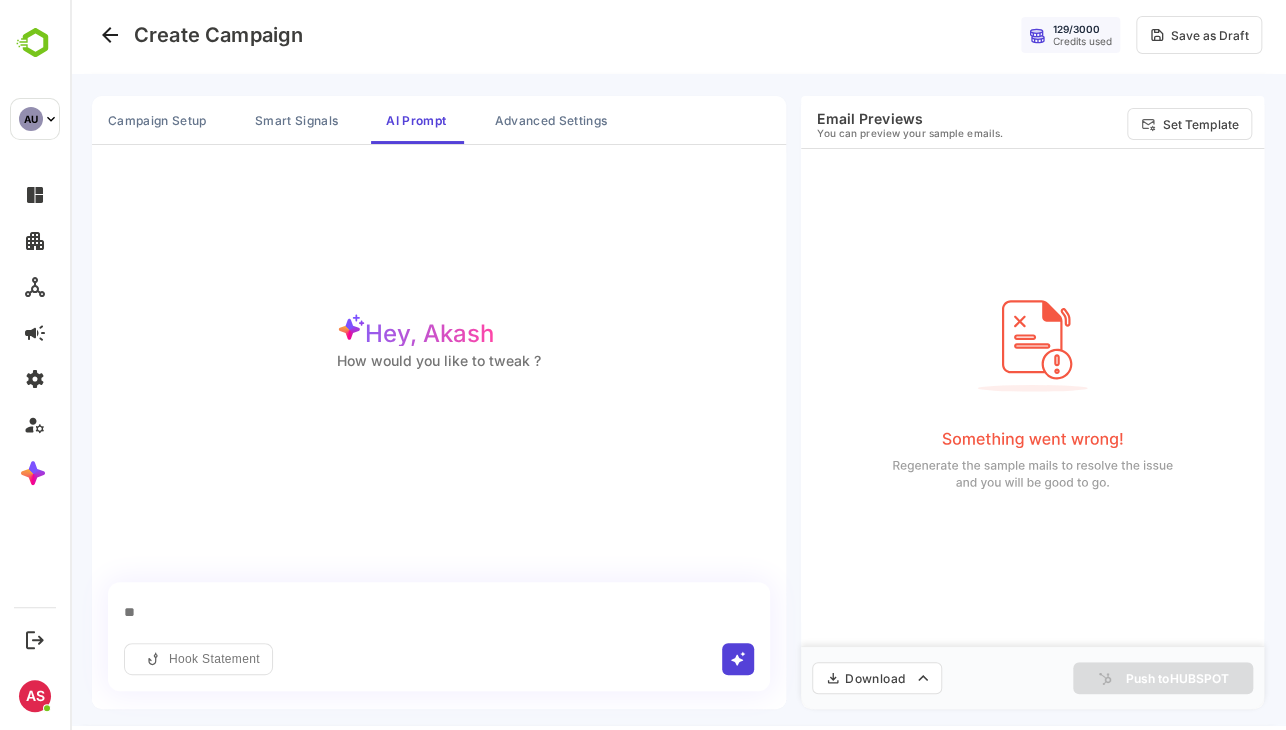 type on "*" 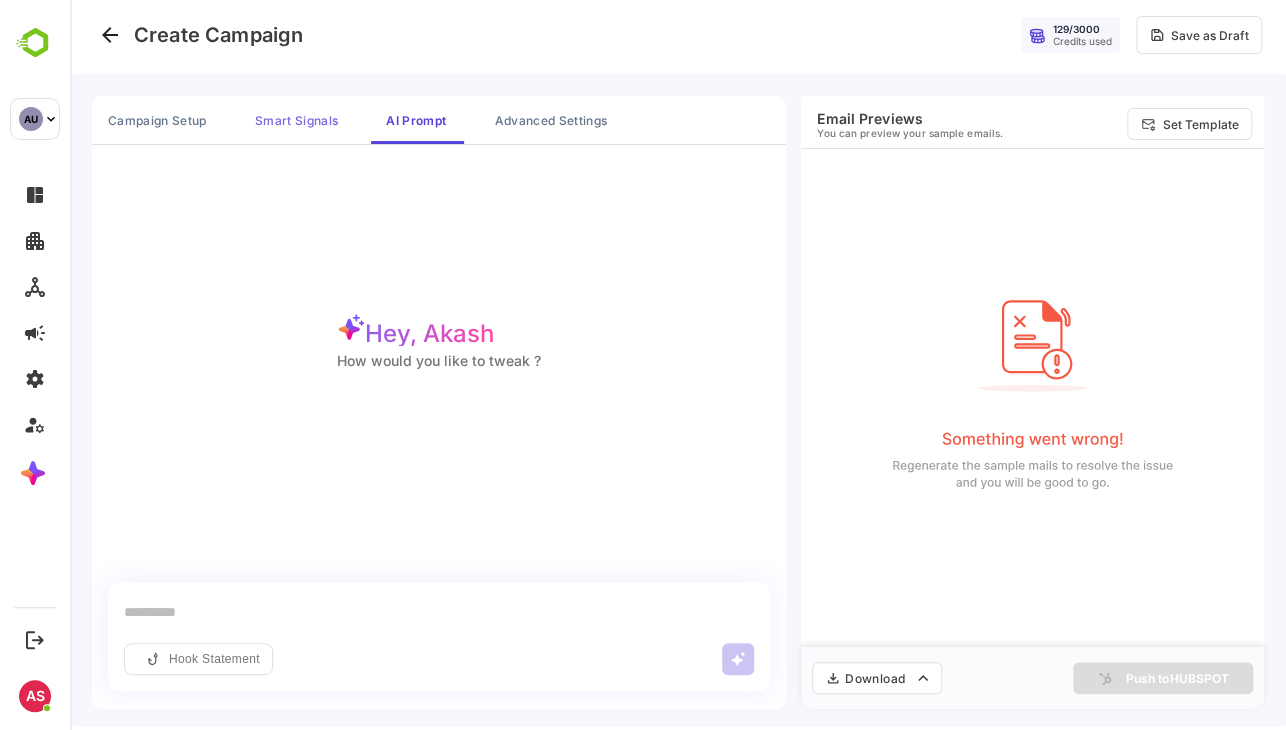 type 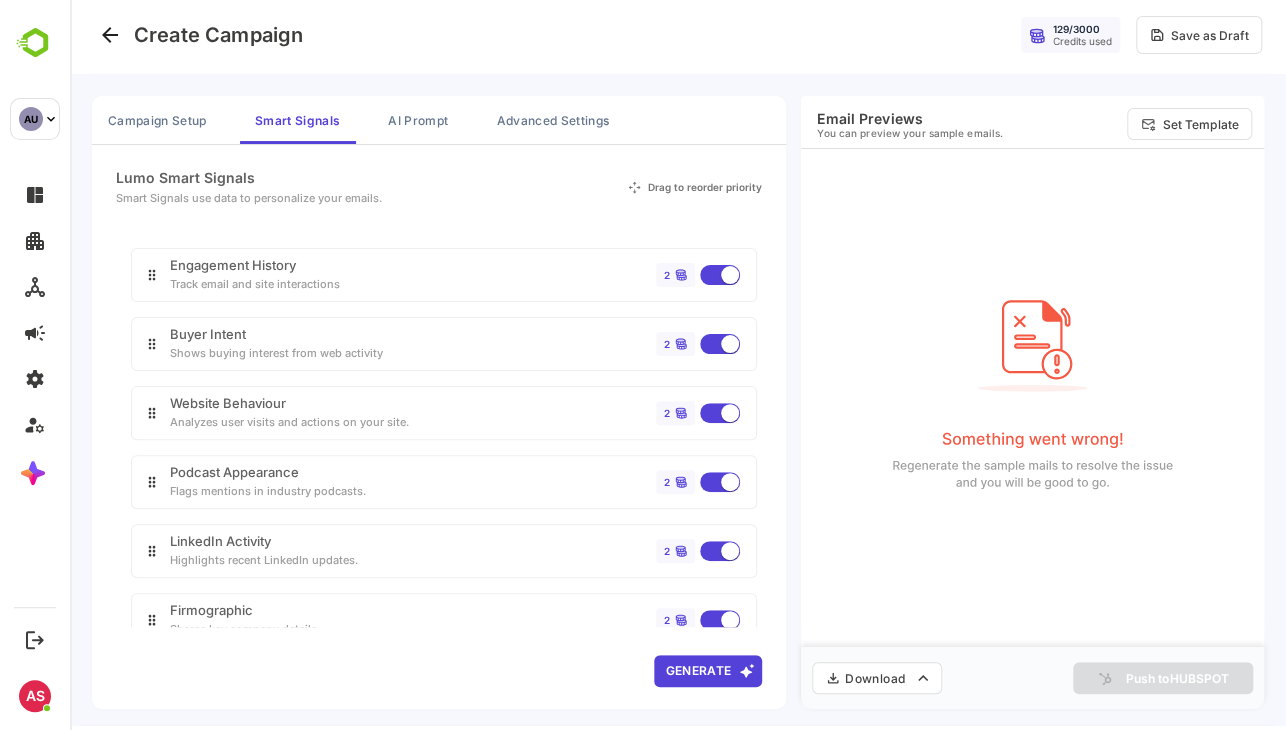 scroll, scrollTop: 148, scrollLeft: 0, axis: vertical 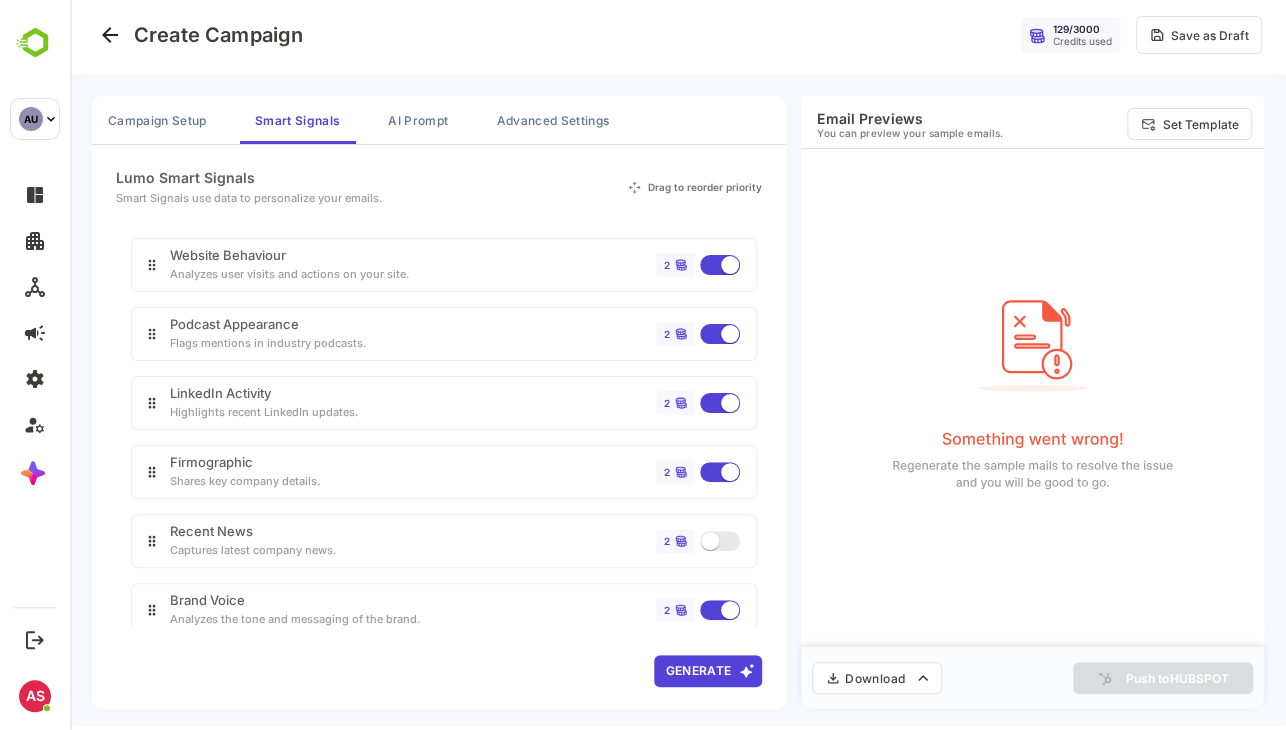 click on "2" at bounding box center (698, 541) 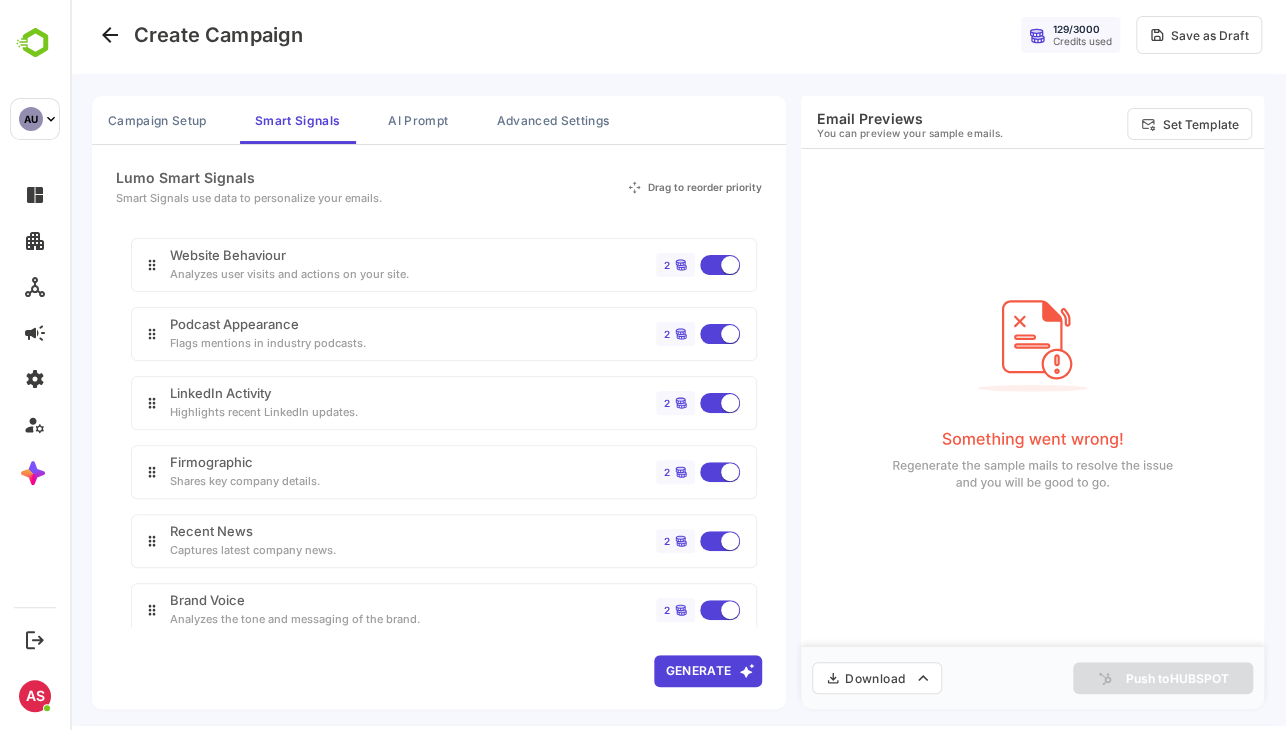 click on "Generate" at bounding box center (708, 671) 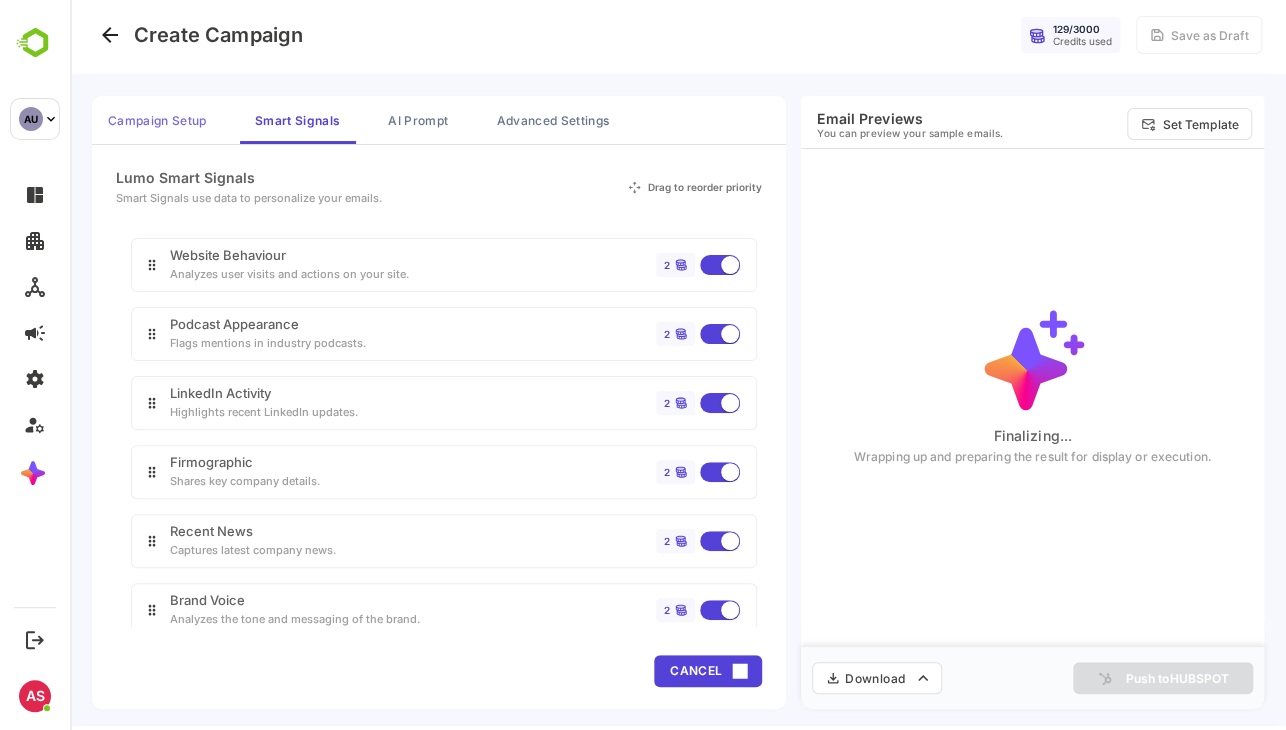 click on "Campaign Setup" at bounding box center [157, 120] 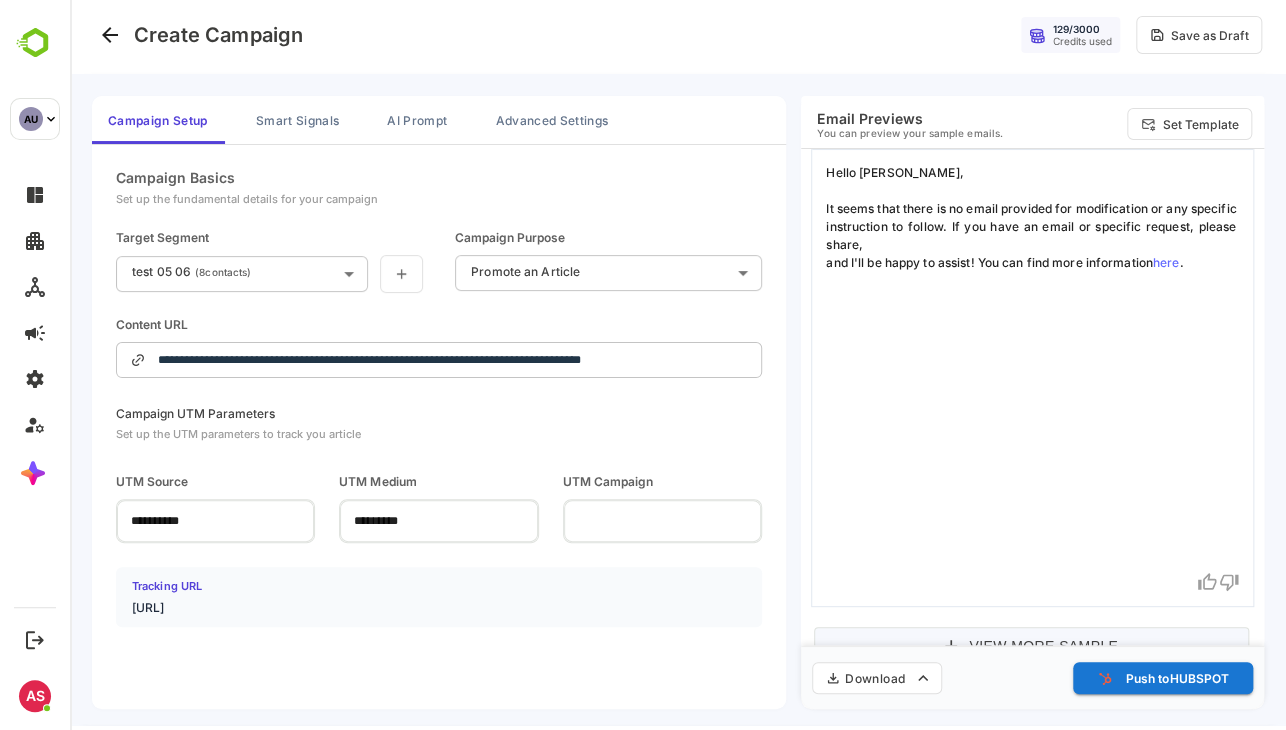 scroll, scrollTop: 696, scrollLeft: 0, axis: vertical 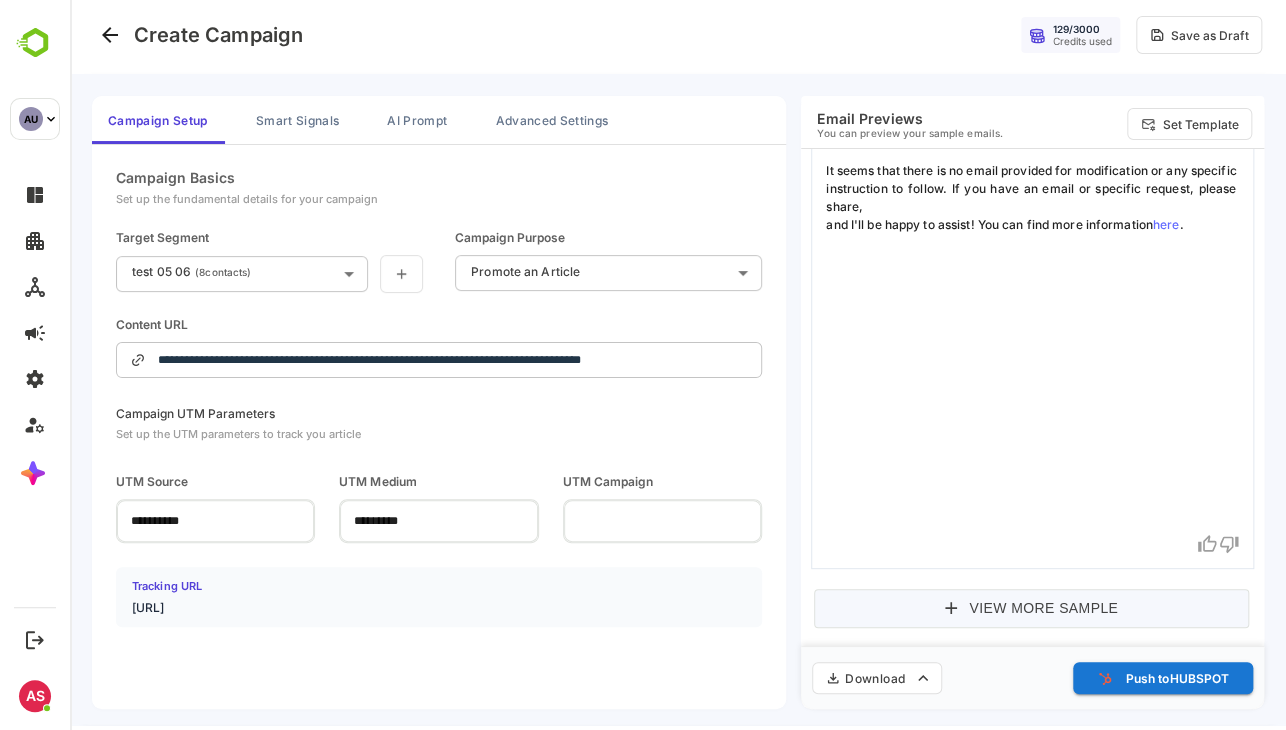 click on "View More Sample" at bounding box center (1031, 608) 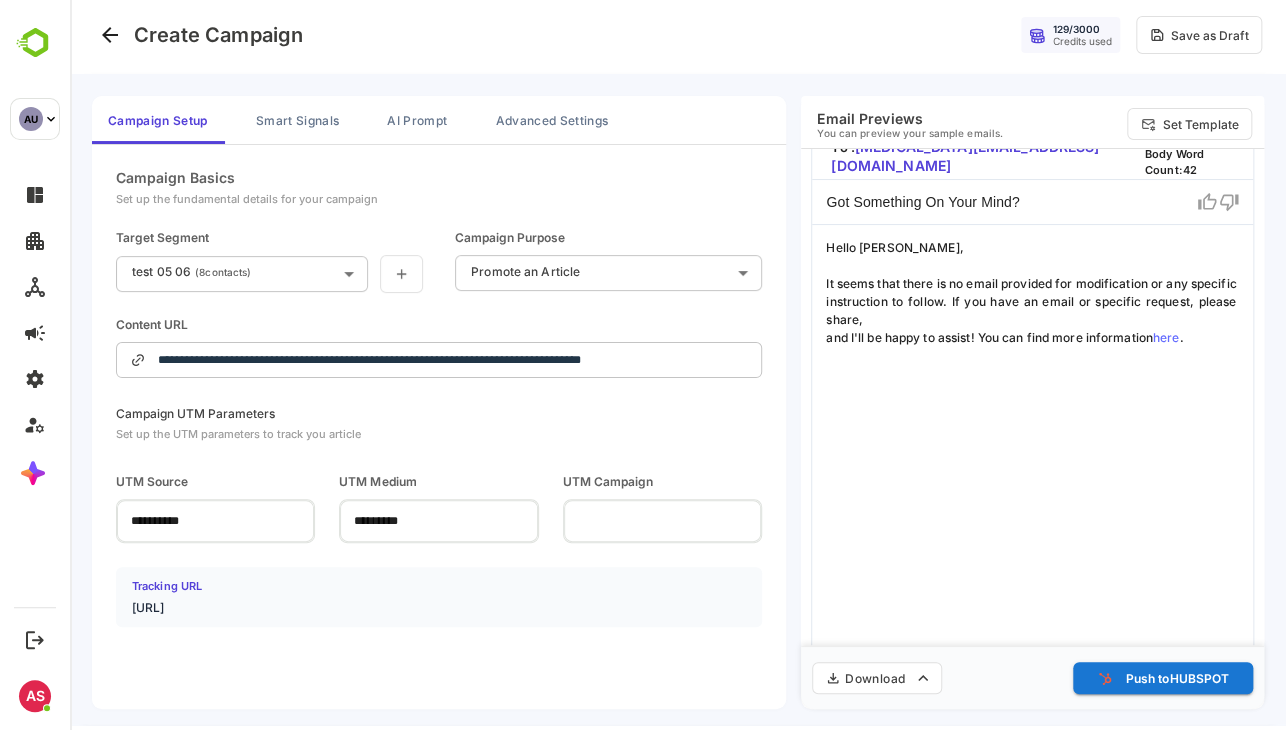 scroll, scrollTop: 868, scrollLeft: 0, axis: vertical 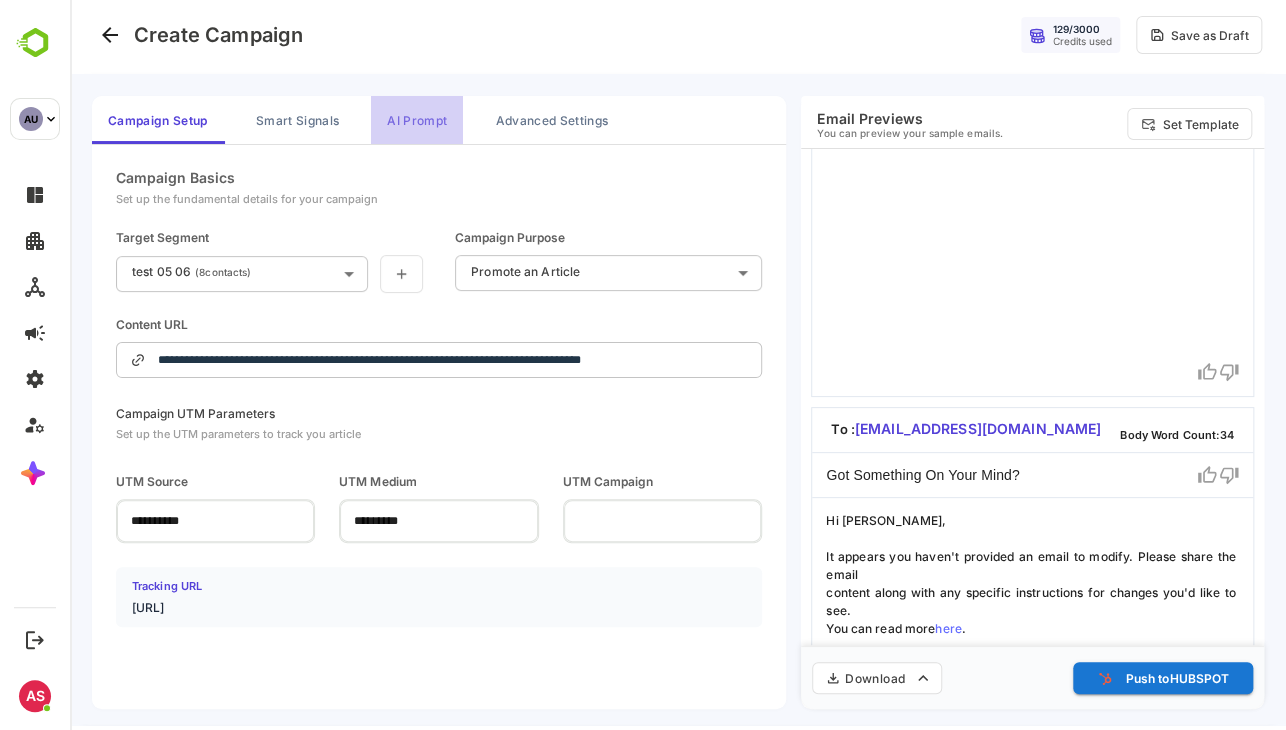 click on "AI Prompt" at bounding box center (417, 120) 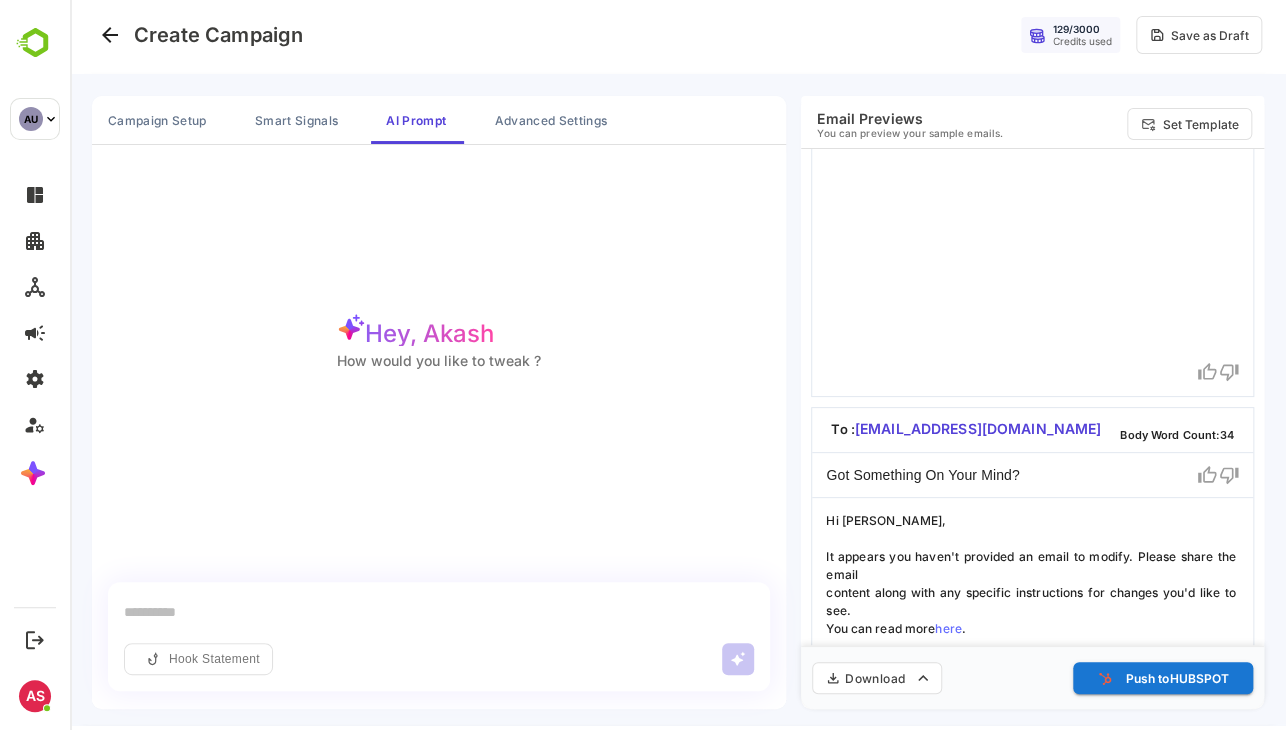 click at bounding box center (439, 612) 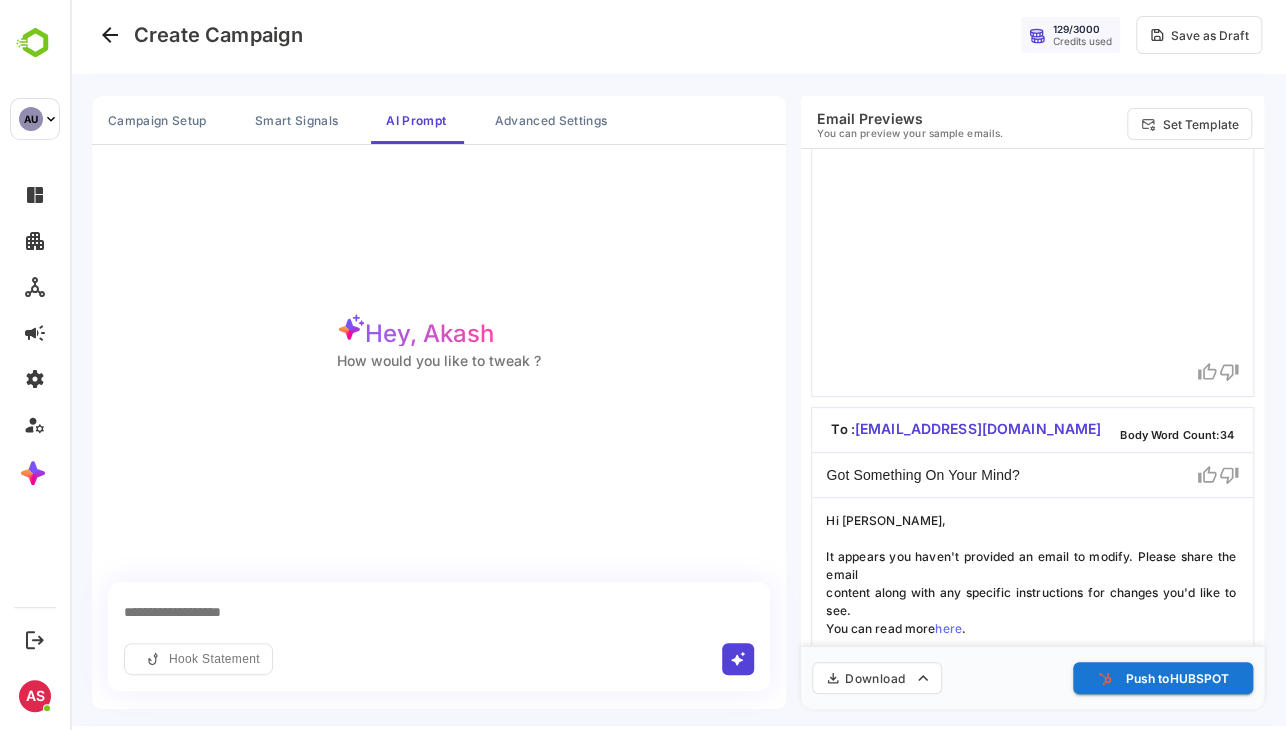 type on "**********" 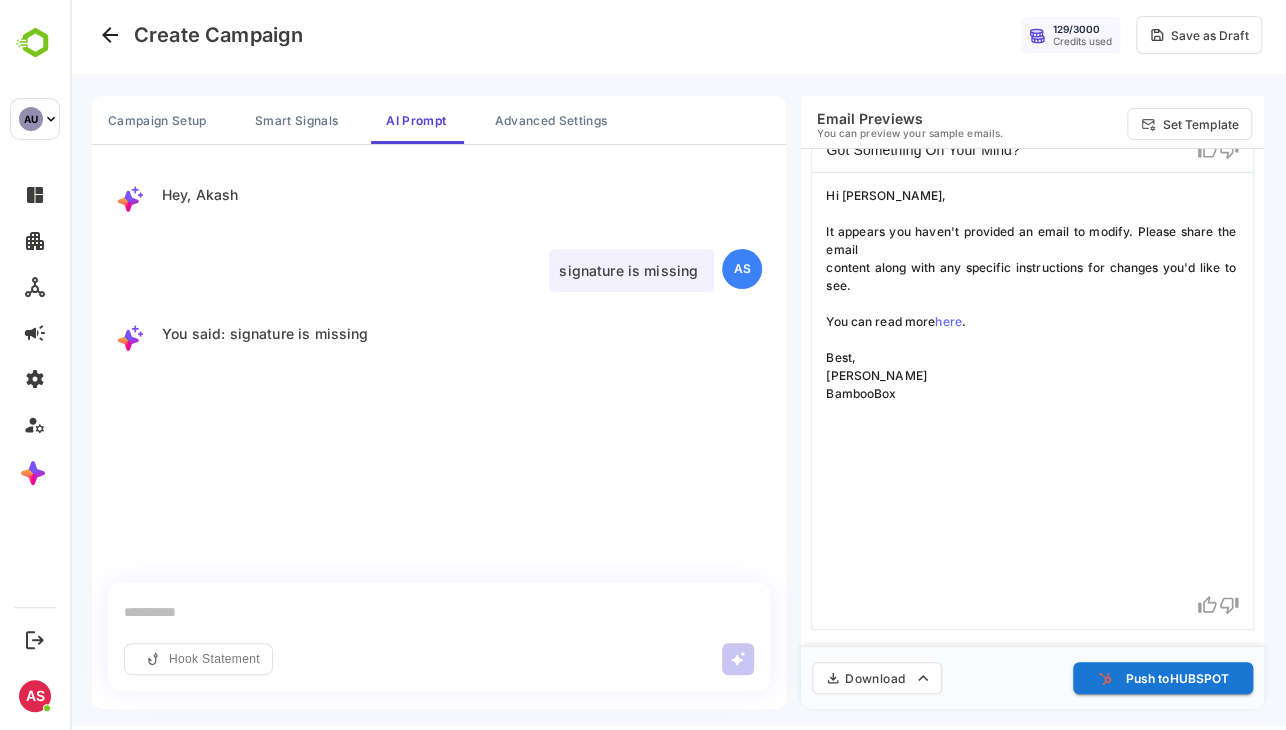 scroll, scrollTop: 696, scrollLeft: 0, axis: vertical 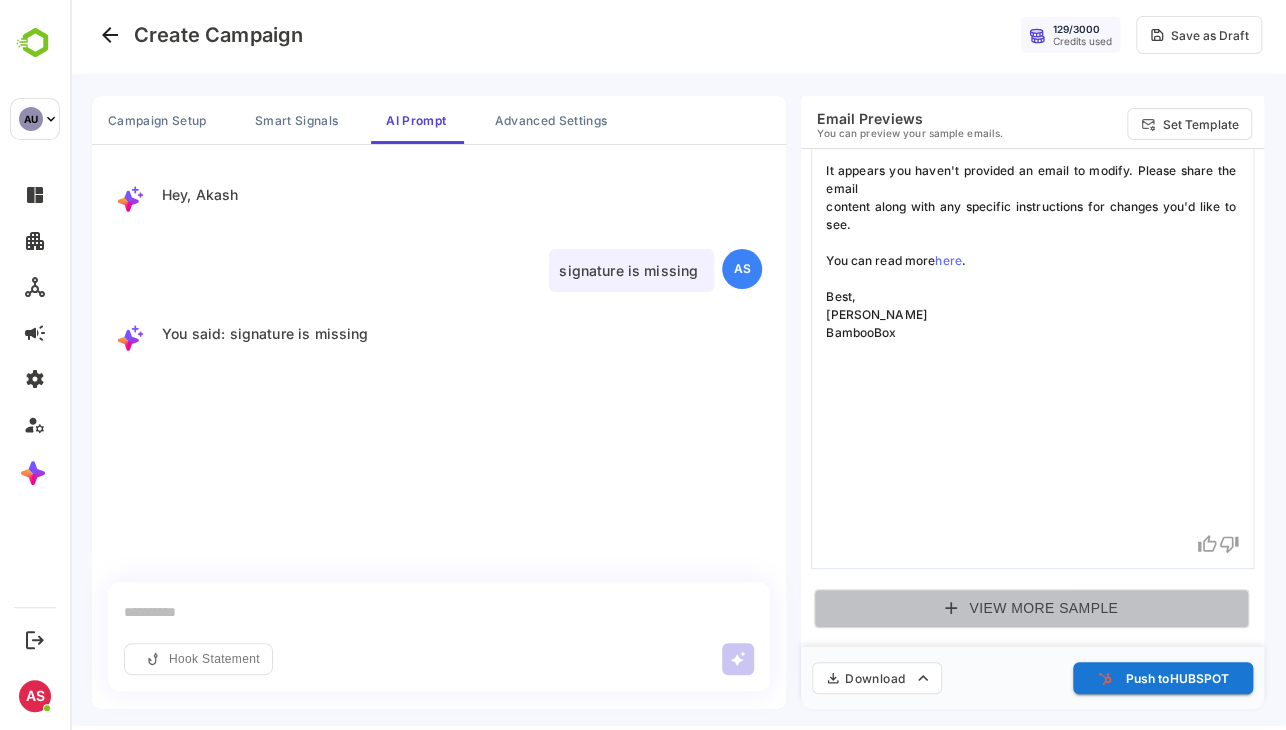 click on "View More Sample" at bounding box center (1031, 608) 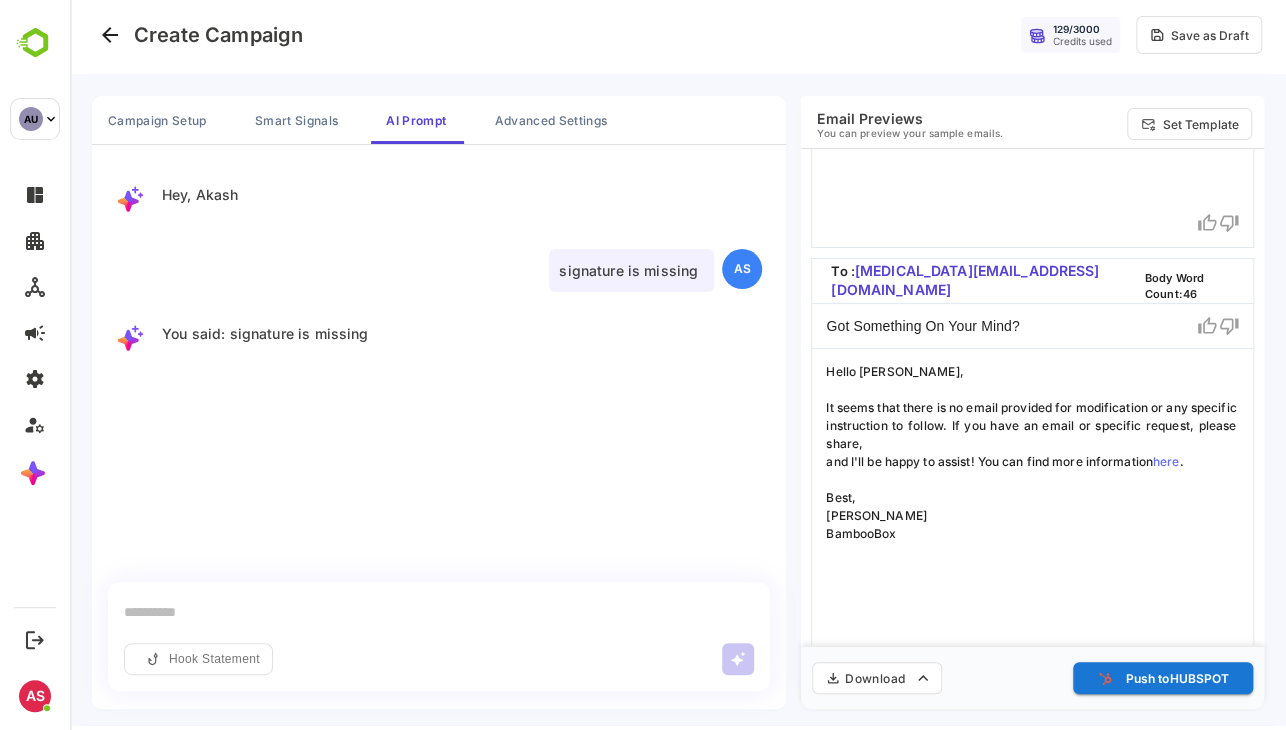 scroll, scrollTop: 1812, scrollLeft: 0, axis: vertical 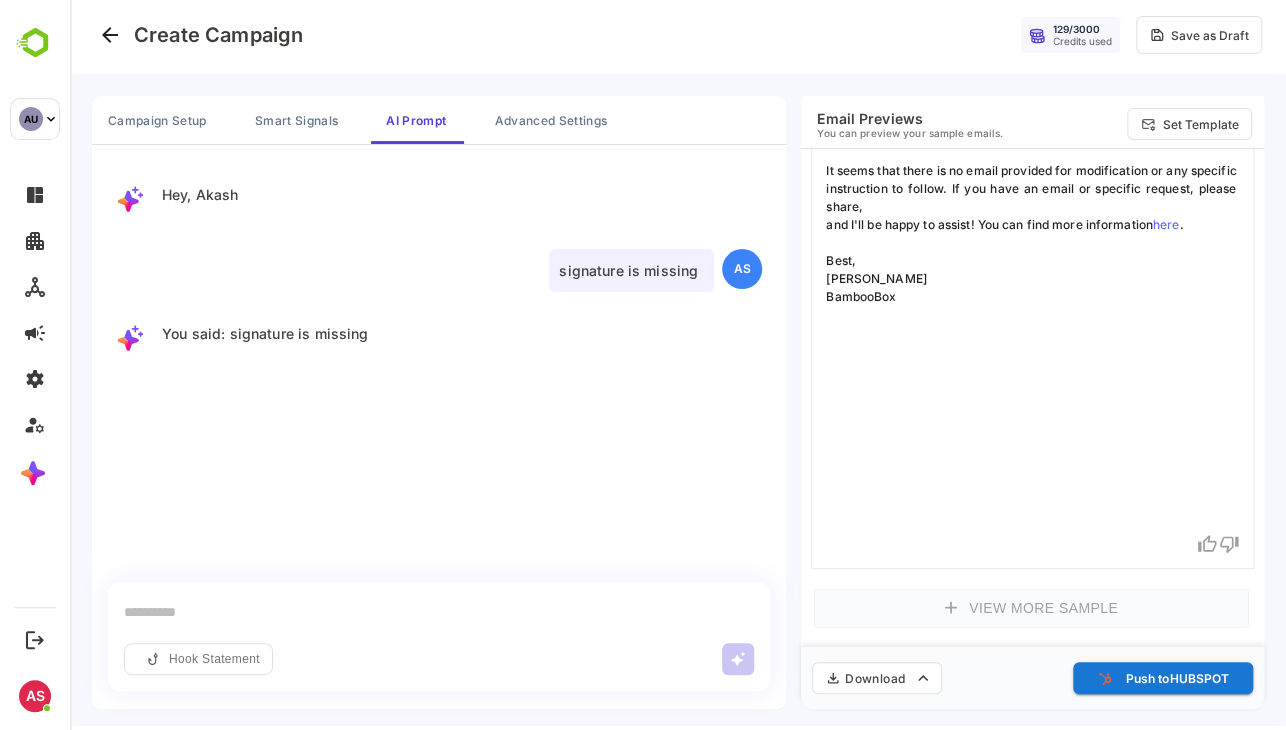 click at bounding box center [439, 612] 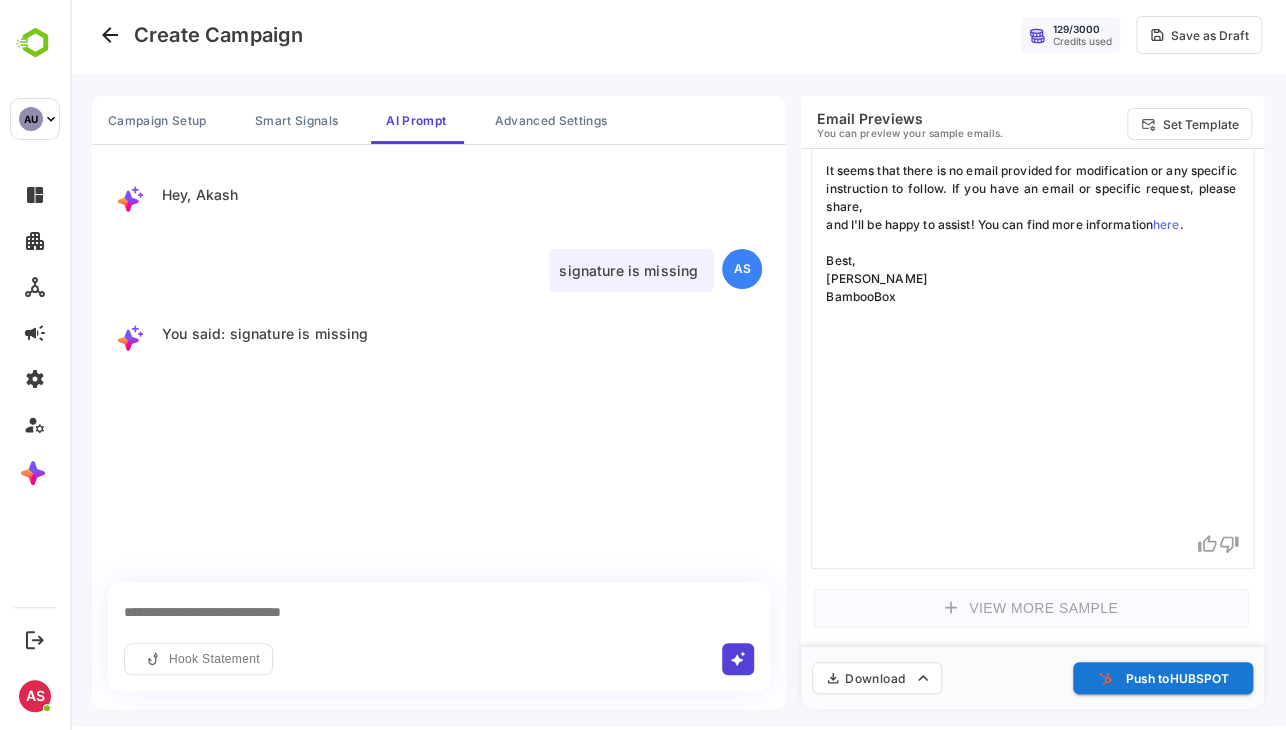 type on "**********" 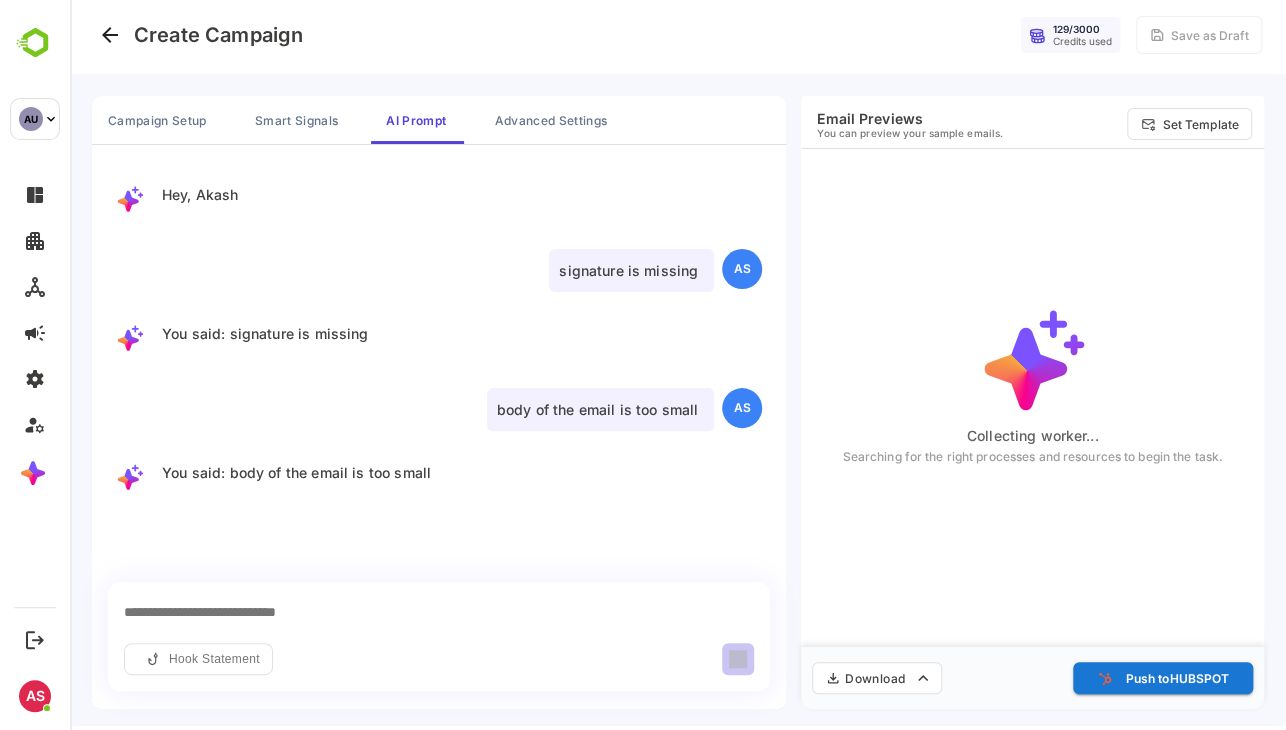 type 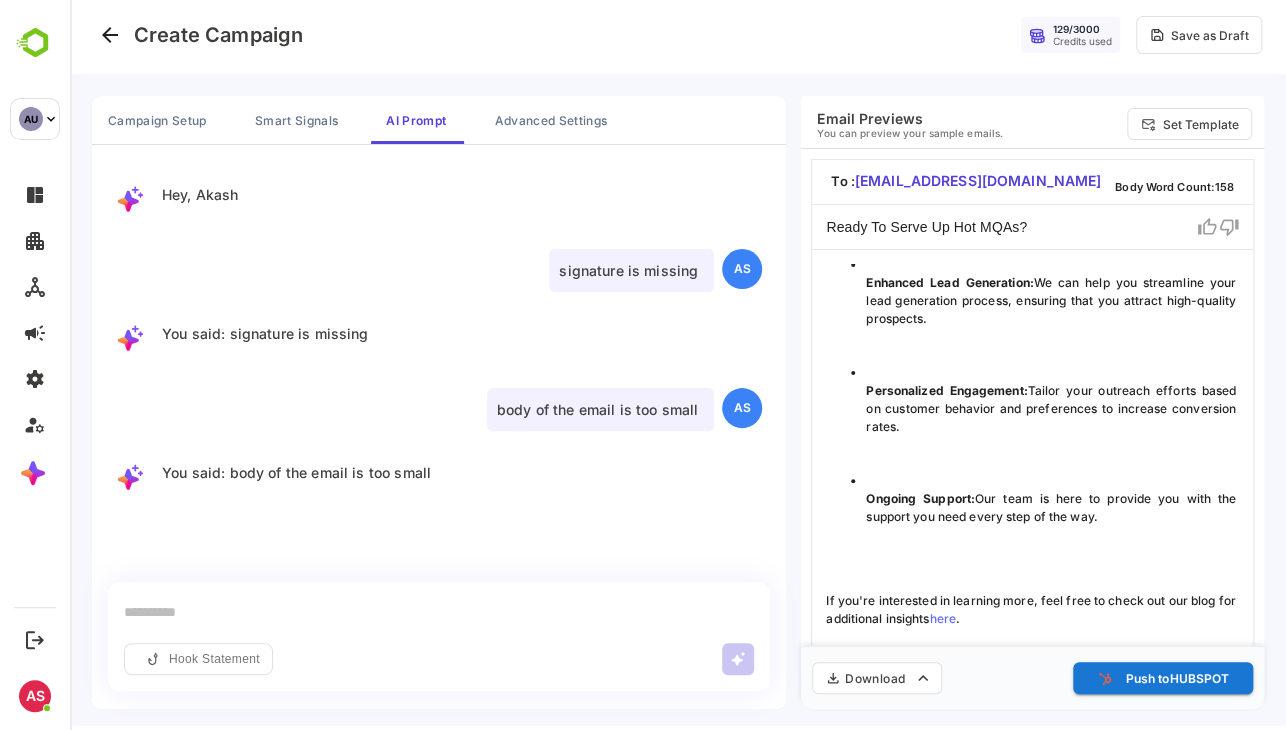 scroll, scrollTop: 362, scrollLeft: 0, axis: vertical 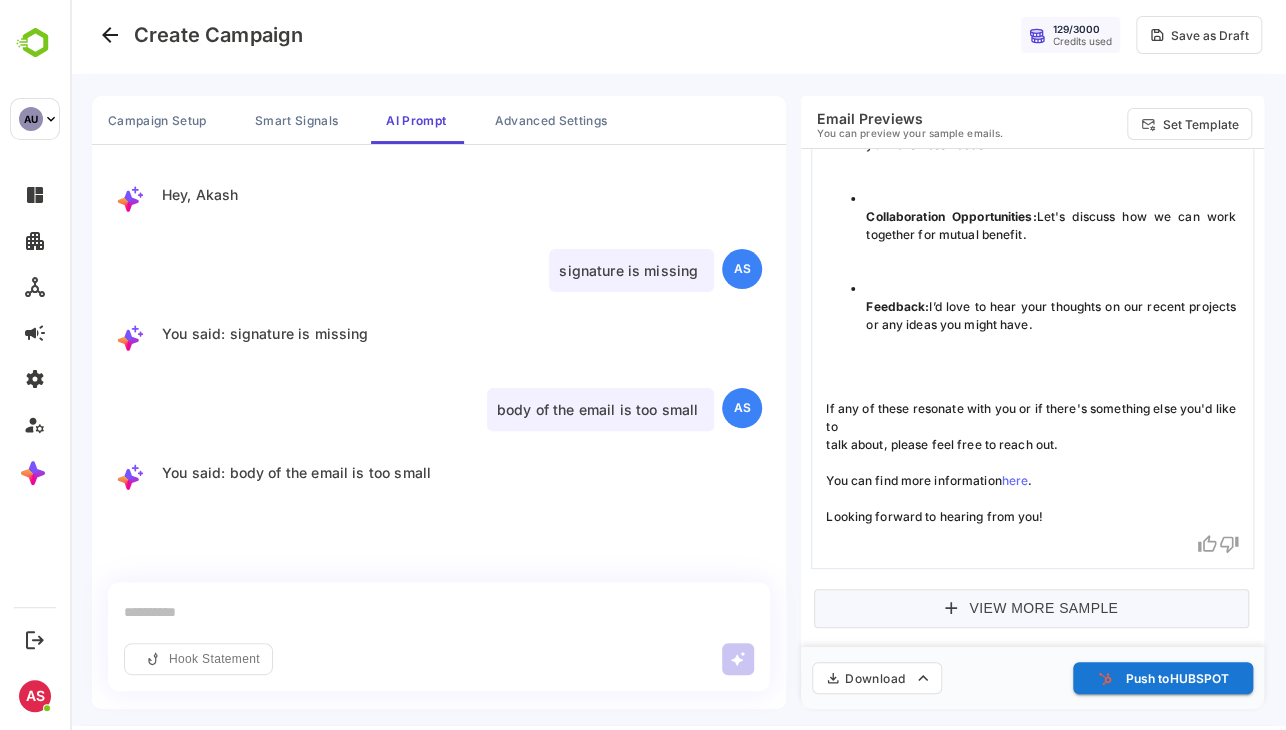 click on "View More Sample" at bounding box center (1031, 608) 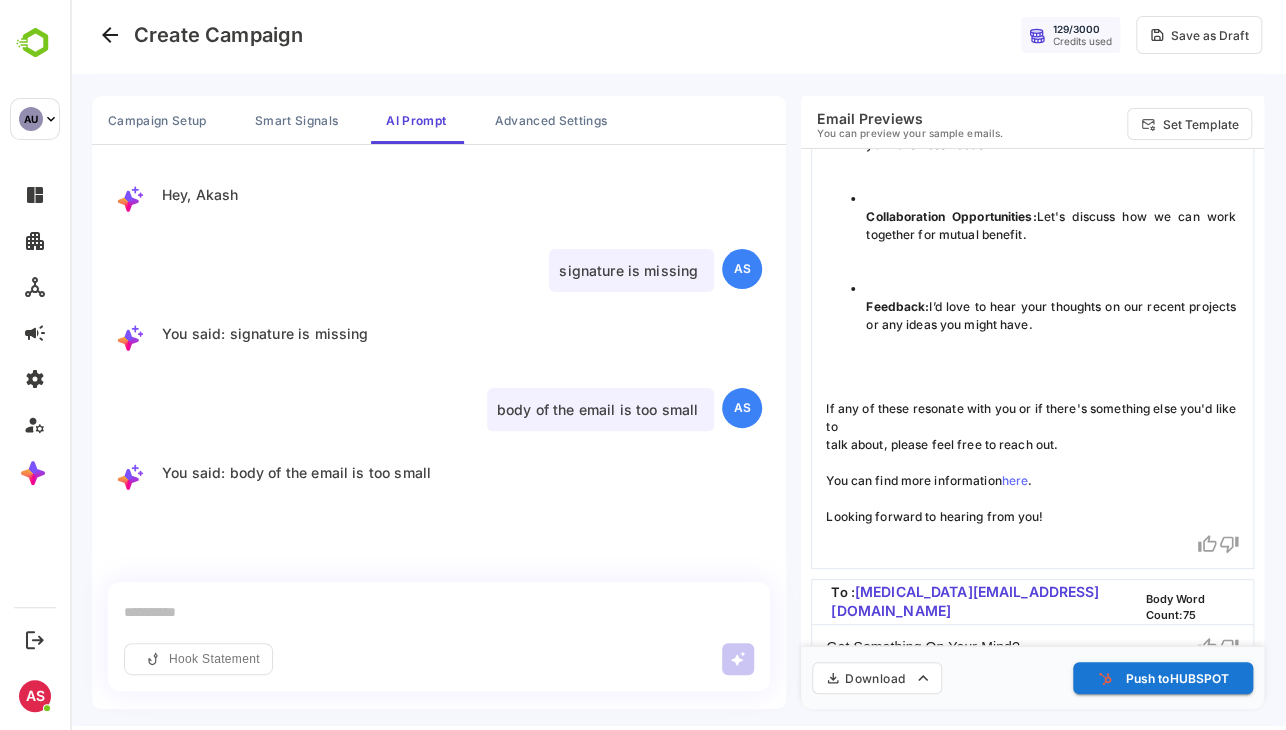 scroll, scrollTop: 326, scrollLeft: 0, axis: vertical 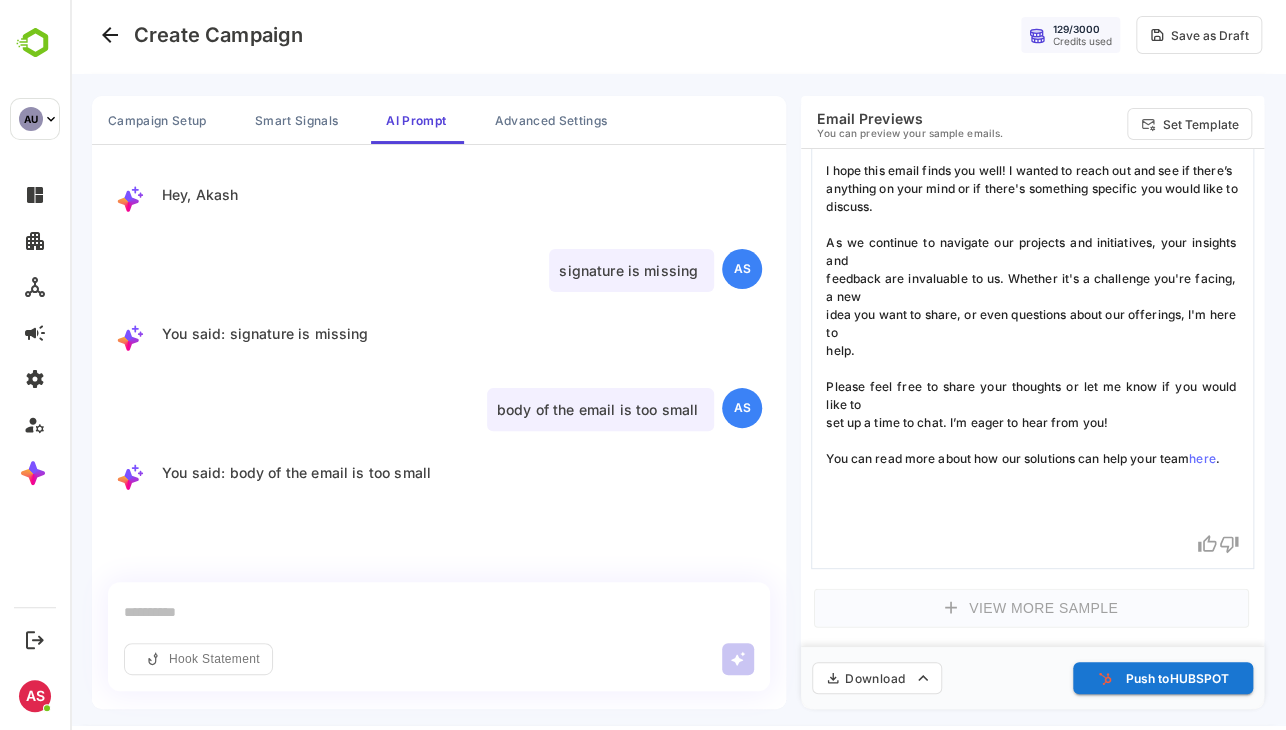 click on "View More Sample" at bounding box center [1031, 608] 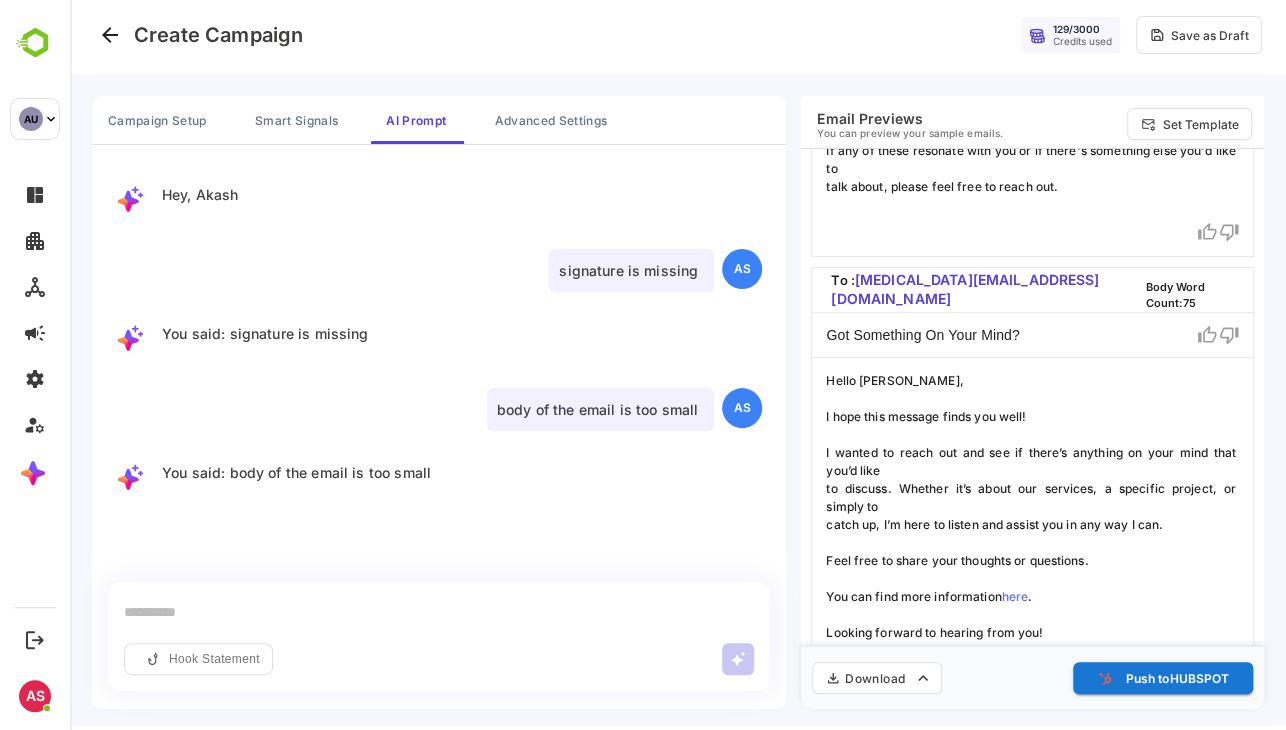scroll, scrollTop: 1008, scrollLeft: 0, axis: vertical 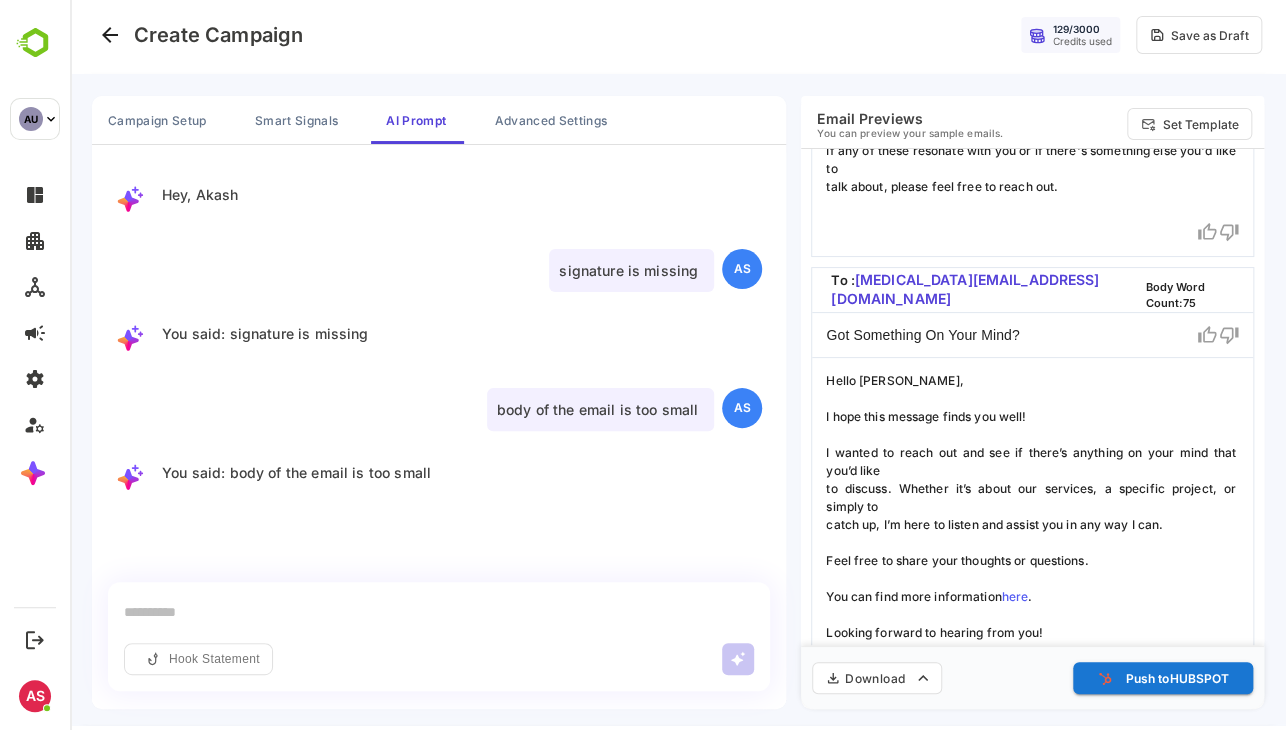 click on "here" at bounding box center [1014, 596] 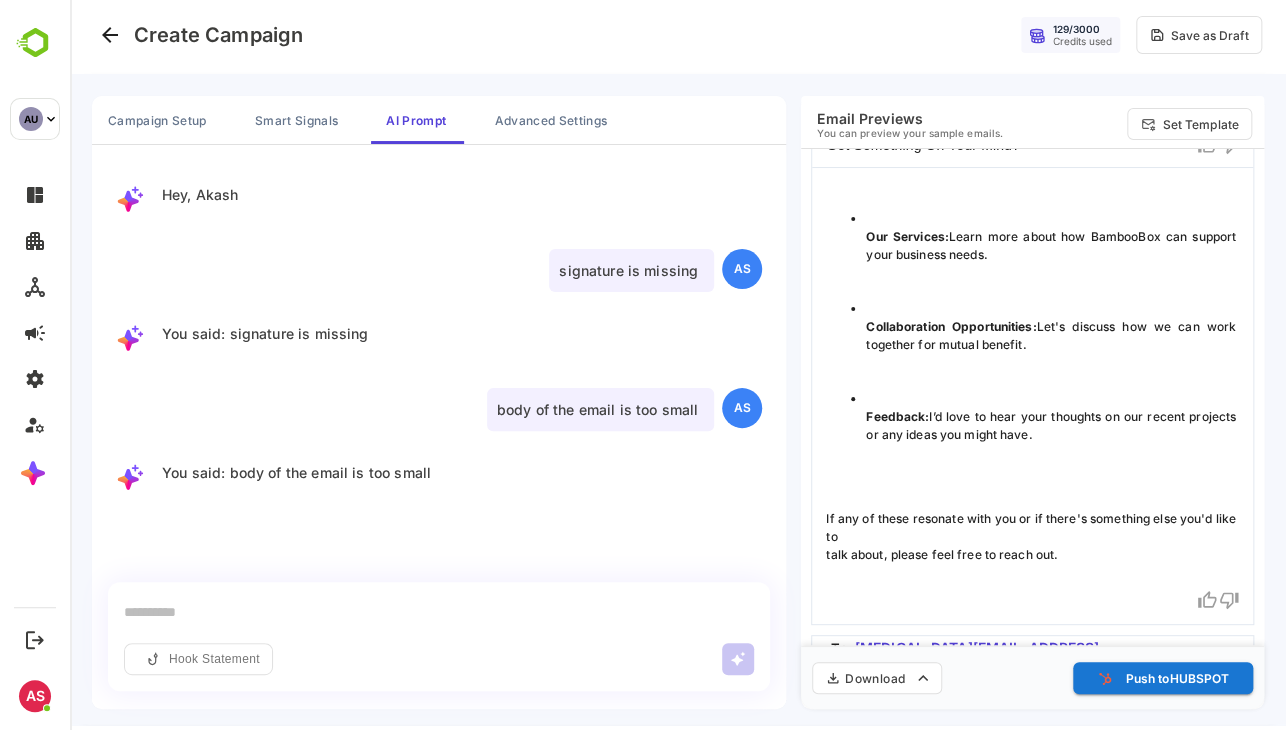 scroll, scrollTop: 606, scrollLeft: 0, axis: vertical 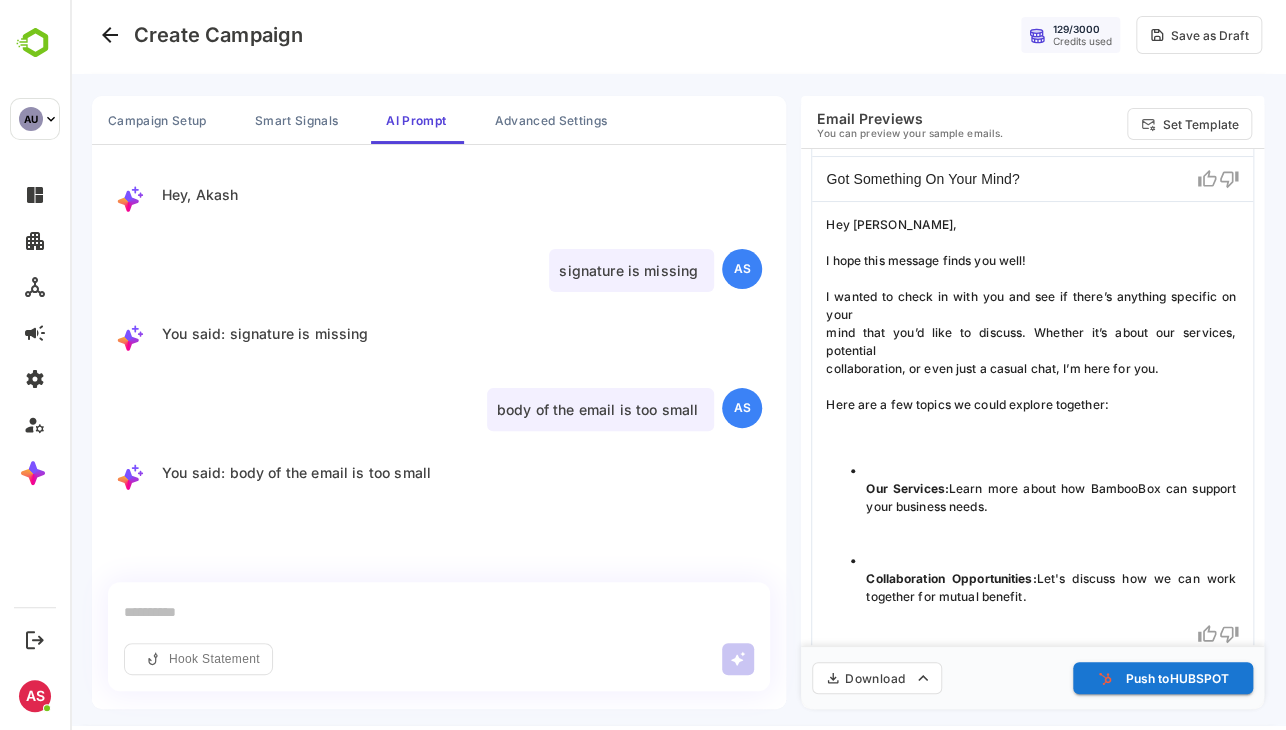 click at bounding box center [678, 361] 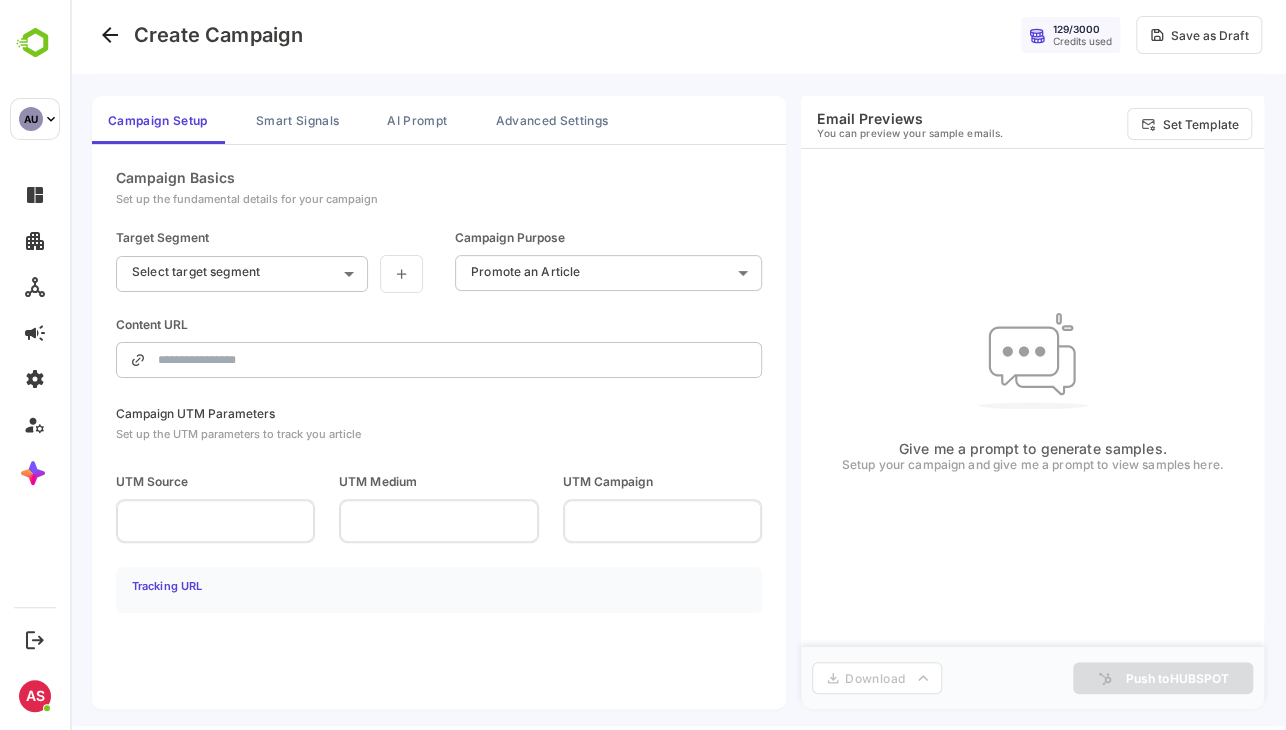 scroll, scrollTop: 0, scrollLeft: 0, axis: both 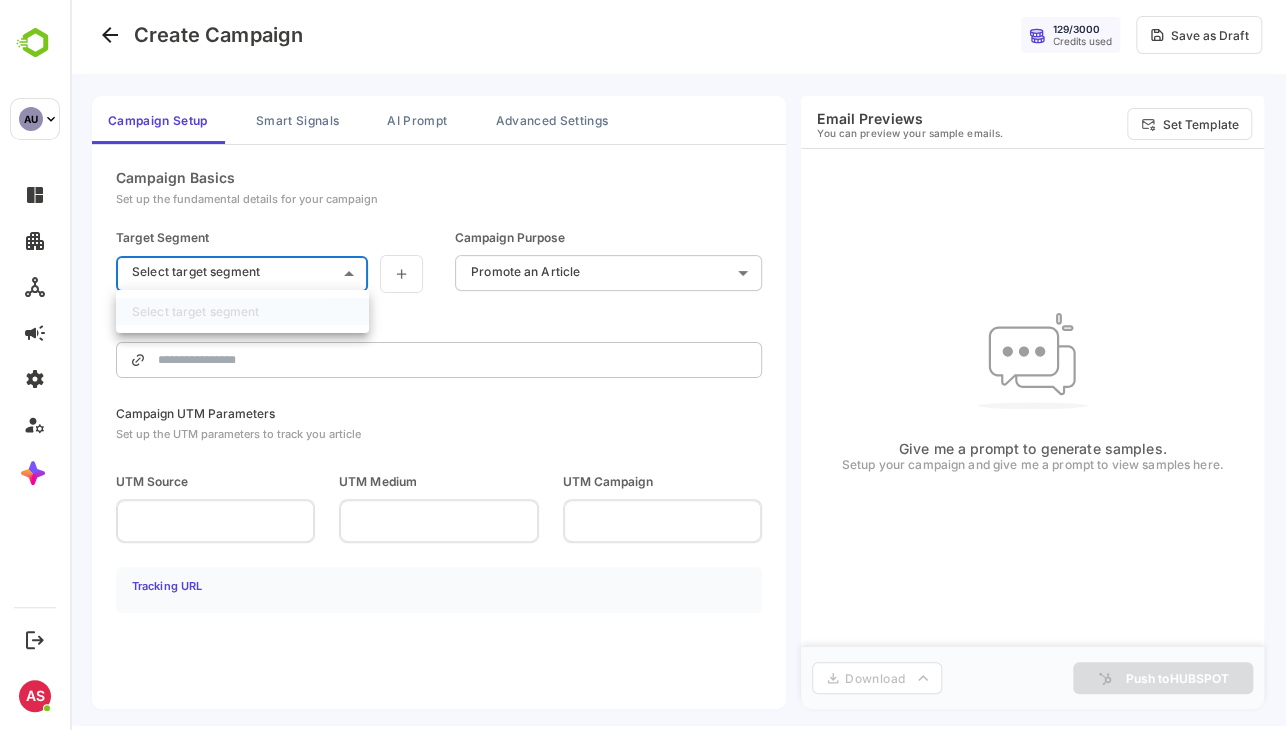 click on "**********" at bounding box center (678, 361) 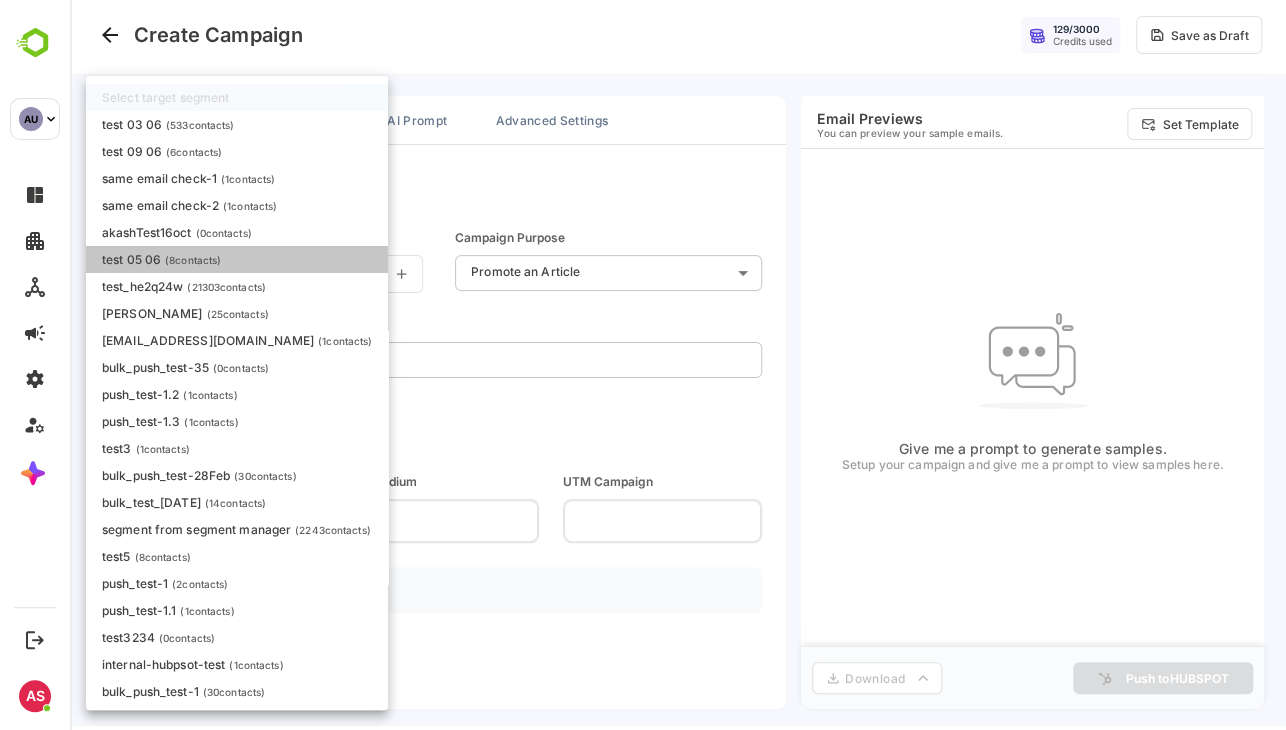 click on "test 05 06 ( 8  contacts)" at bounding box center [237, 259] 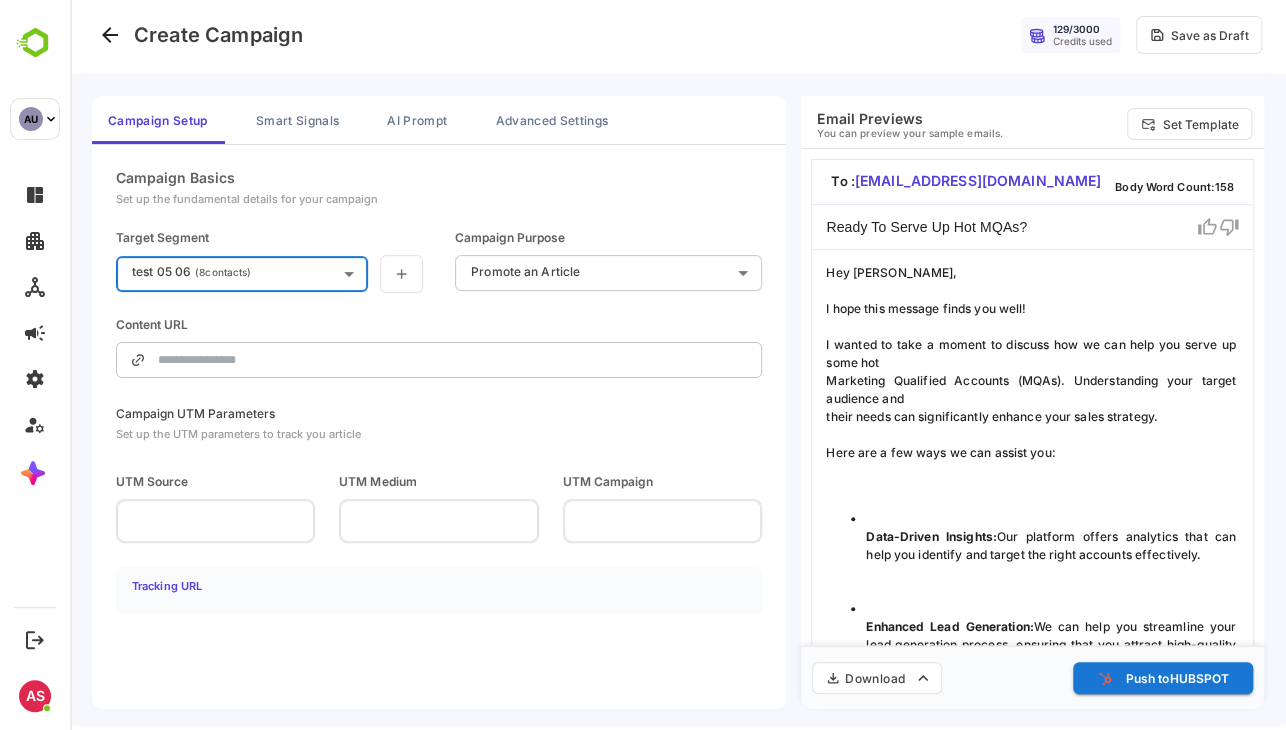 type on "**********" 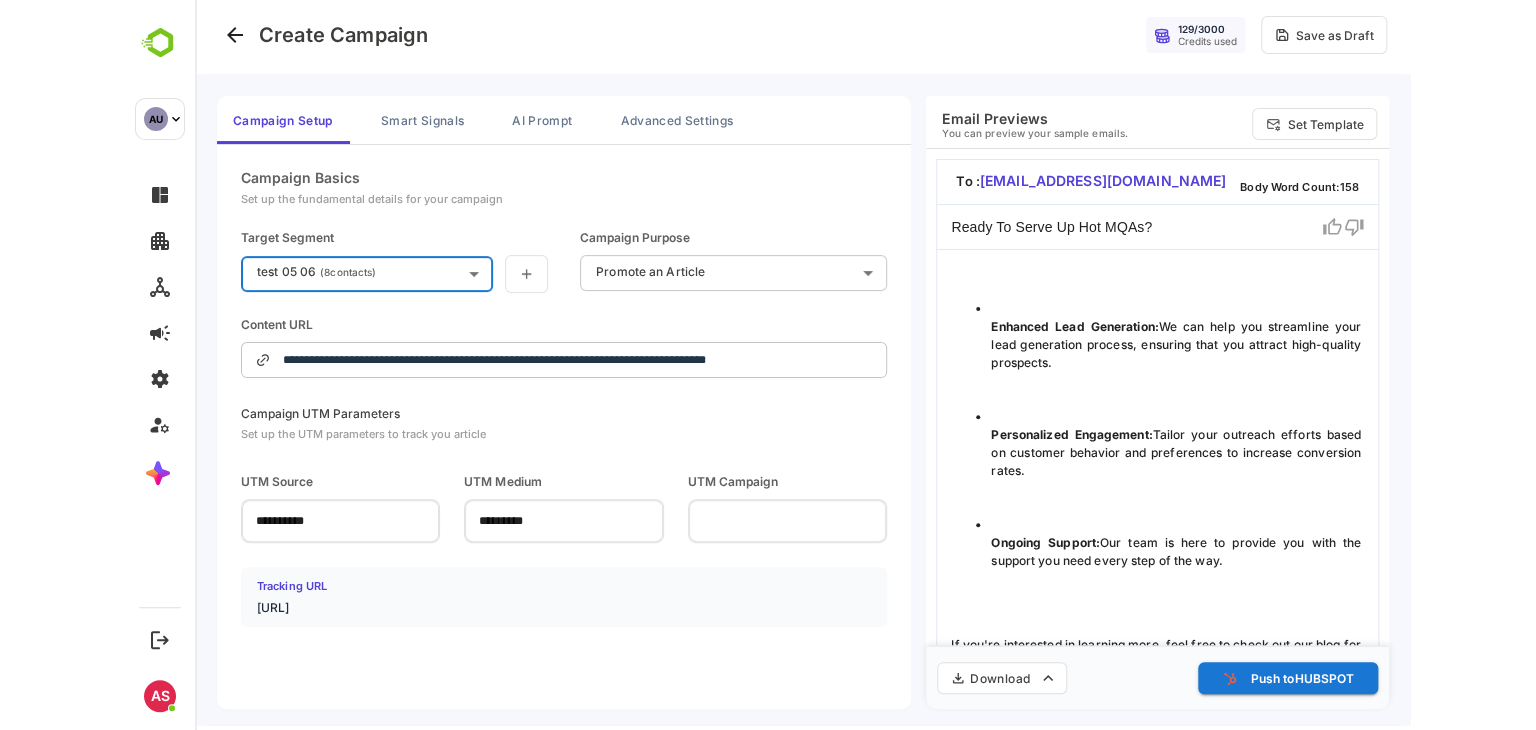 scroll, scrollTop: 0, scrollLeft: 0, axis: both 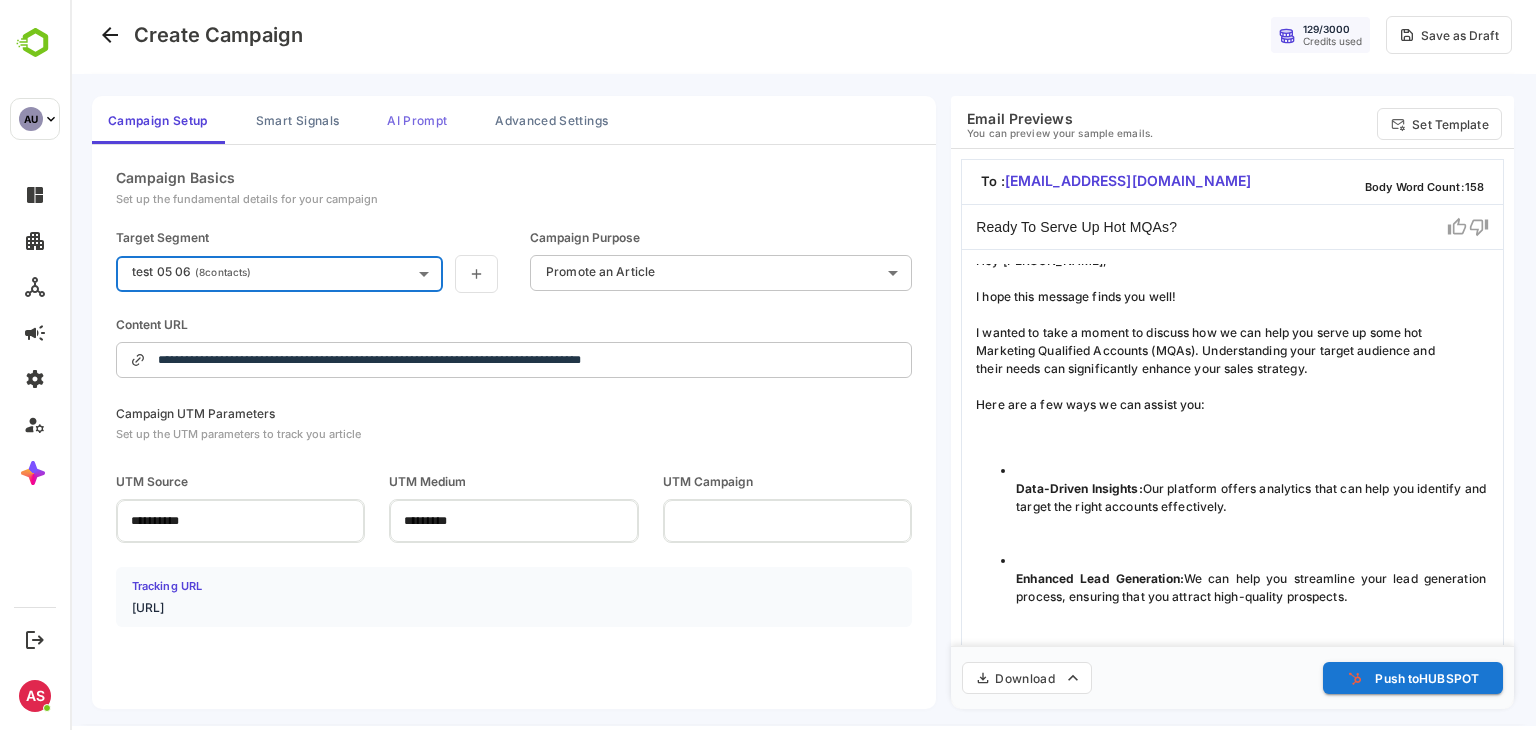 click on "AI Prompt" at bounding box center (417, 120) 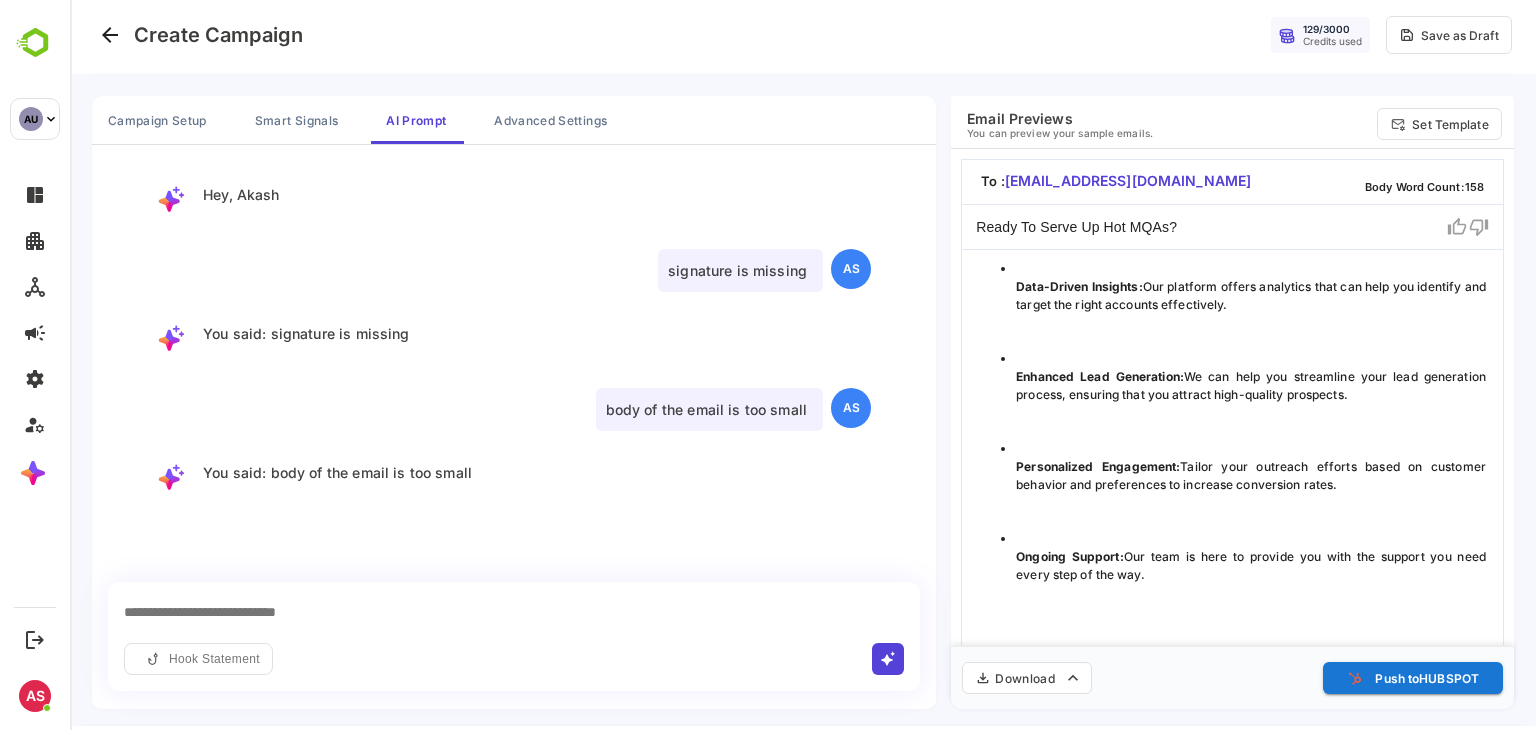 scroll, scrollTop: 272, scrollLeft: 0, axis: vertical 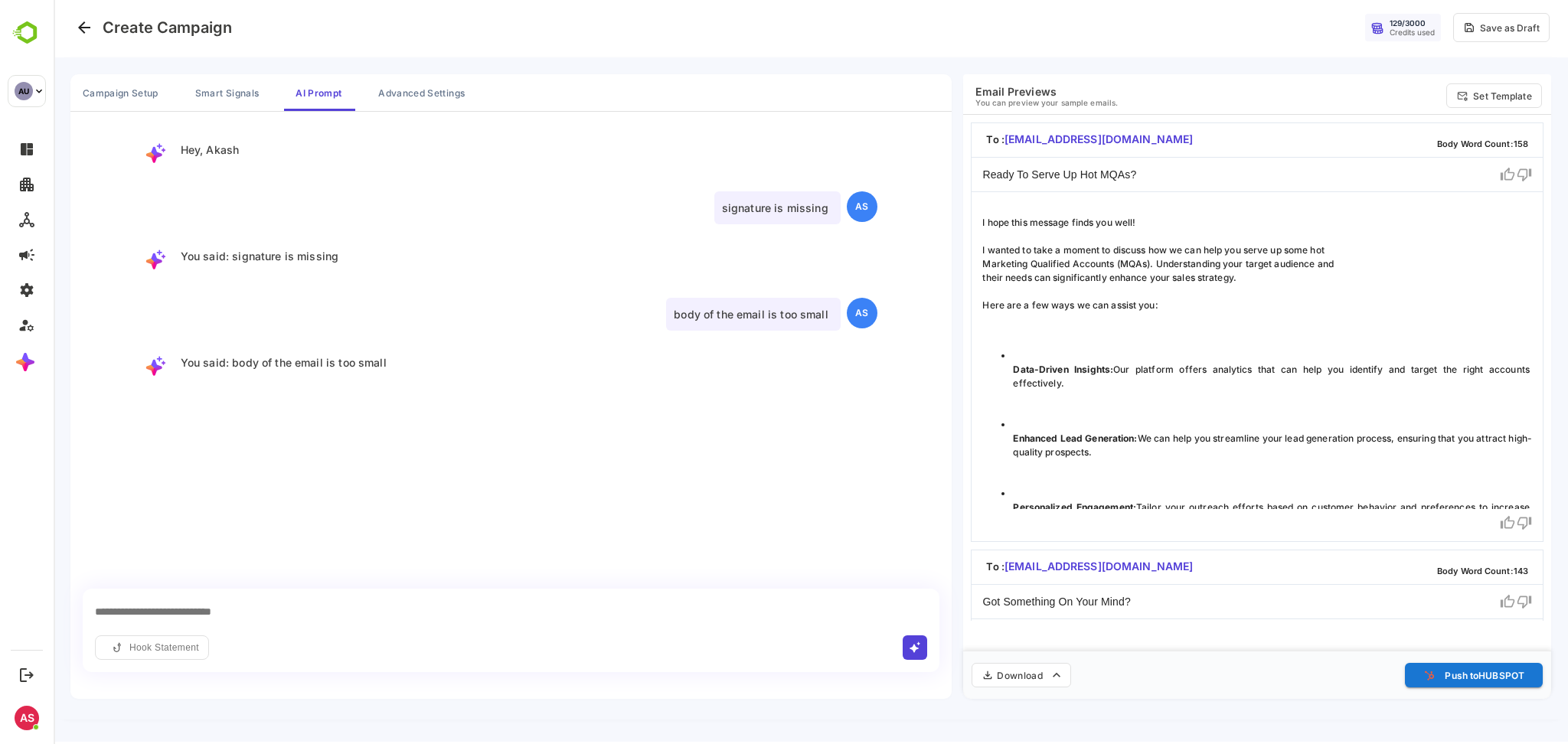 drag, startPoint x: 937, startPoint y: 3, endPoint x: 1037, endPoint y: 325, distance: 337.17058 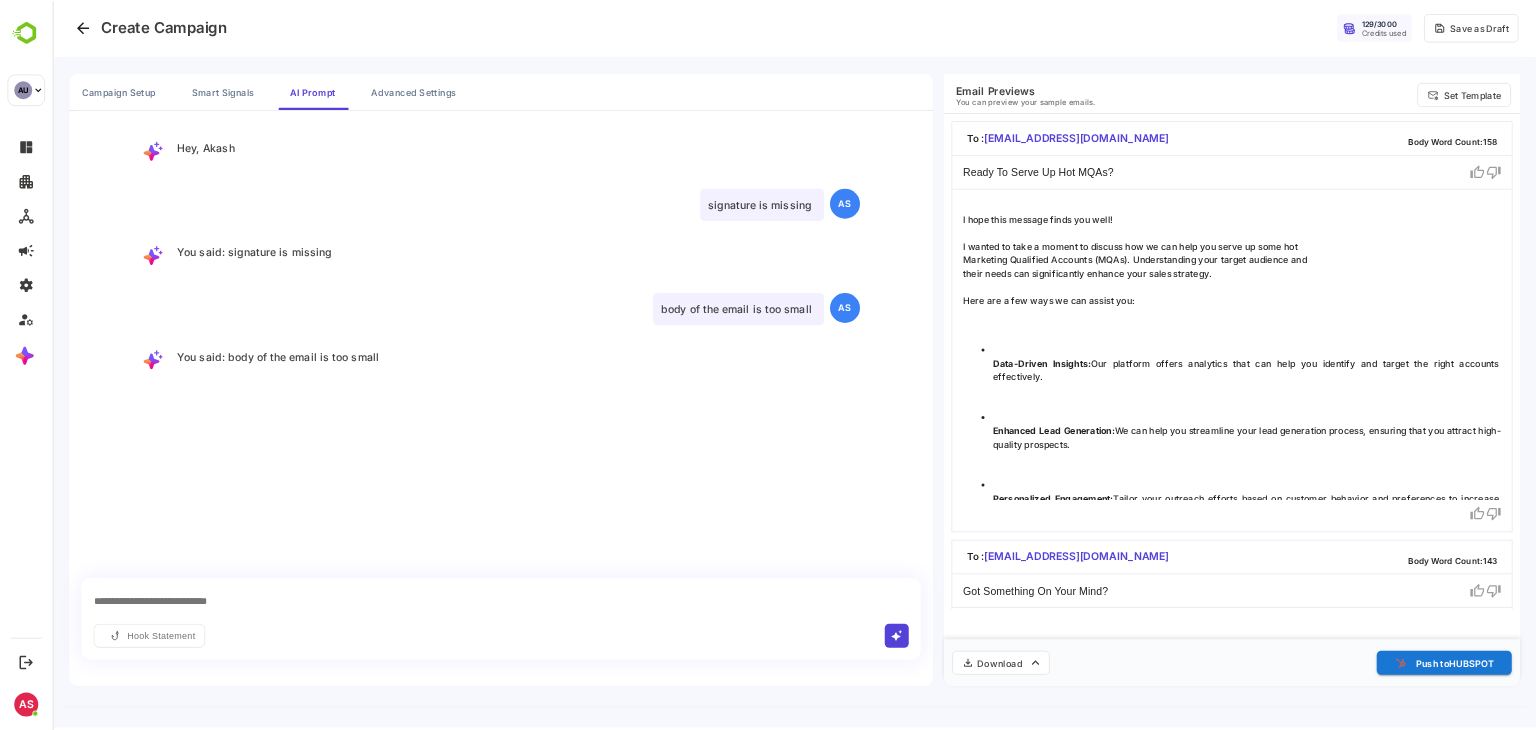 scroll, scrollTop: 0, scrollLeft: 0, axis: both 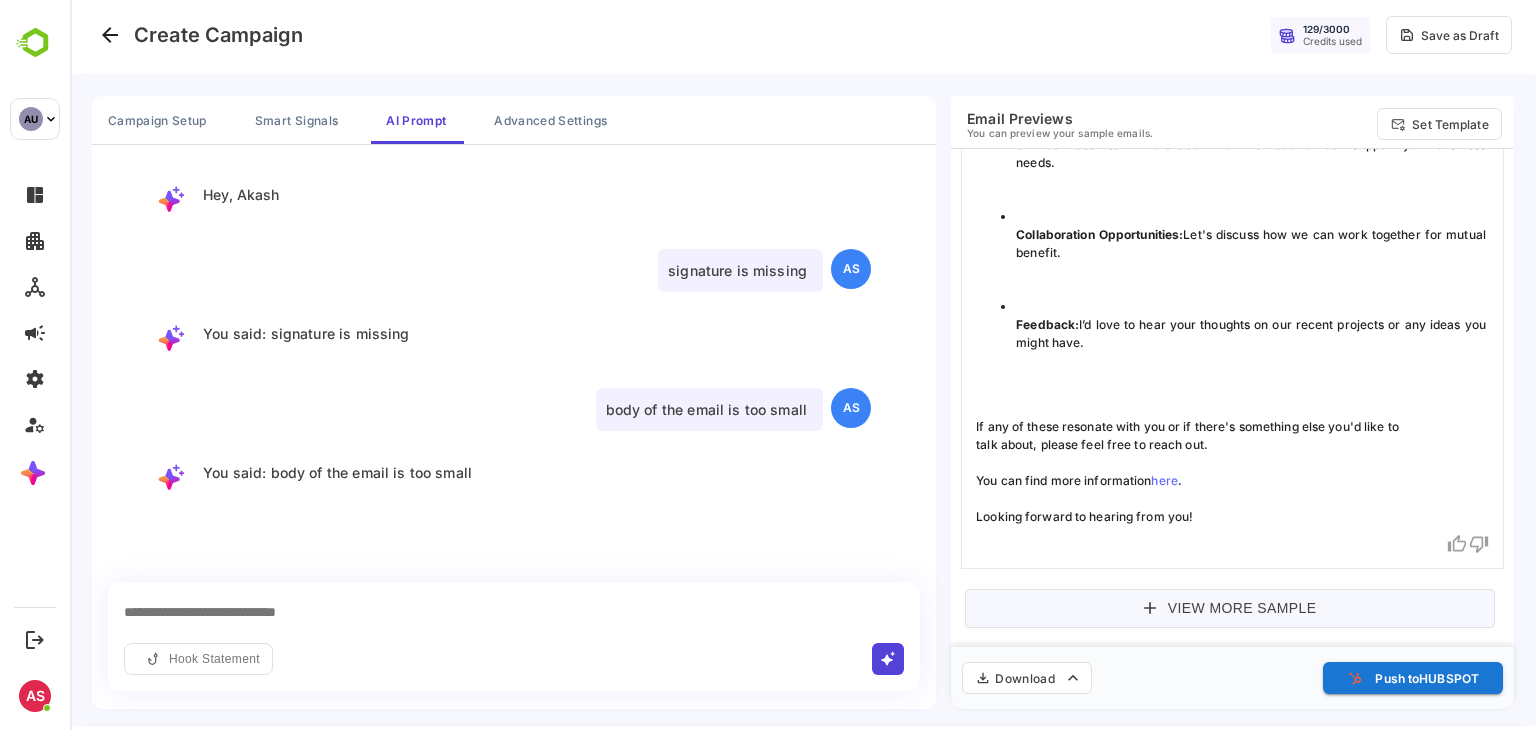 click on "View More Sample" at bounding box center [1230, 608] 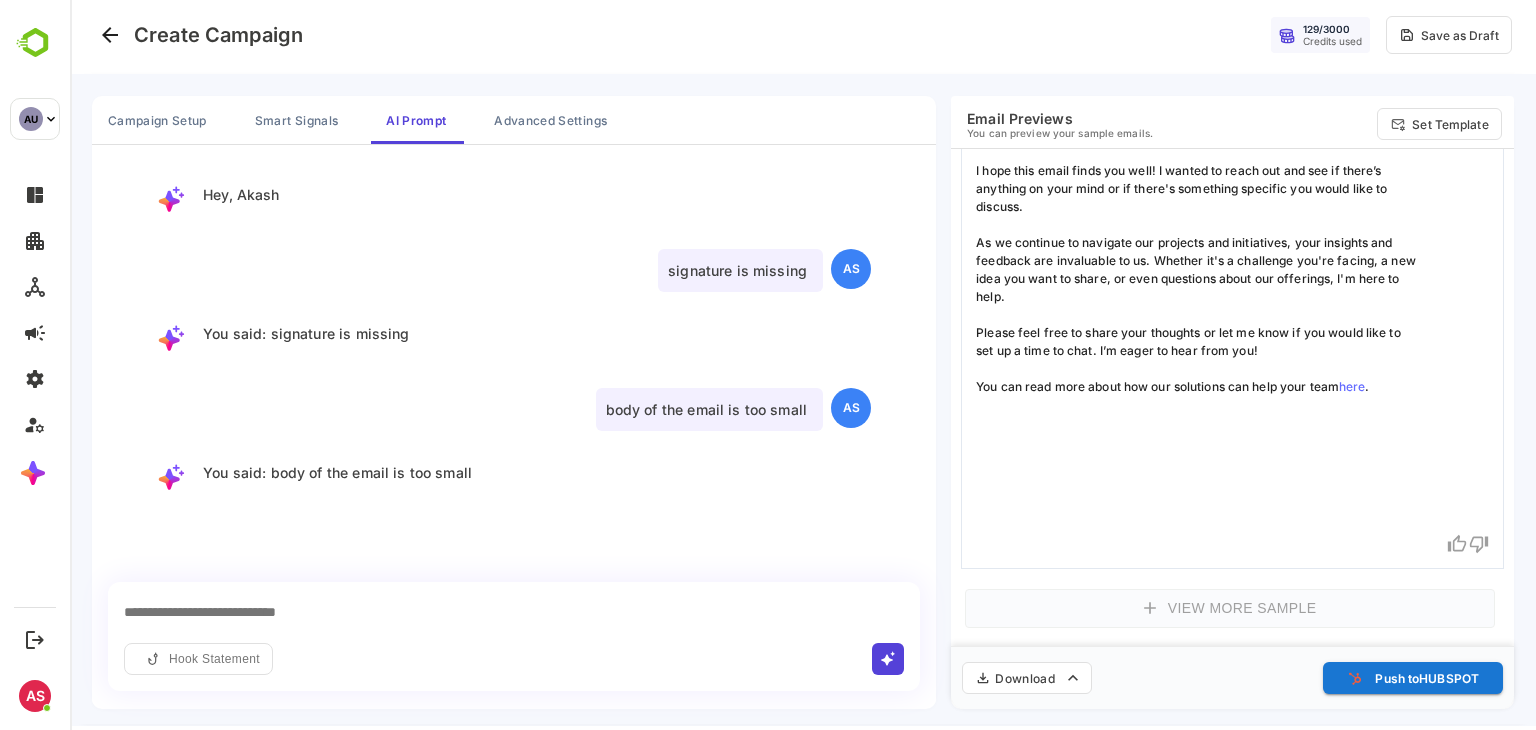 scroll, scrollTop: 1812, scrollLeft: 0, axis: vertical 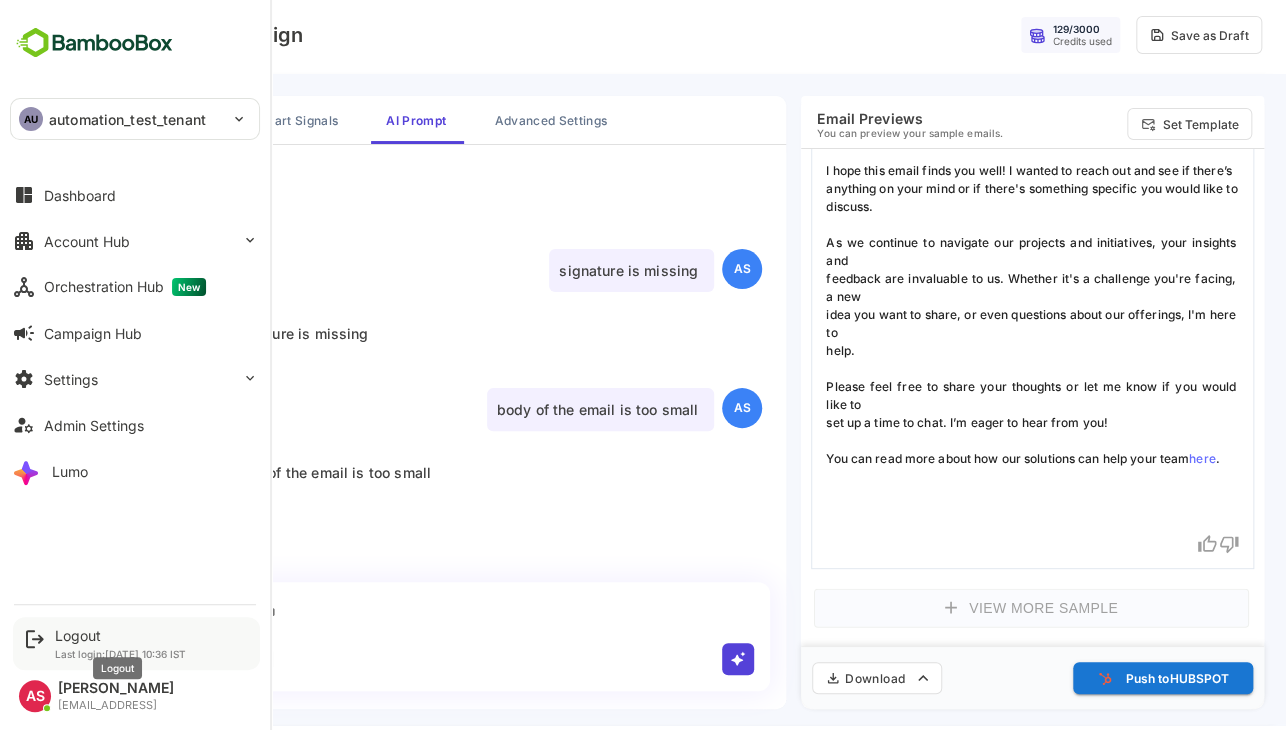 click on "Logout" at bounding box center (120, 635) 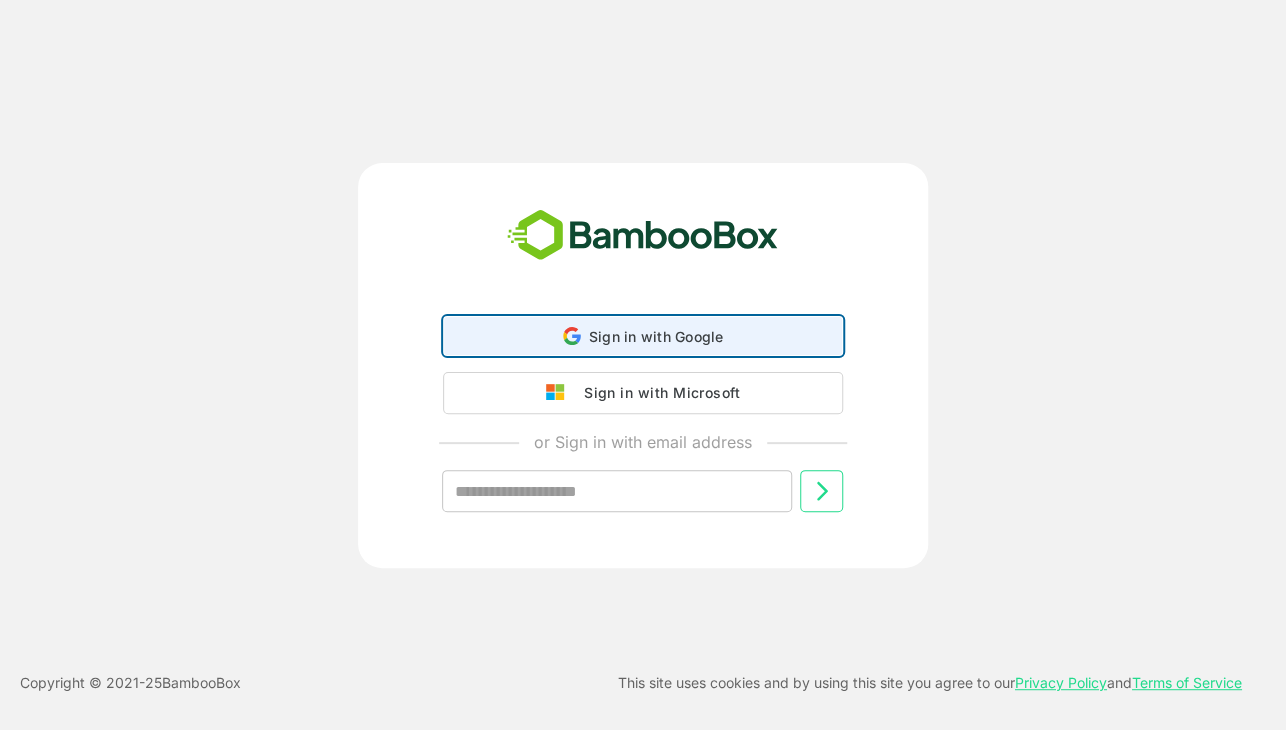 click on "Sign in with Google Sign in with Google. Opens in new tab" at bounding box center [643, 336] 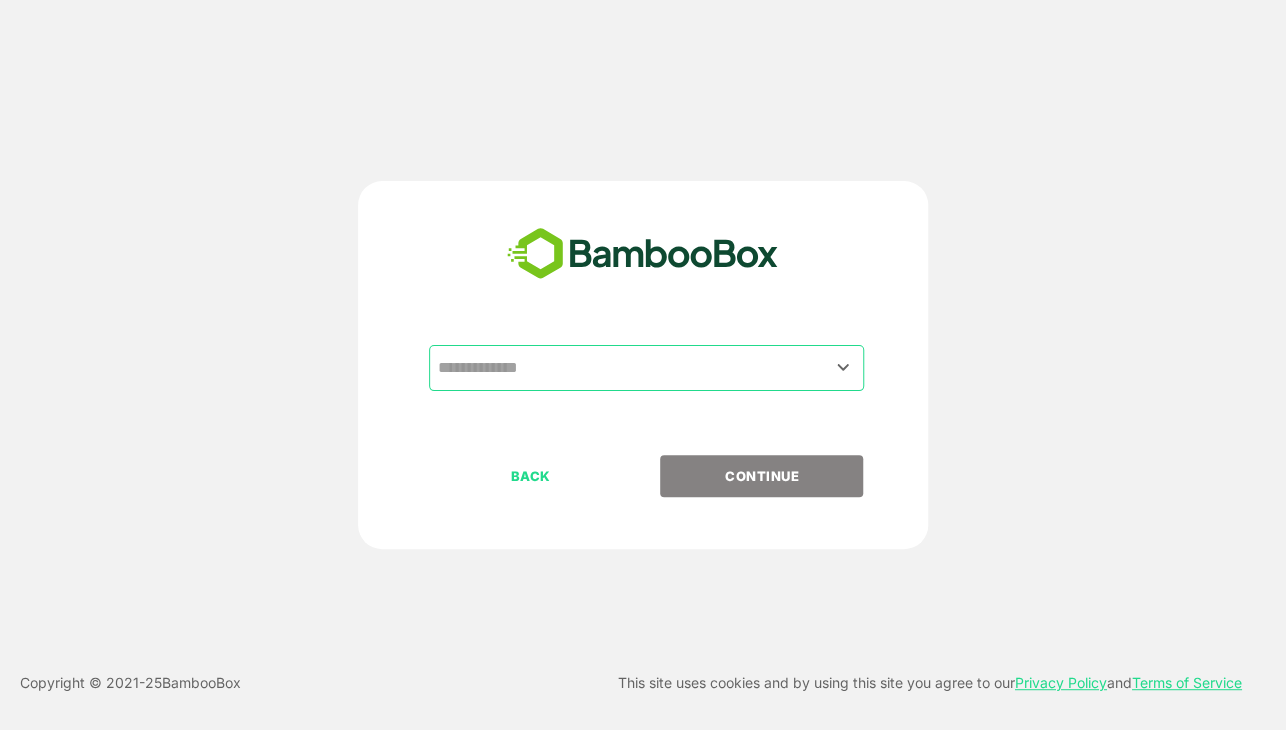 click at bounding box center [646, 368] 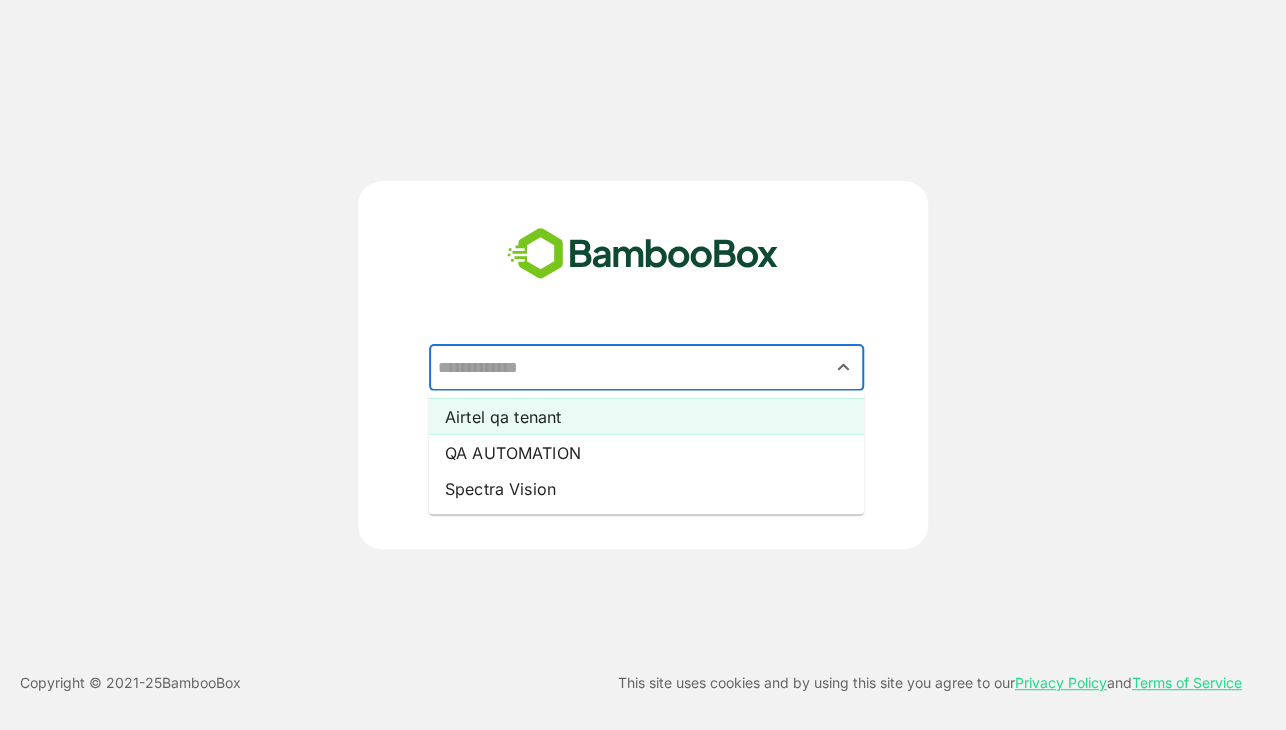 click on "Airtel qa tenant" at bounding box center [646, 416] 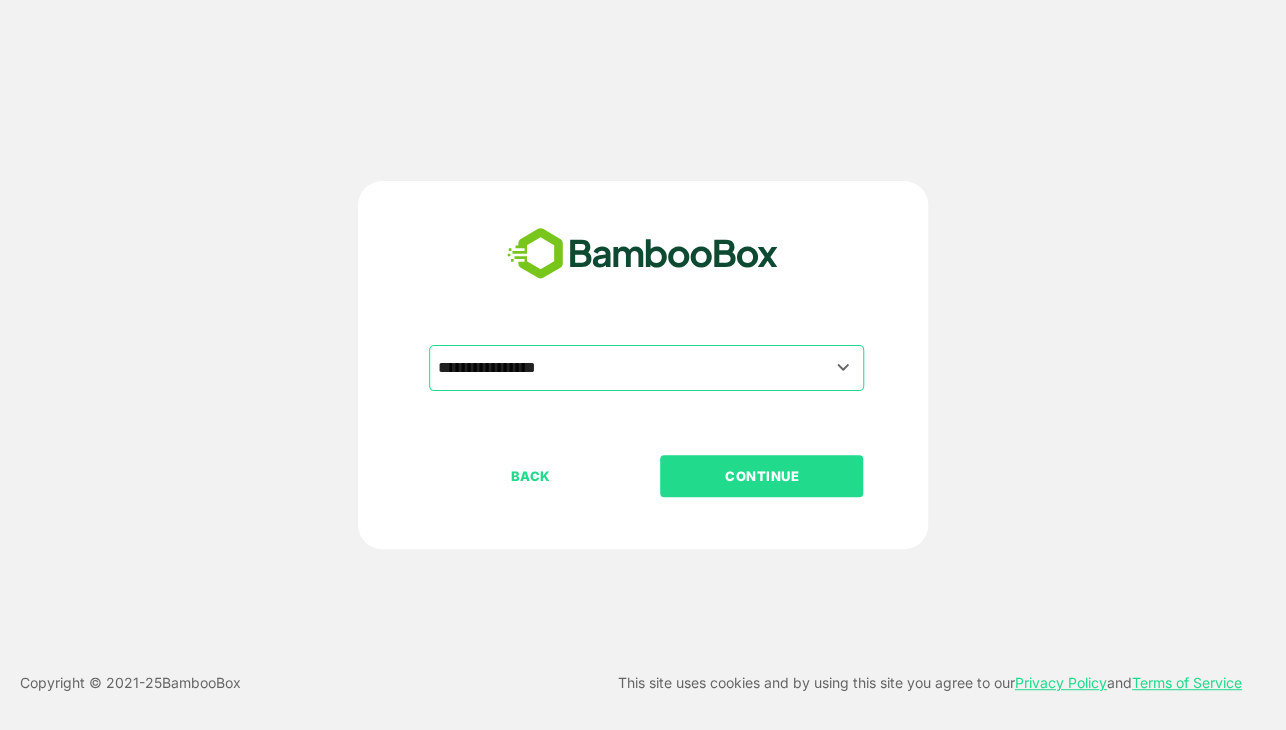click on "CONTINUE" at bounding box center [762, 476] 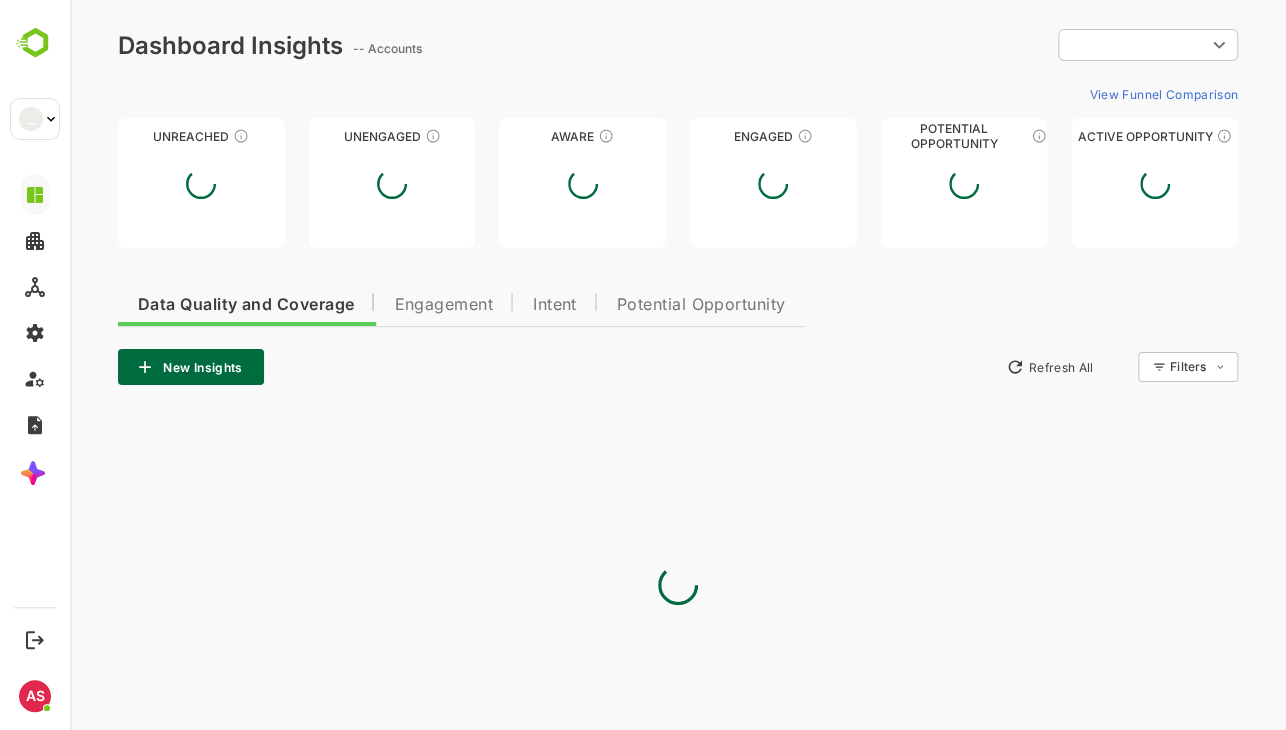 scroll, scrollTop: 0, scrollLeft: 0, axis: both 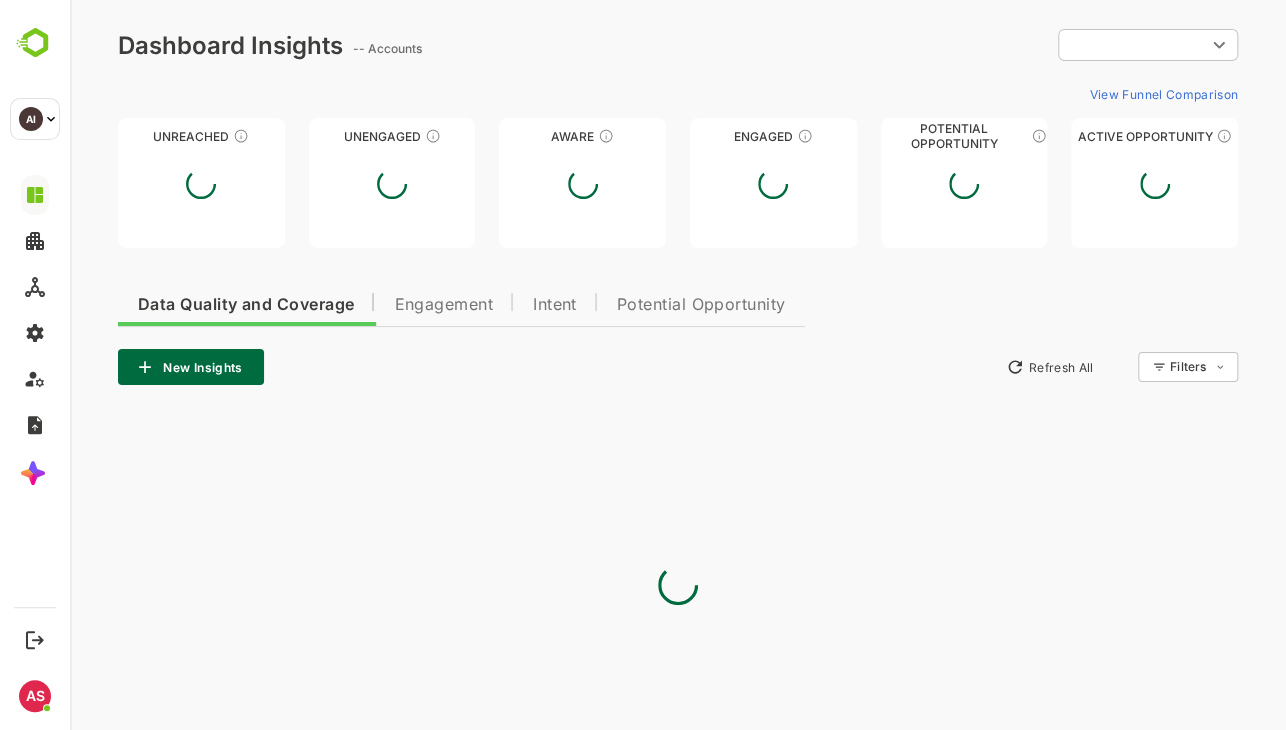 type on "**********" 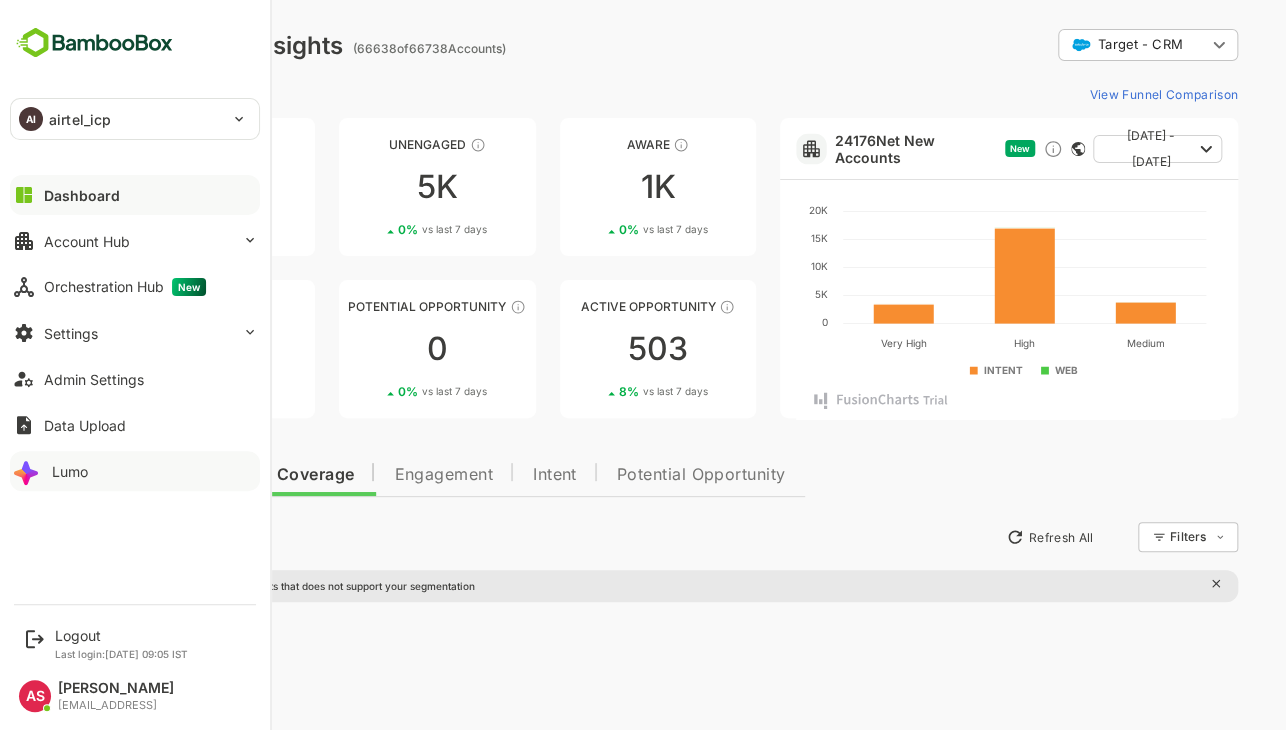 click on "Lumo" at bounding box center (135, 471) 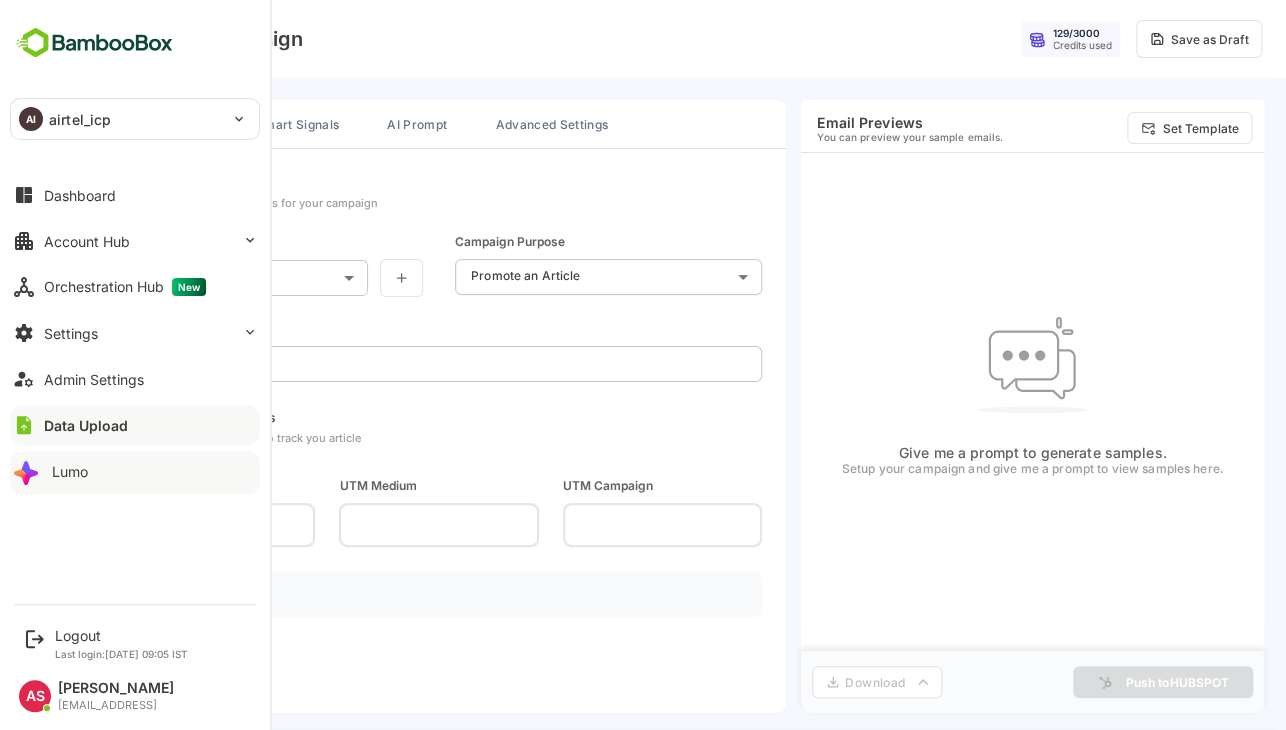 scroll, scrollTop: 0, scrollLeft: 0, axis: both 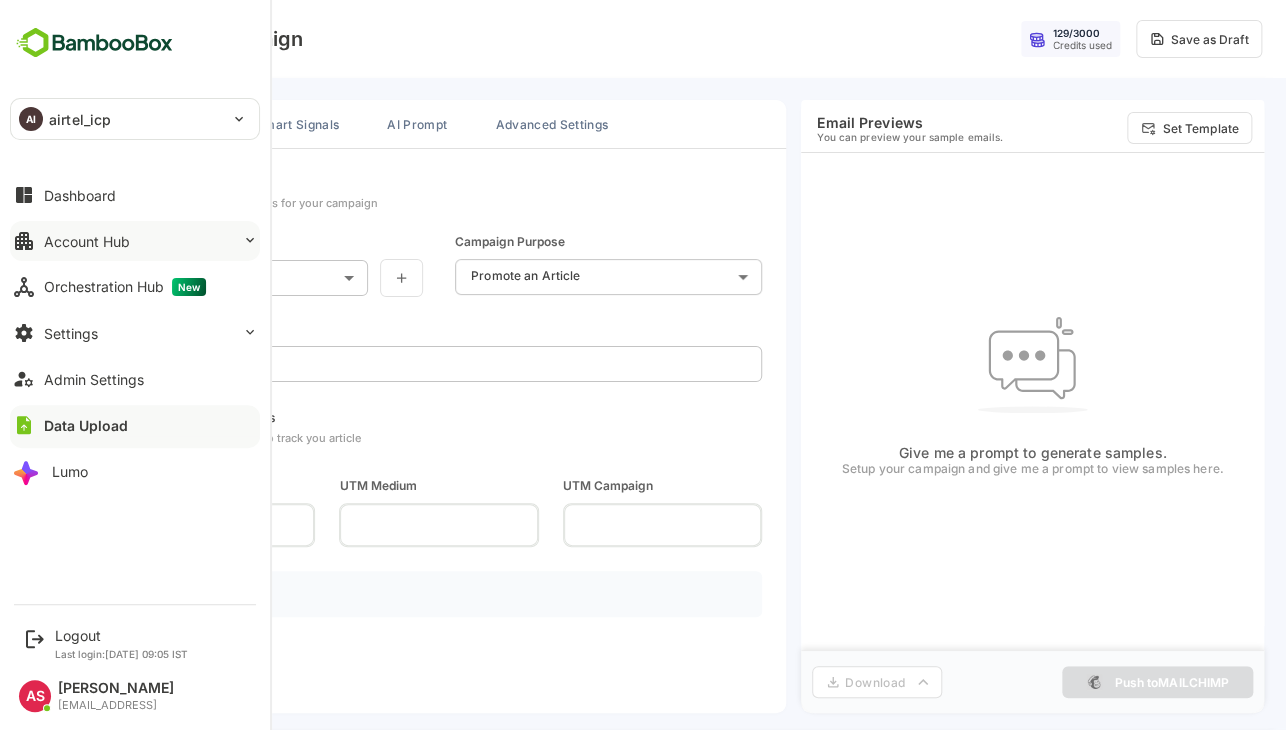 click on "Account Hub" at bounding box center [135, 241] 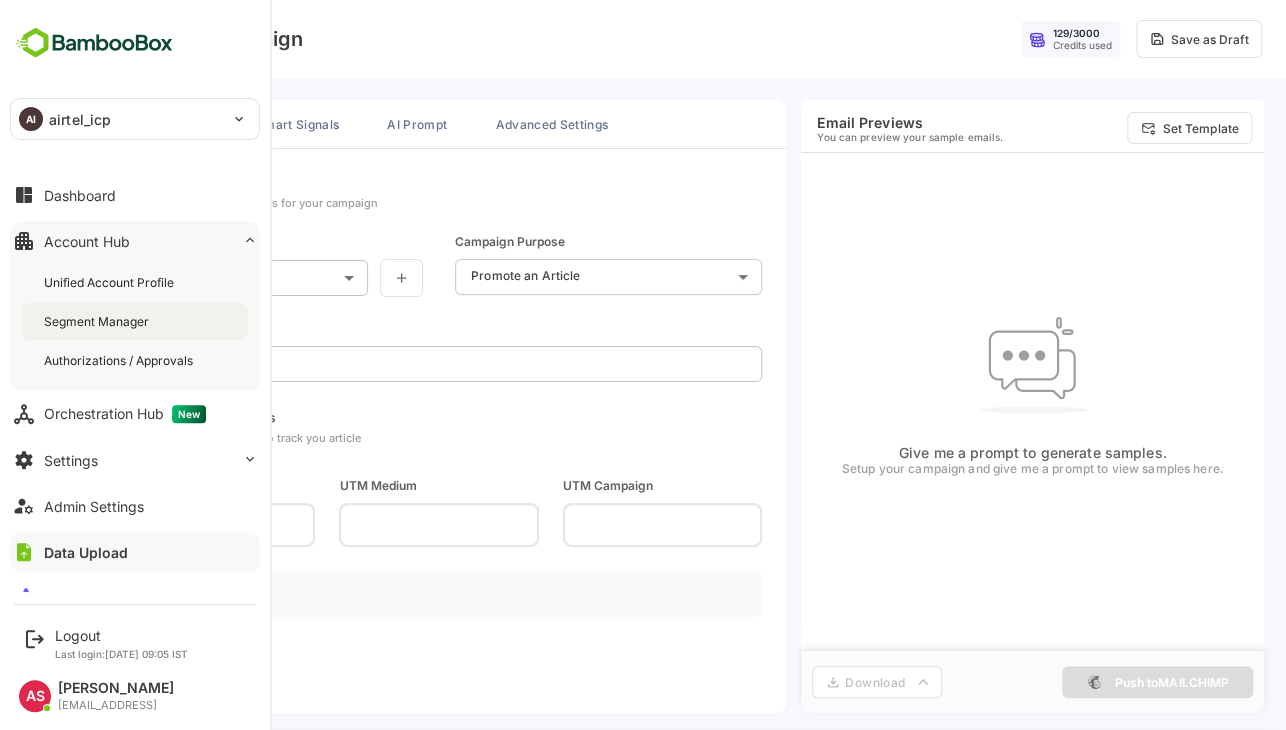 click on "Segment Manager" at bounding box center (98, 321) 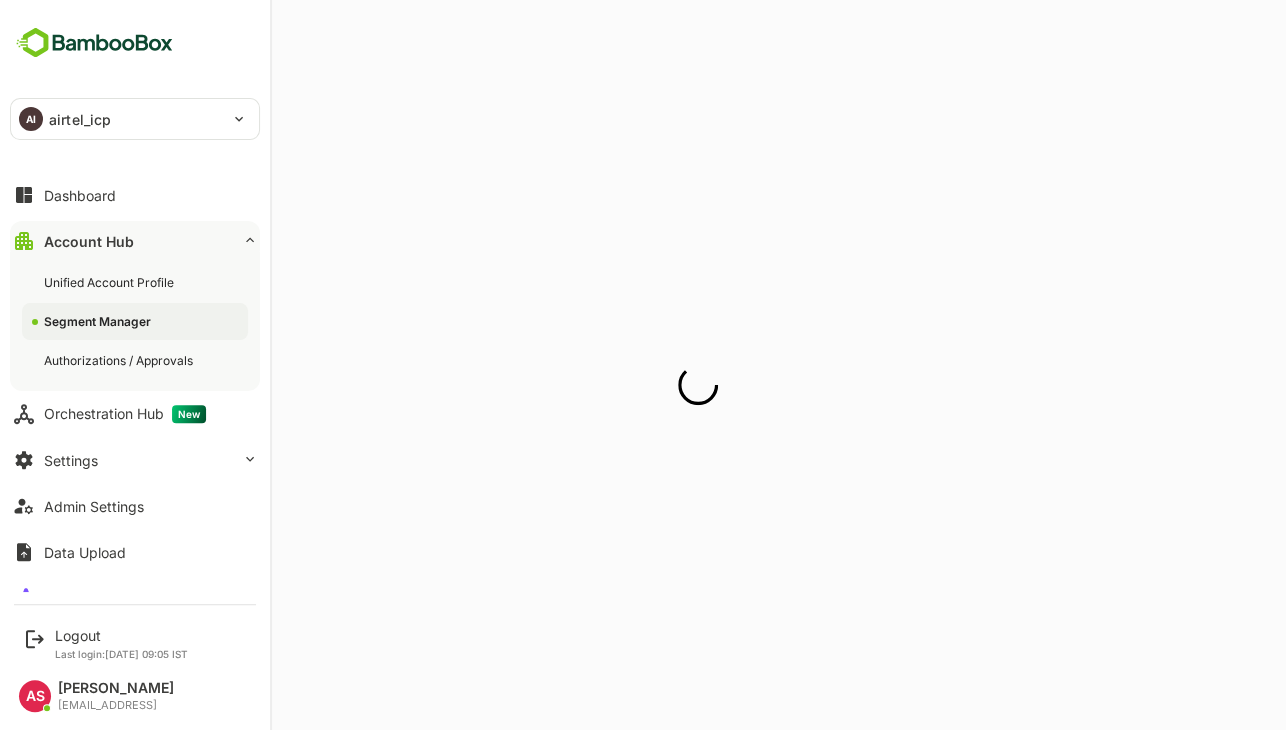 scroll, scrollTop: 0, scrollLeft: 0, axis: both 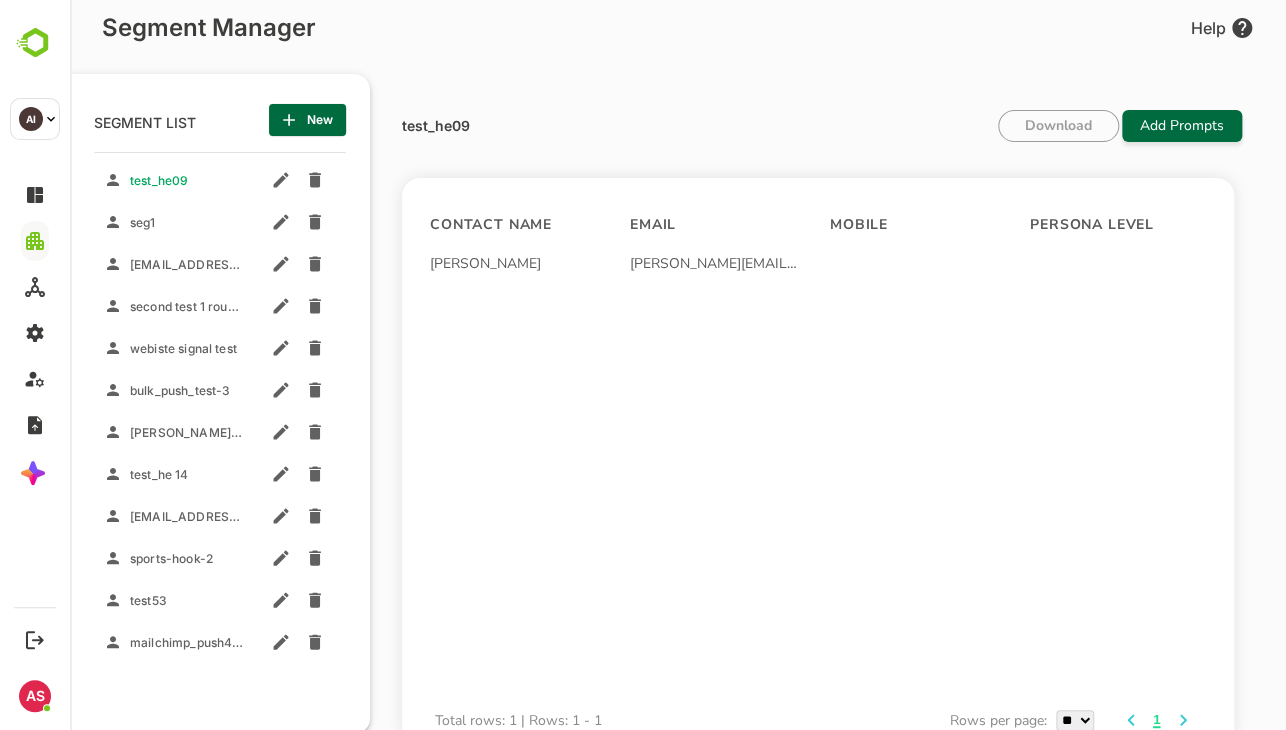 click on "webiste signal test" at bounding box center [179, 344] 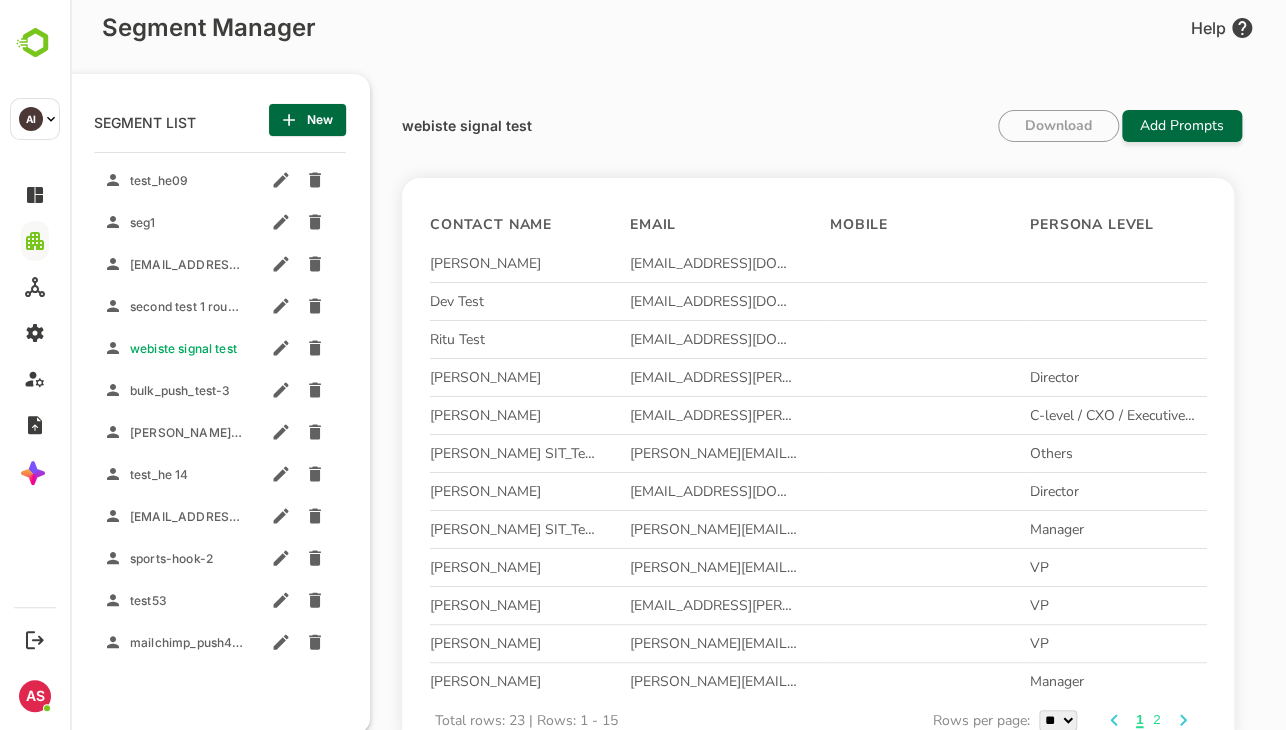 scroll, scrollTop: 124, scrollLeft: 0, axis: vertical 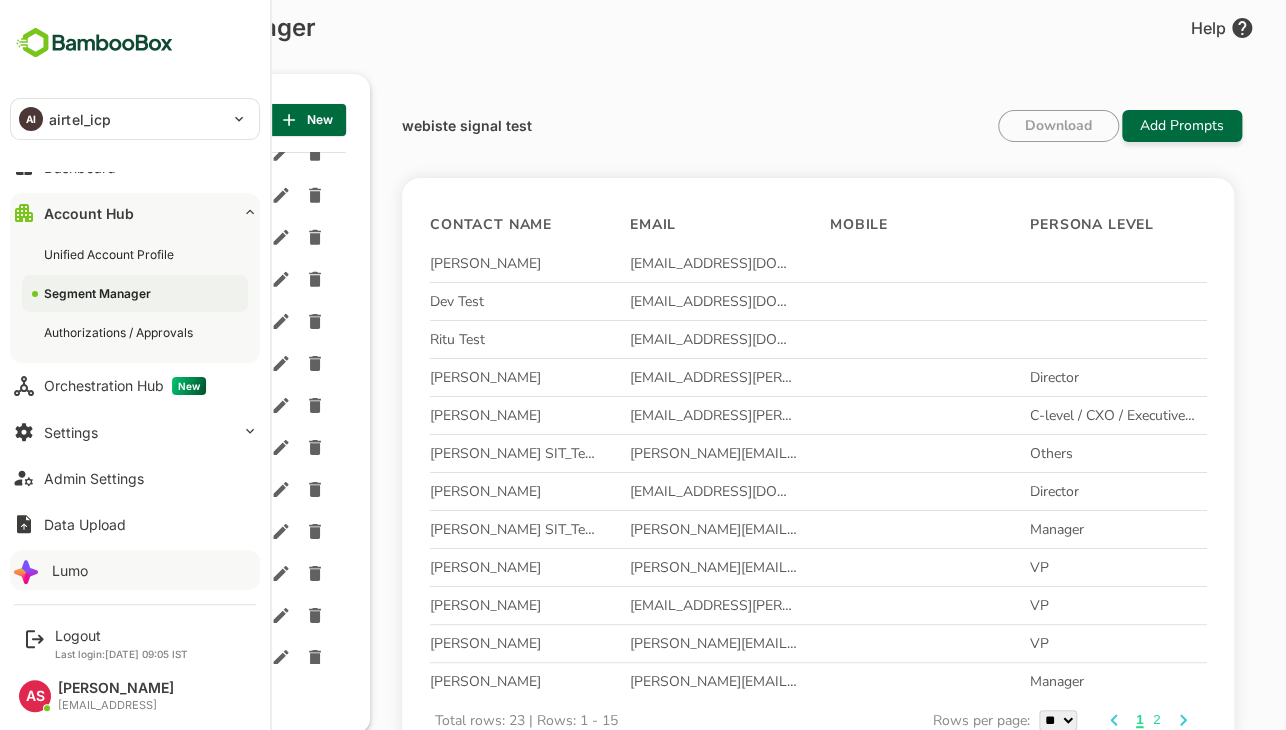 click on "Lumo" at bounding box center [135, 570] 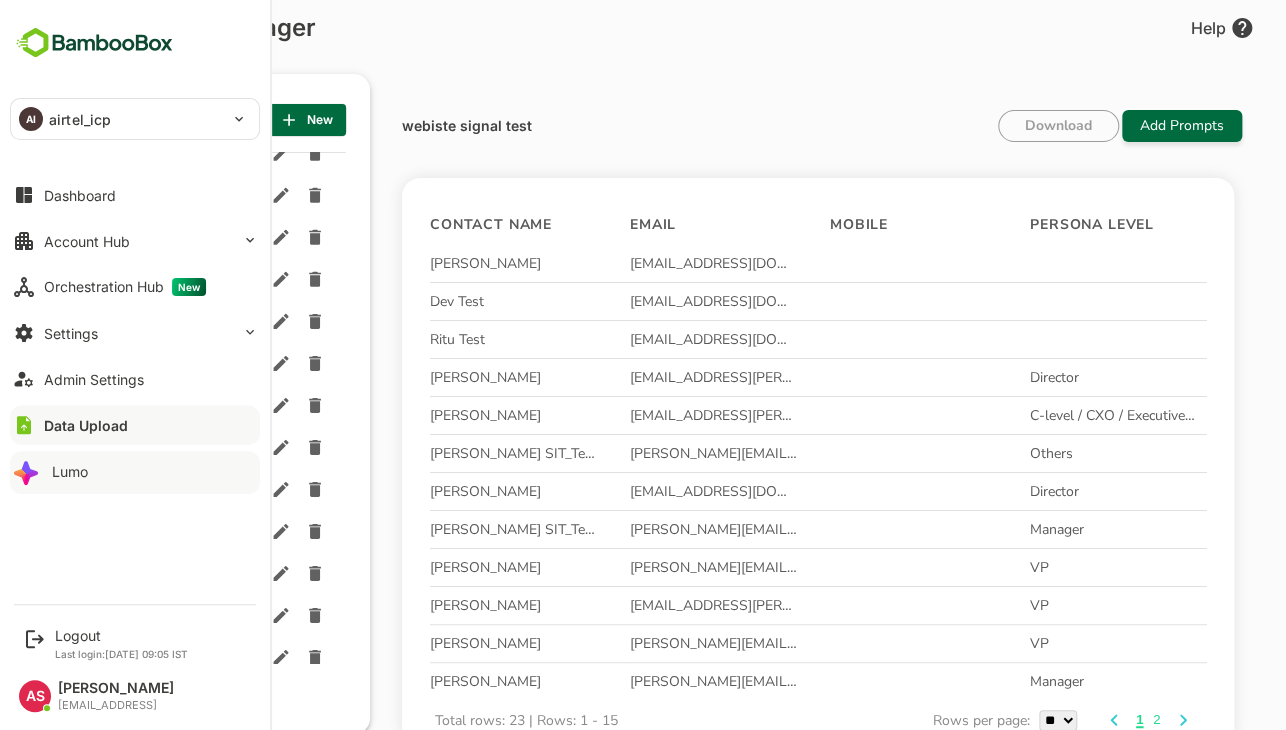 scroll, scrollTop: 0, scrollLeft: 0, axis: both 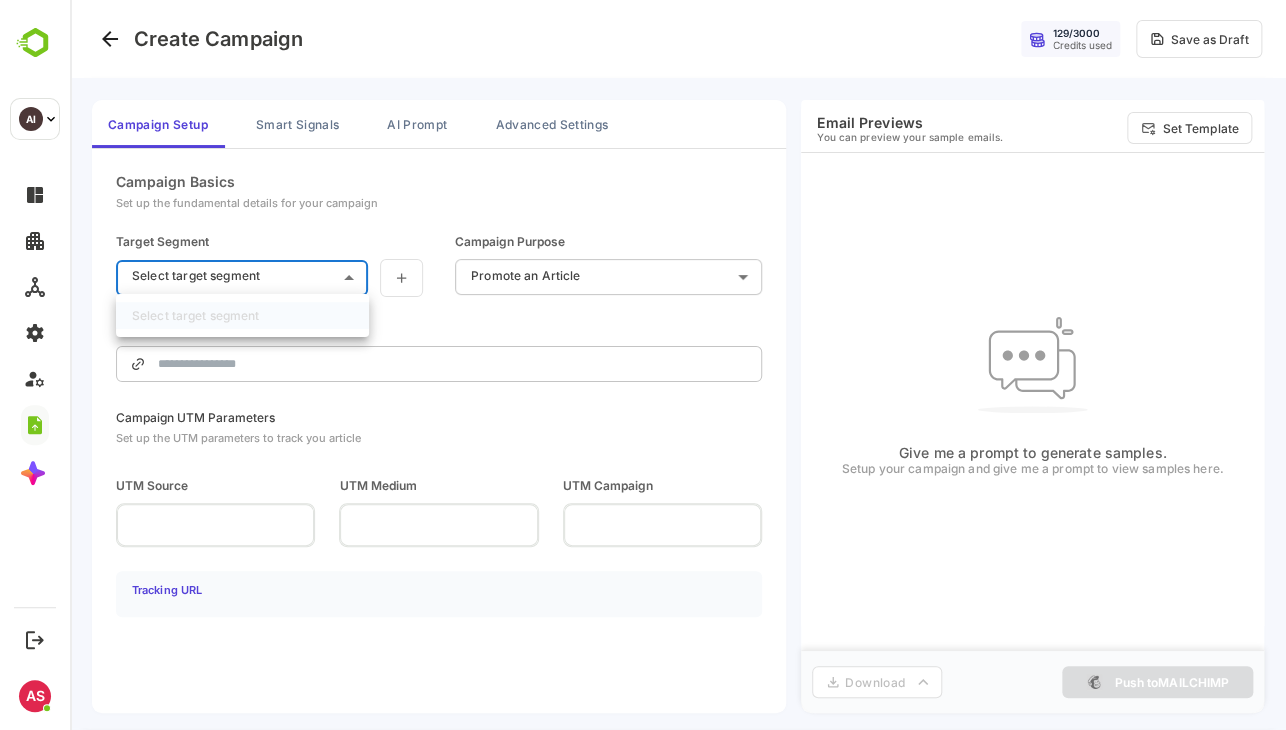 click on "**********" at bounding box center [678, 365] 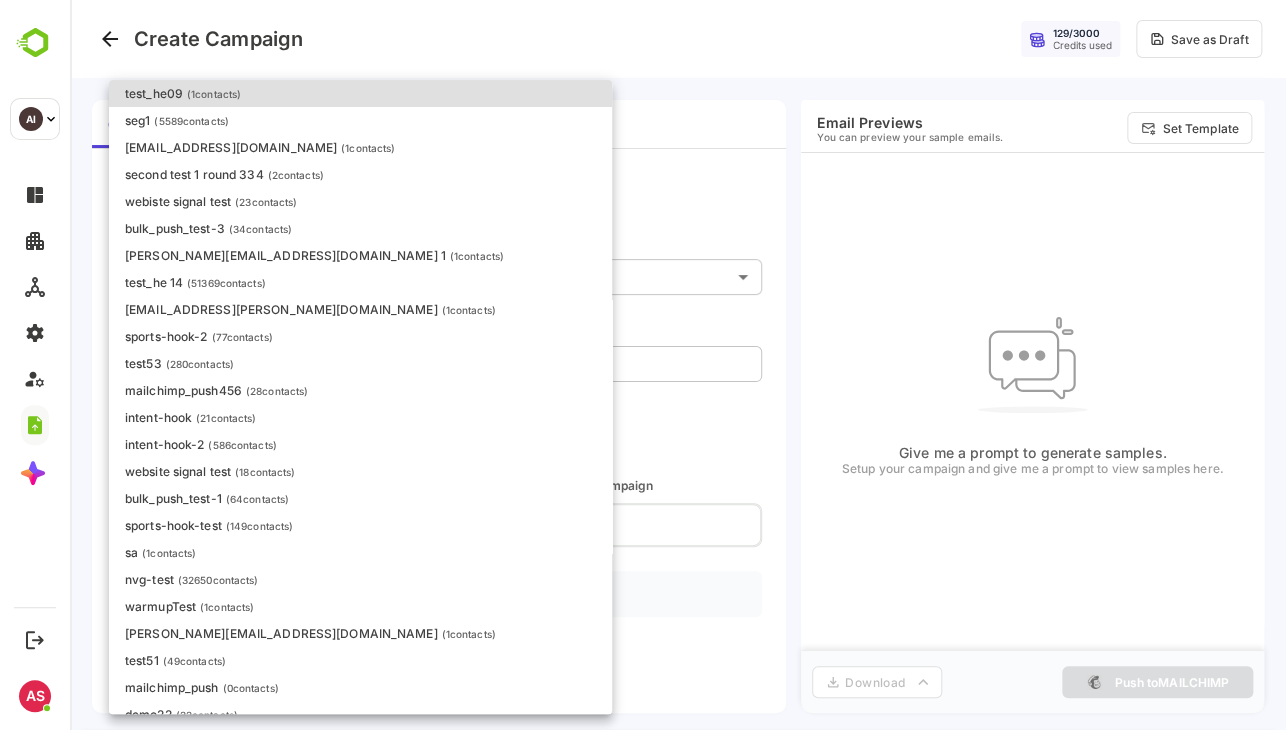scroll, scrollTop: 36, scrollLeft: 0, axis: vertical 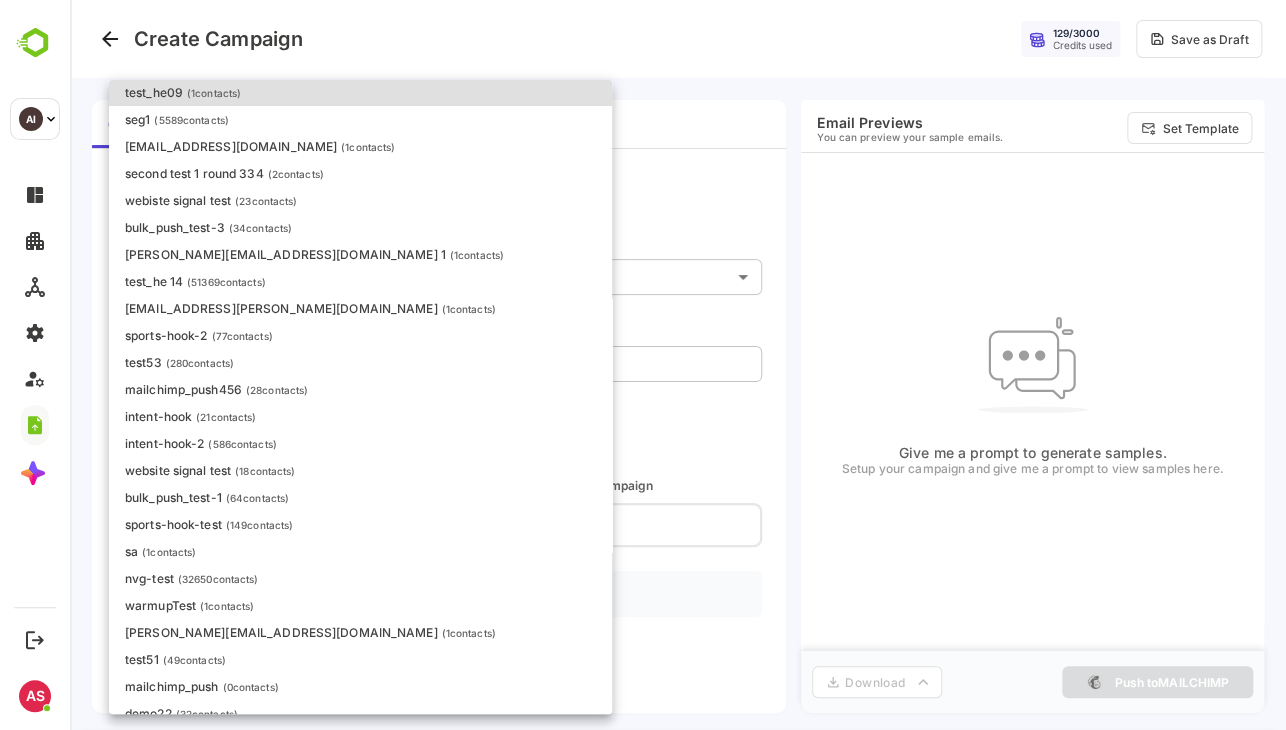 click on "website signal test" at bounding box center [178, 470] 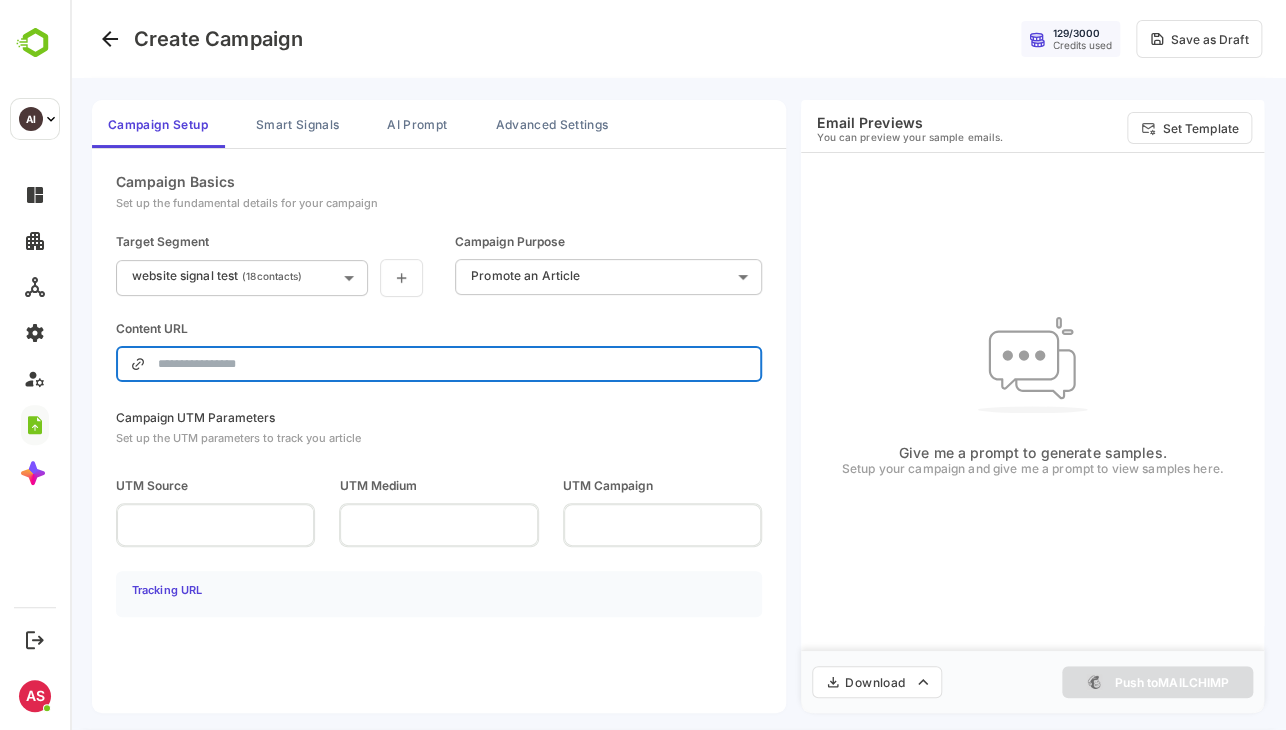 click at bounding box center [453, 364] 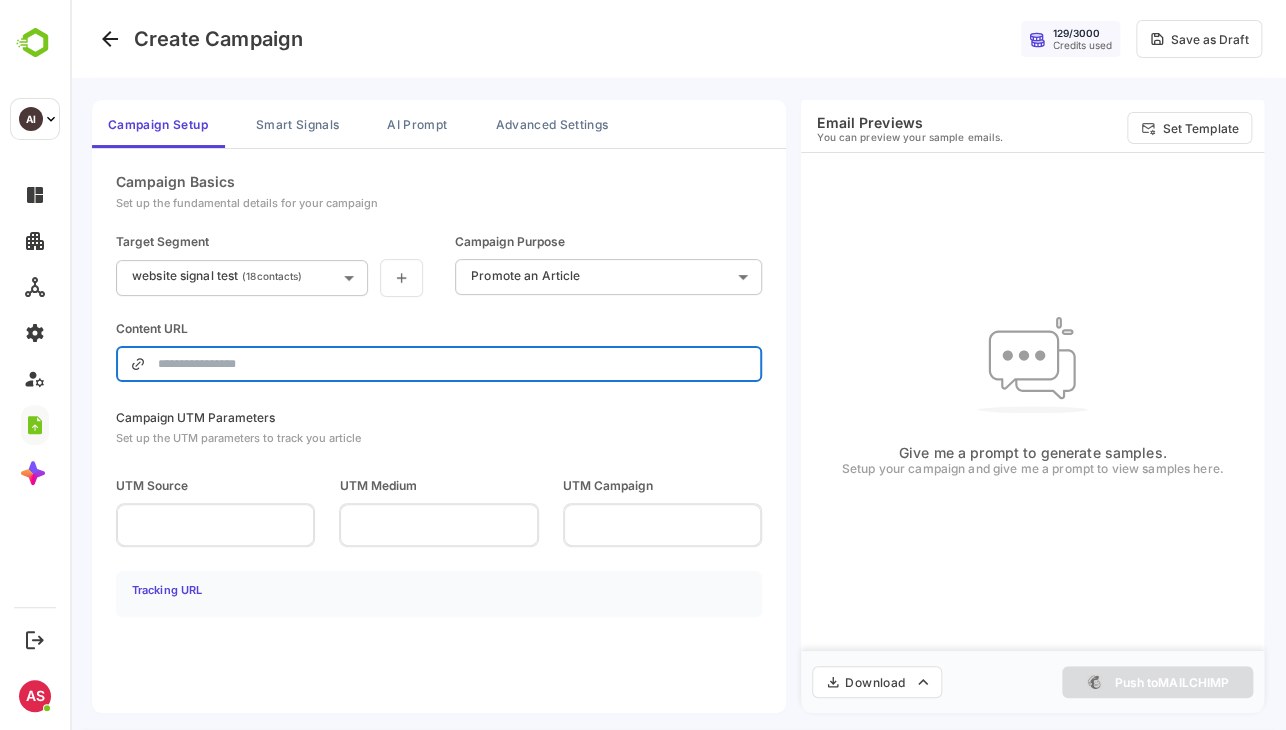 click at bounding box center [453, 364] 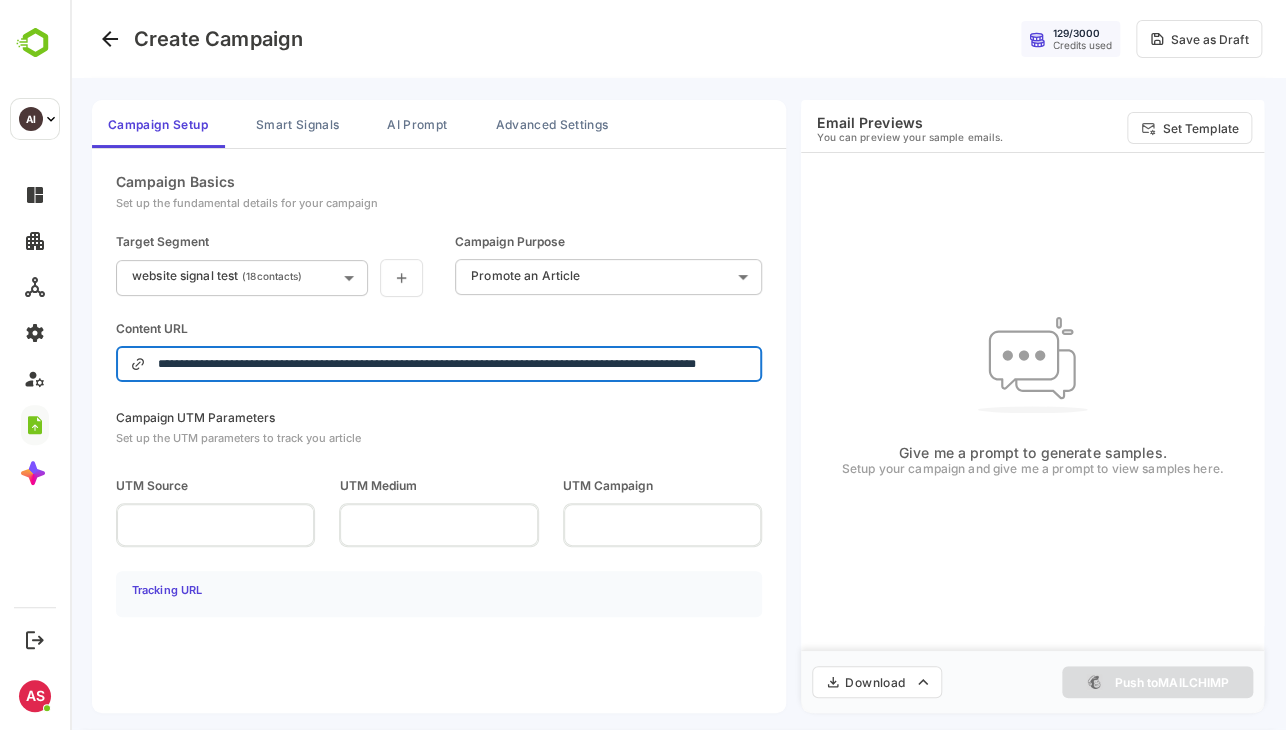 scroll, scrollTop: 0, scrollLeft: 131, axis: horizontal 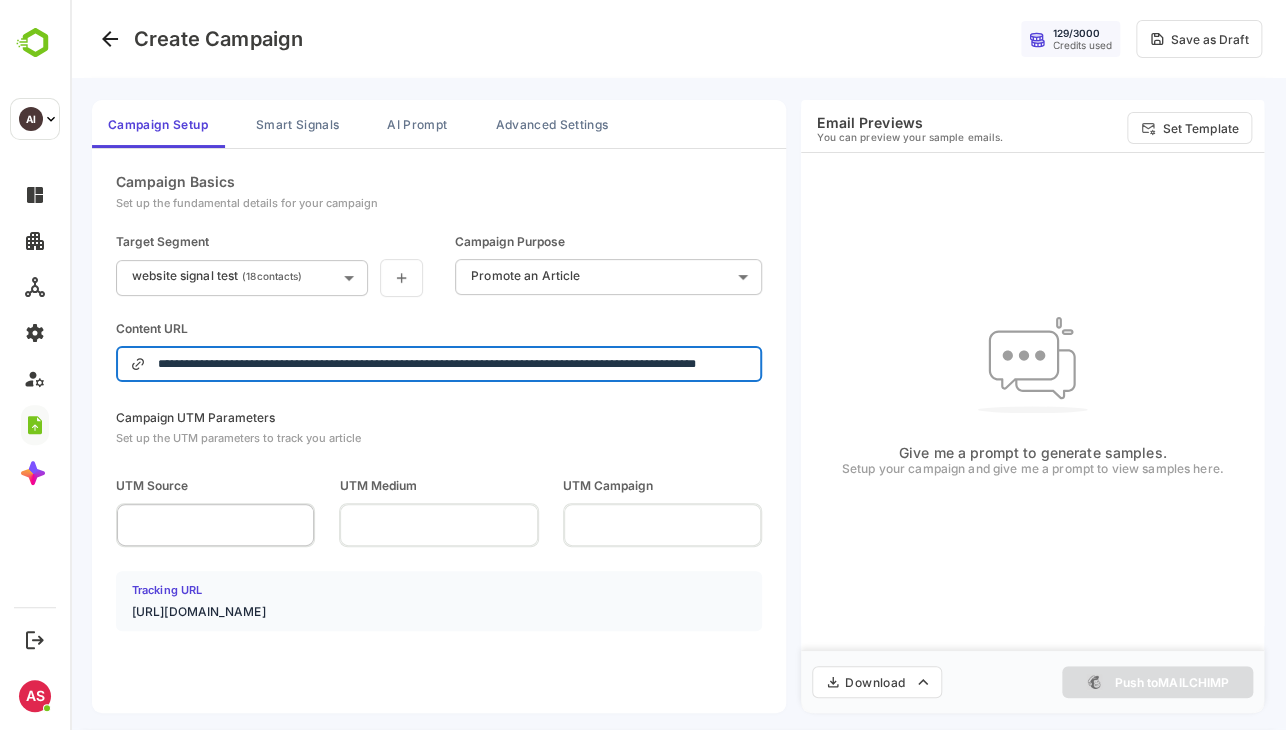 type on "**********" 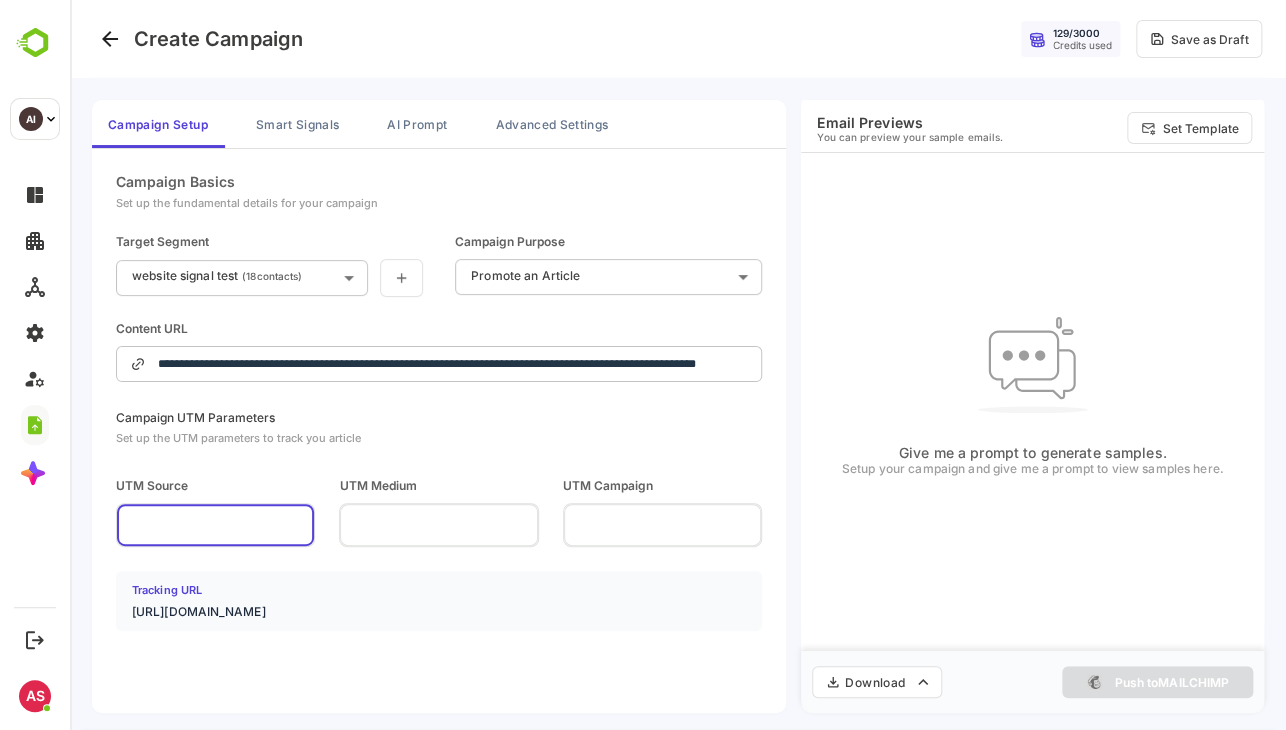 scroll, scrollTop: 0, scrollLeft: 0, axis: both 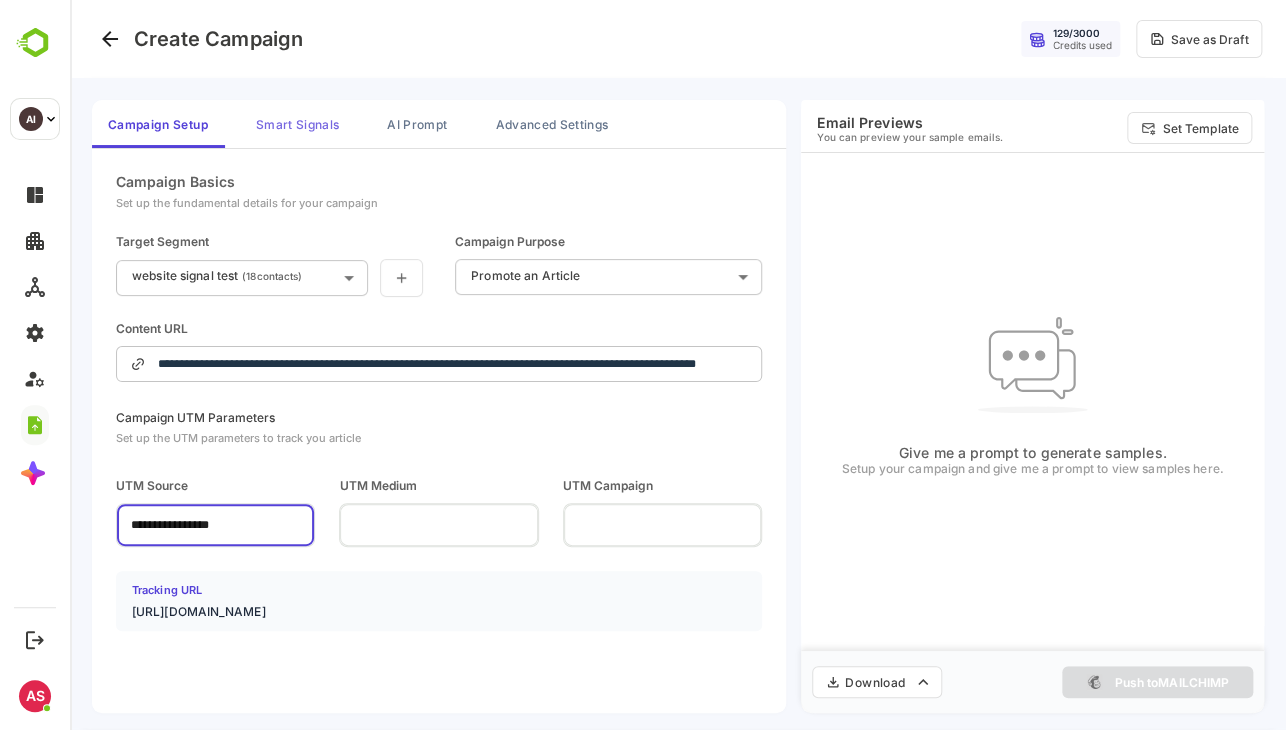 type on "**********" 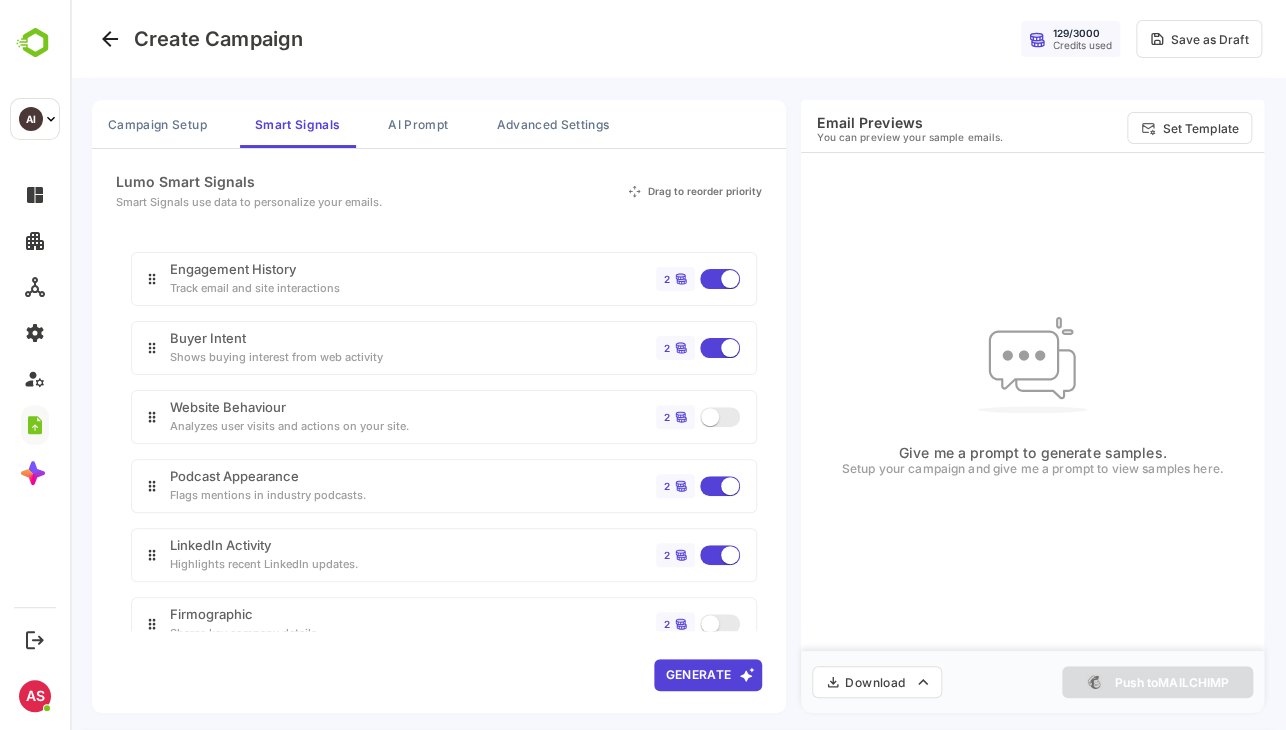 scroll, scrollTop: 148, scrollLeft: 0, axis: vertical 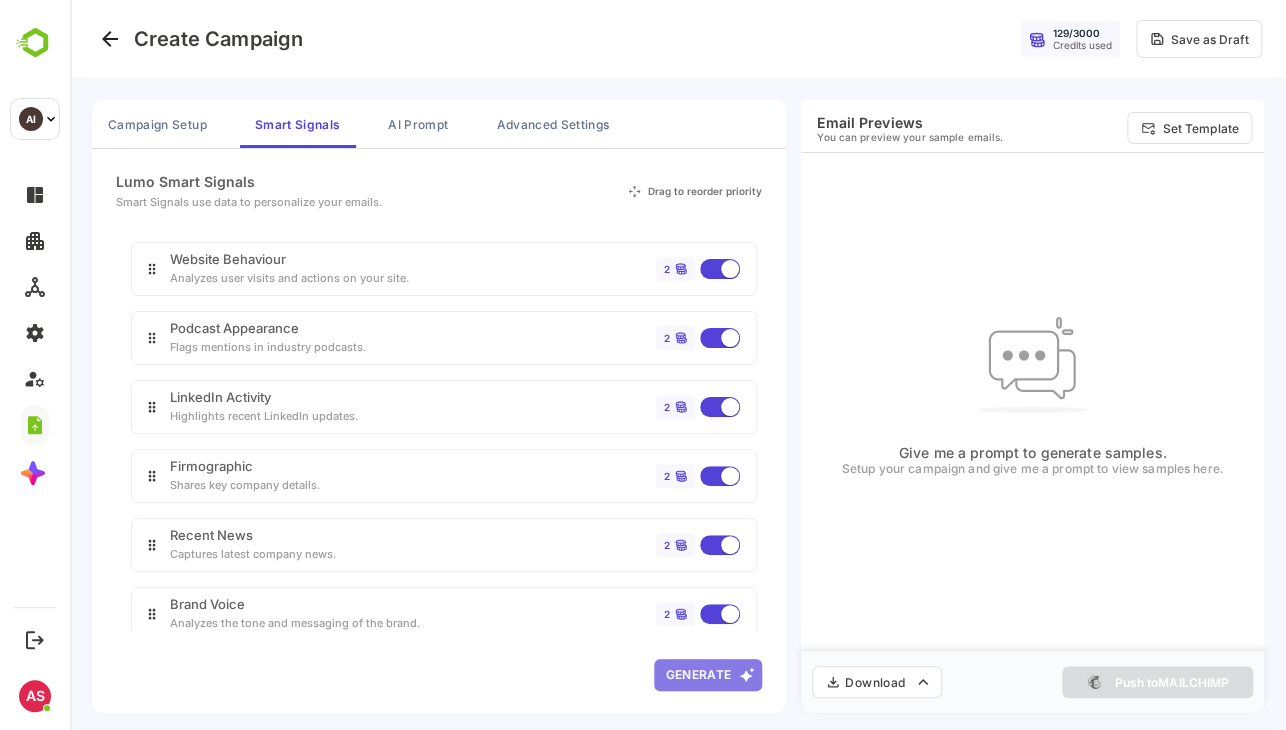 click on "Generate" at bounding box center (708, 675) 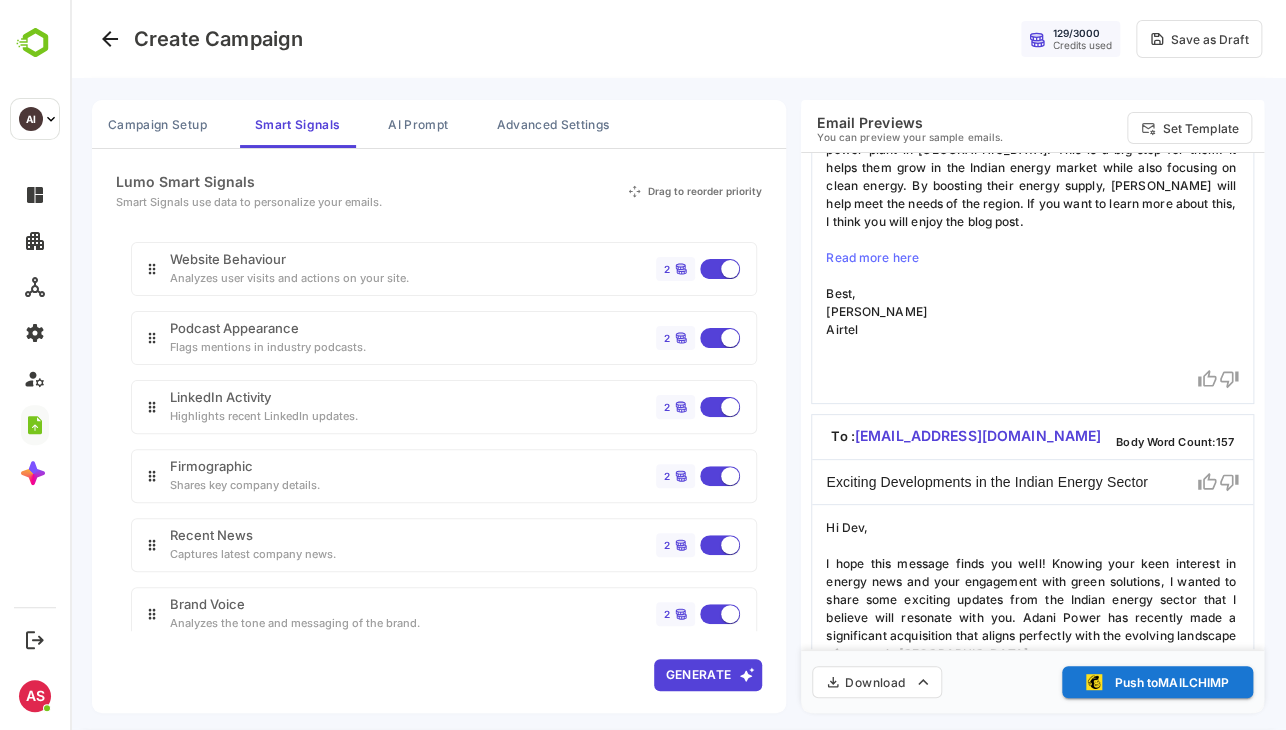 scroll, scrollTop: 696, scrollLeft: 0, axis: vertical 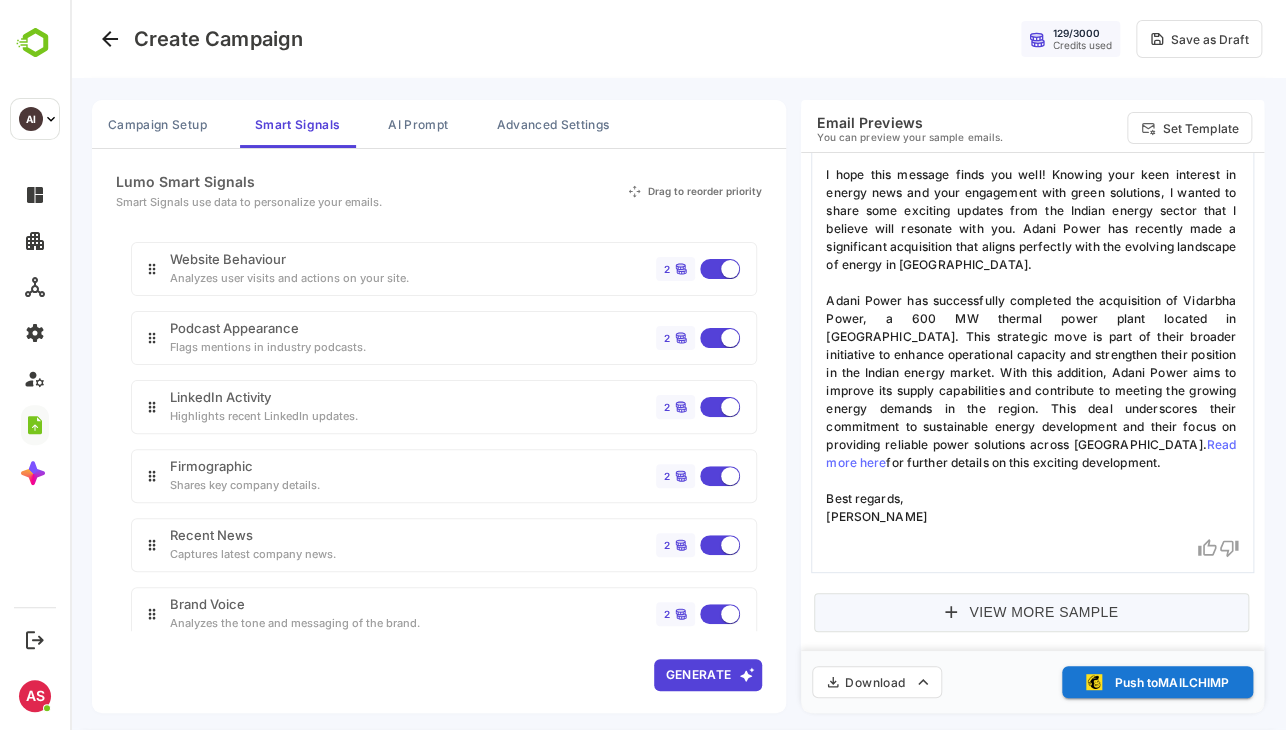 click on "To :   atul.midha@adani.com Body Word Count:  146 Exciting News In The Energy World! Hey Atul,
I want to share how much I liked your ideas about the future of clean energy. Your recent thoughts on new changes in the industry, along with the news that Adani Power has bought Vidarbha Power, show the exciting changes in our field. This move will increase their energy output and meet the growing energy needs in India. I know this is something you care about.
In case you didn’t see it, Adani Power has bought a 600 MW thermal power plant in Maharashtra. This is a big step for them. It helps them grow in the Indian energy market while also focusing on clean energy. By boosting their energy supply, Adani Power will help meet the needs of the region. If you want to learn more about this, I think you will enjoy the blog post.
Read more here
Best,
Bikash
Airtel To :   dev.user@adani.com Body Word Count:  157 Exciting Developments in the Indian Energy Sector Hi Dev,
Read more here
View More Sample" at bounding box center [1032, 401] 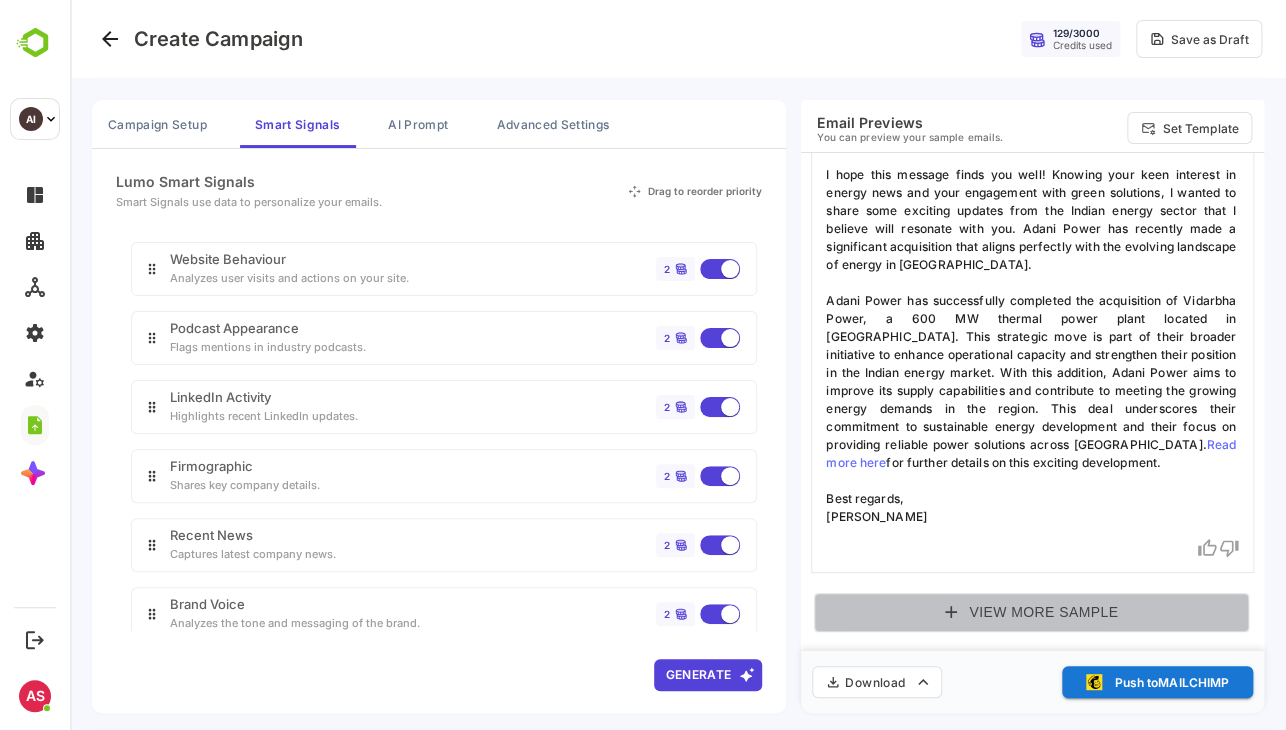 click 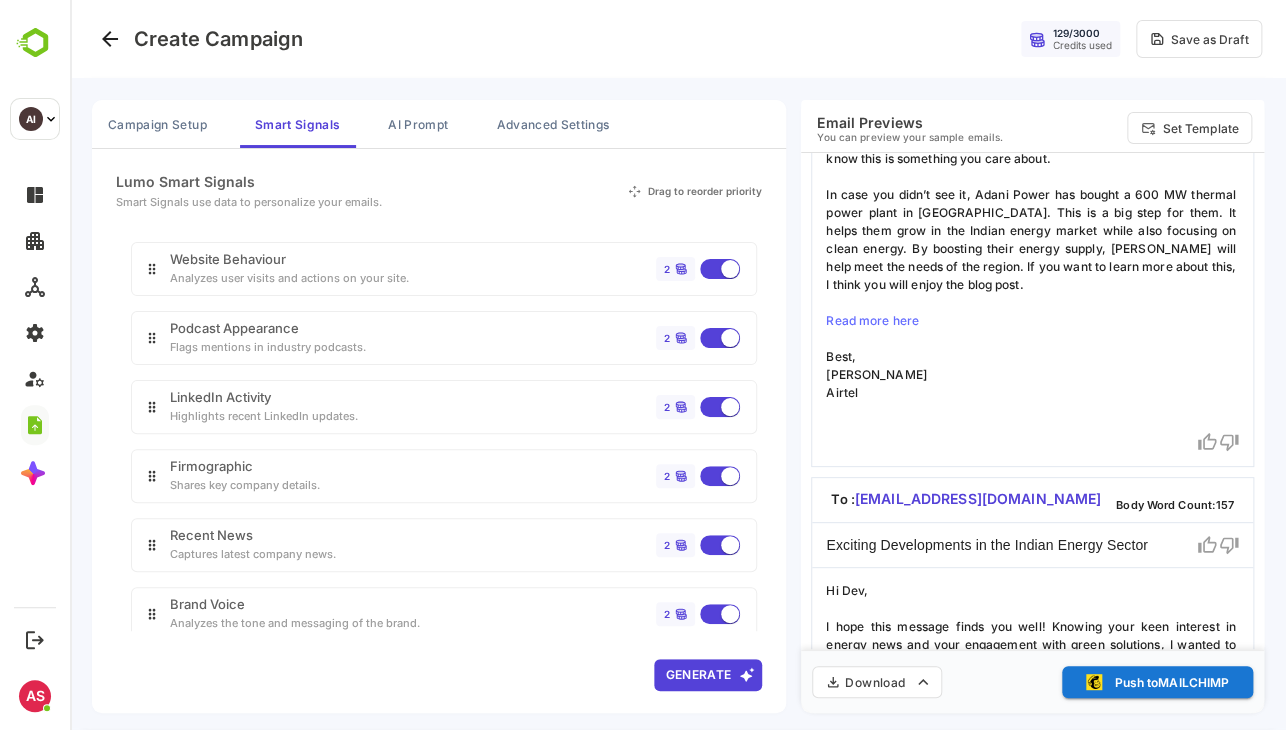 scroll, scrollTop: 0, scrollLeft: 0, axis: both 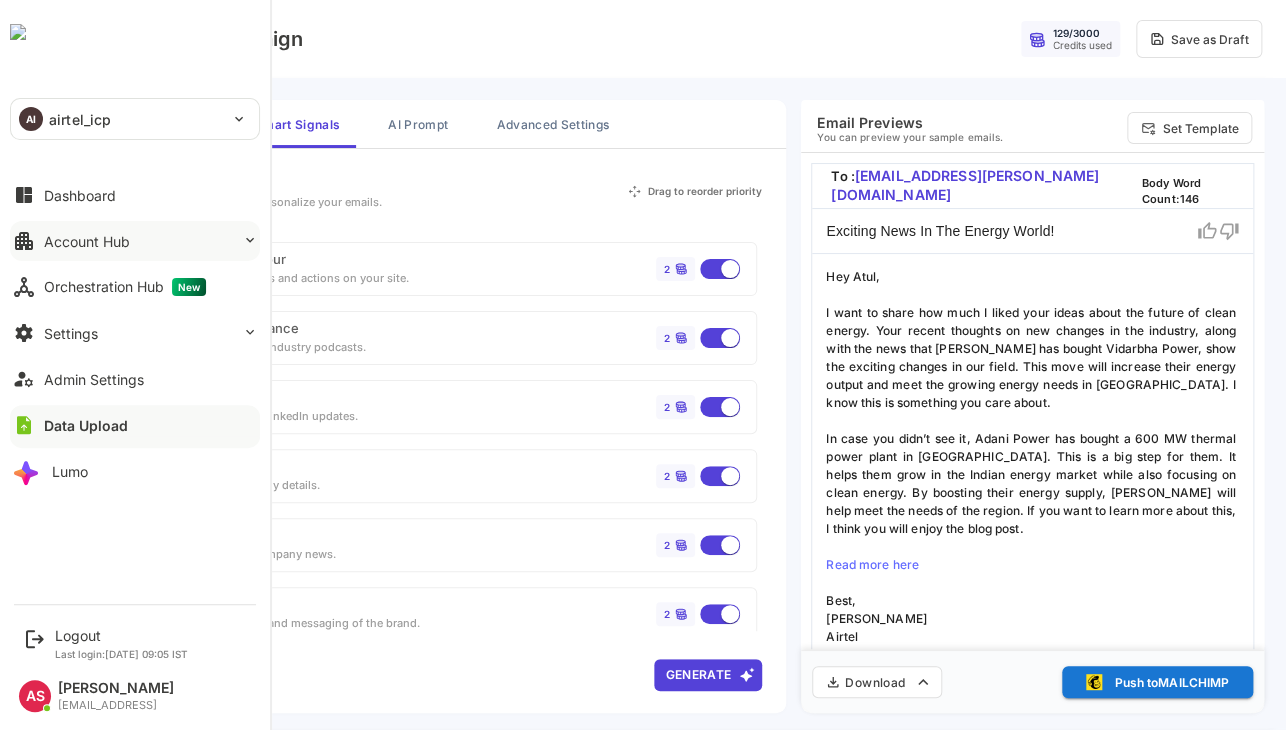click on "Account Hub" at bounding box center [135, 241] 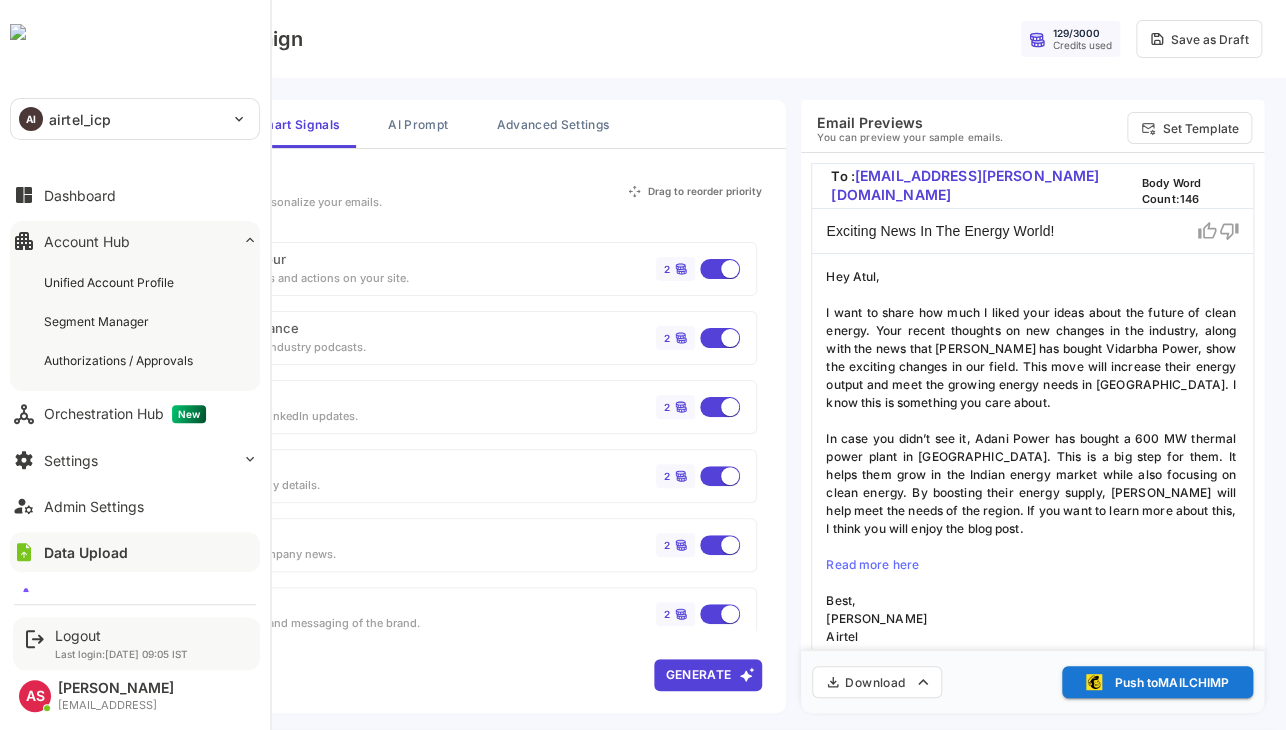 click on "Logout" at bounding box center [121, 635] 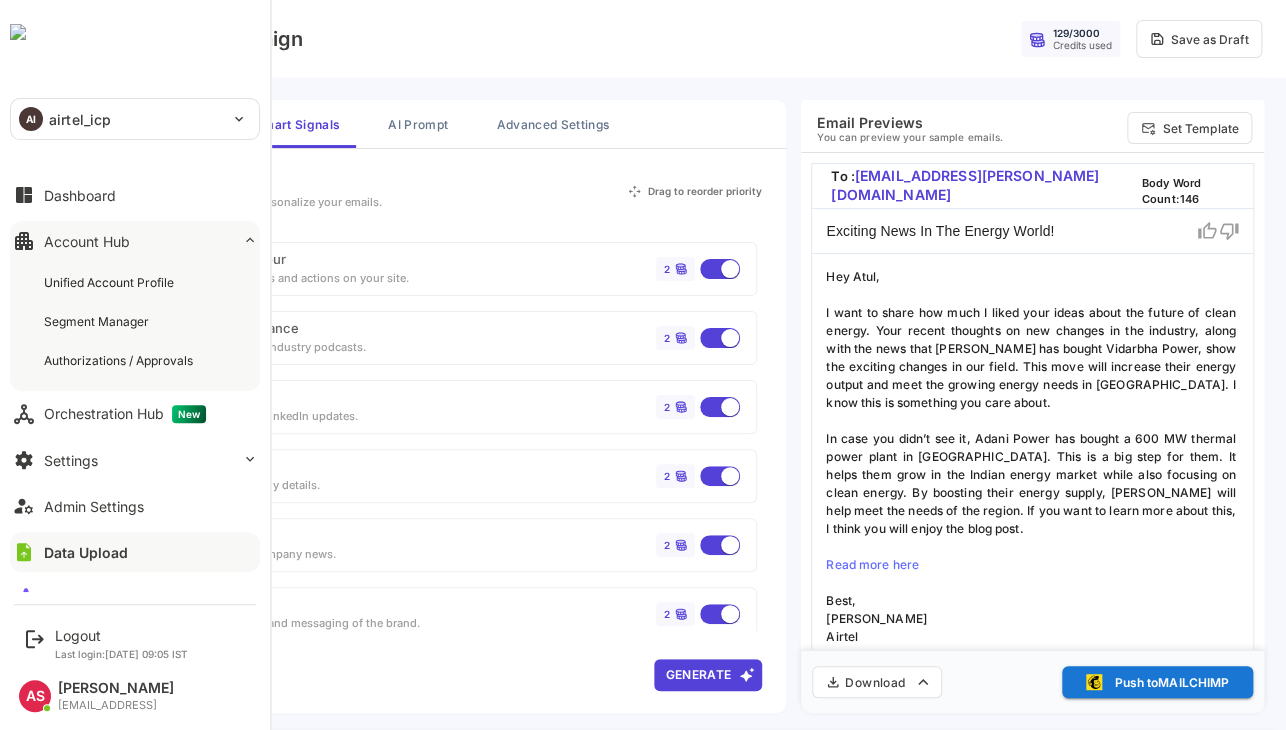 click on "Data Upload" at bounding box center [86, 552] 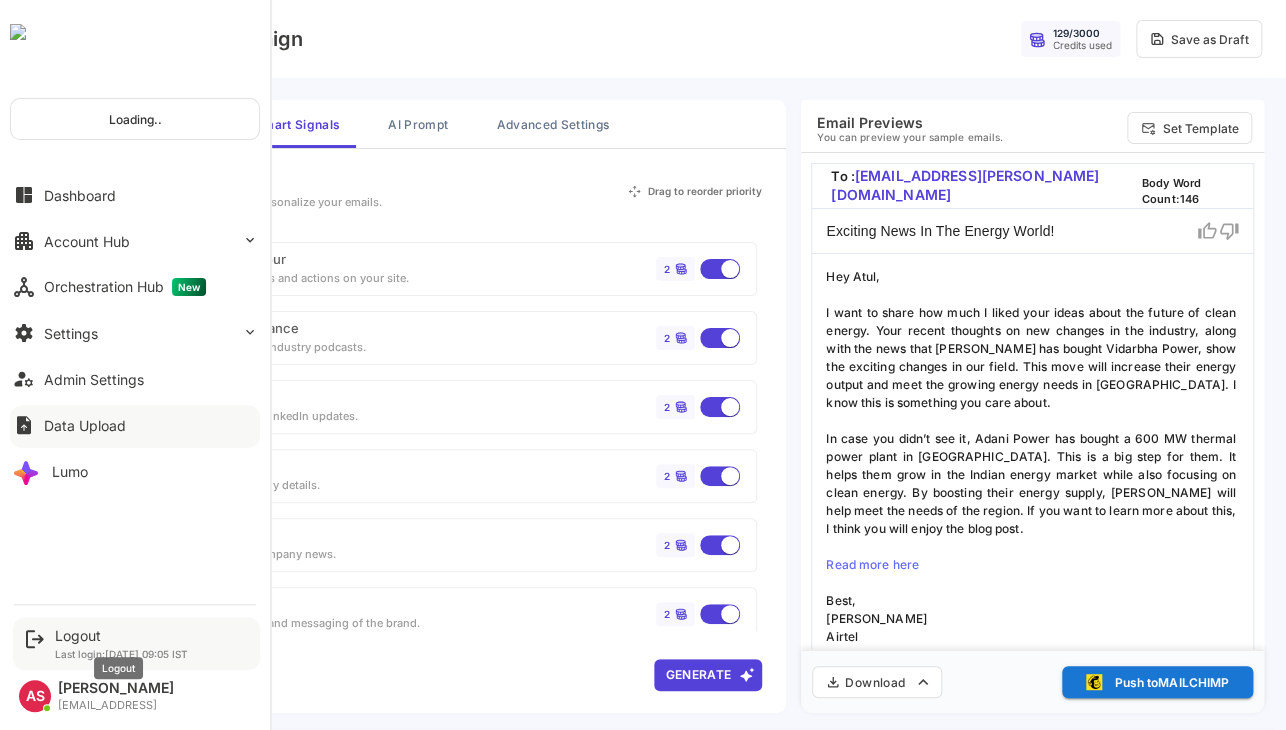 click on "Logout" at bounding box center (121, 635) 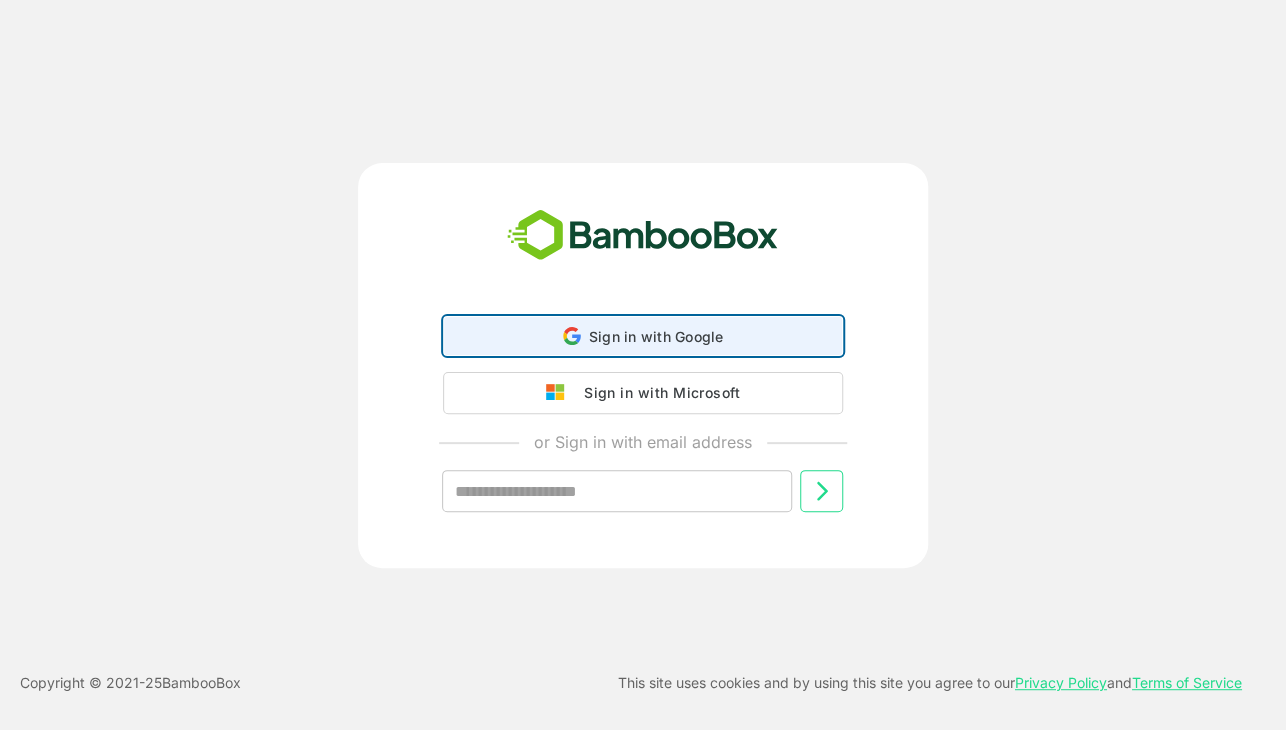 click on "Sign in with Google Sign in with Google. Opens in new tab" at bounding box center [643, 336] 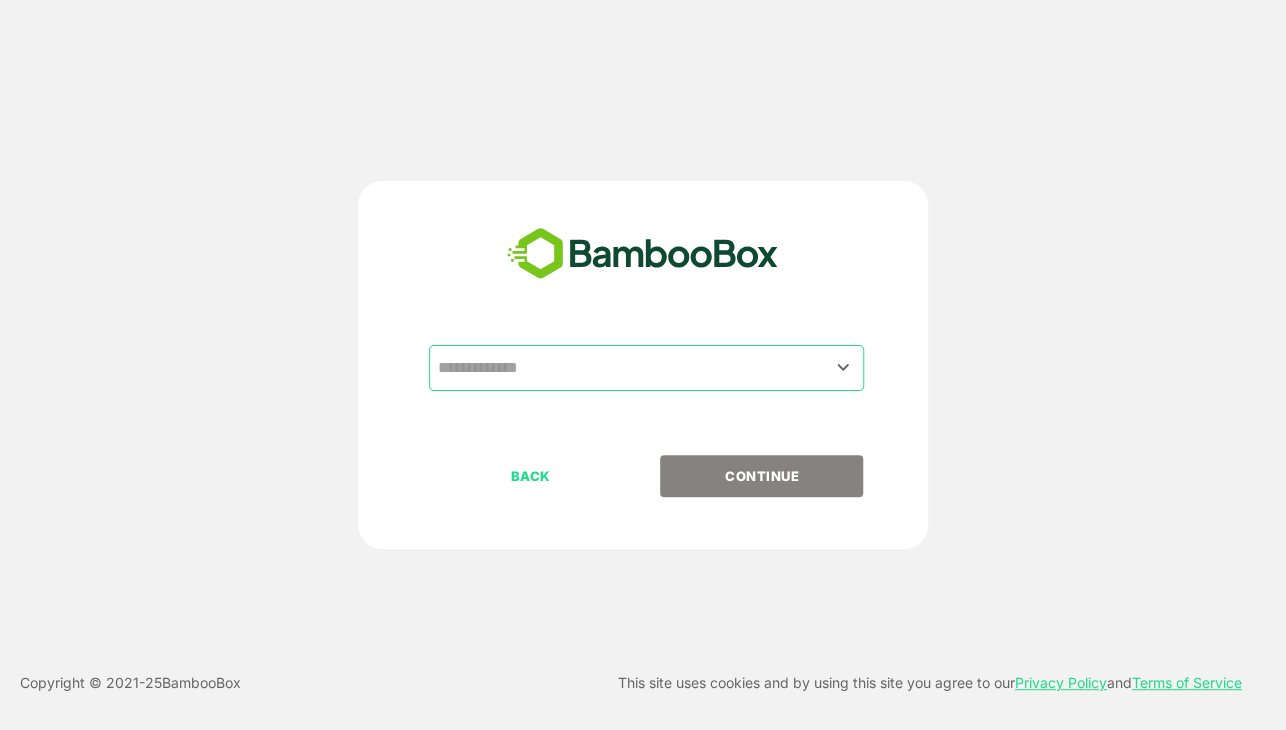 click at bounding box center (646, 368) 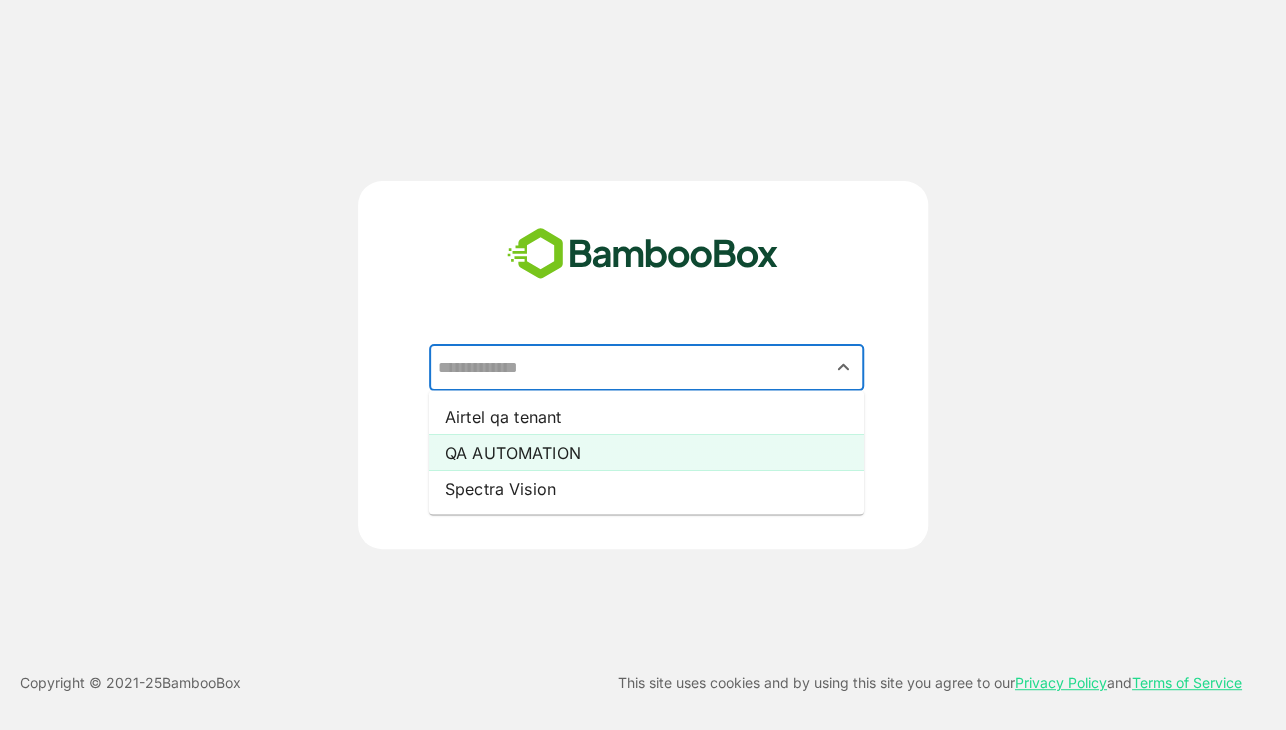 click on "QA AUTOMATION" at bounding box center (646, 452) 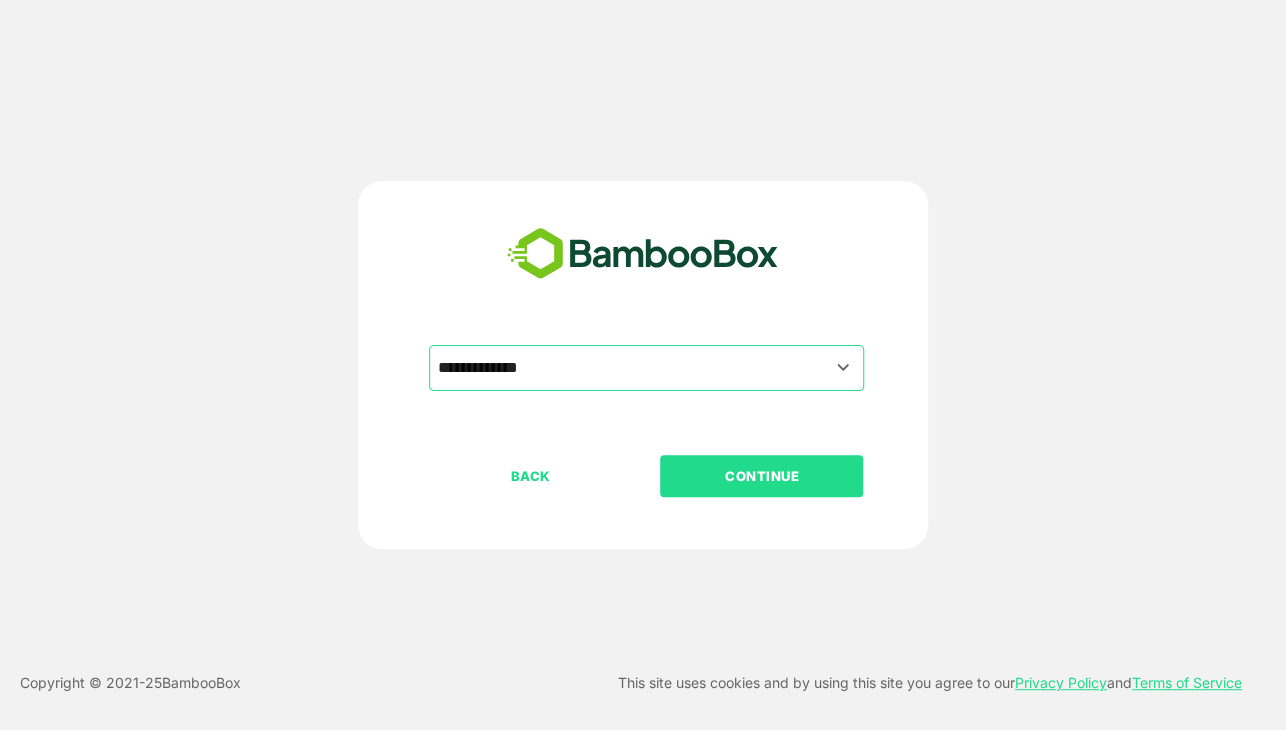 click on "CONTINUE" at bounding box center (762, 476) 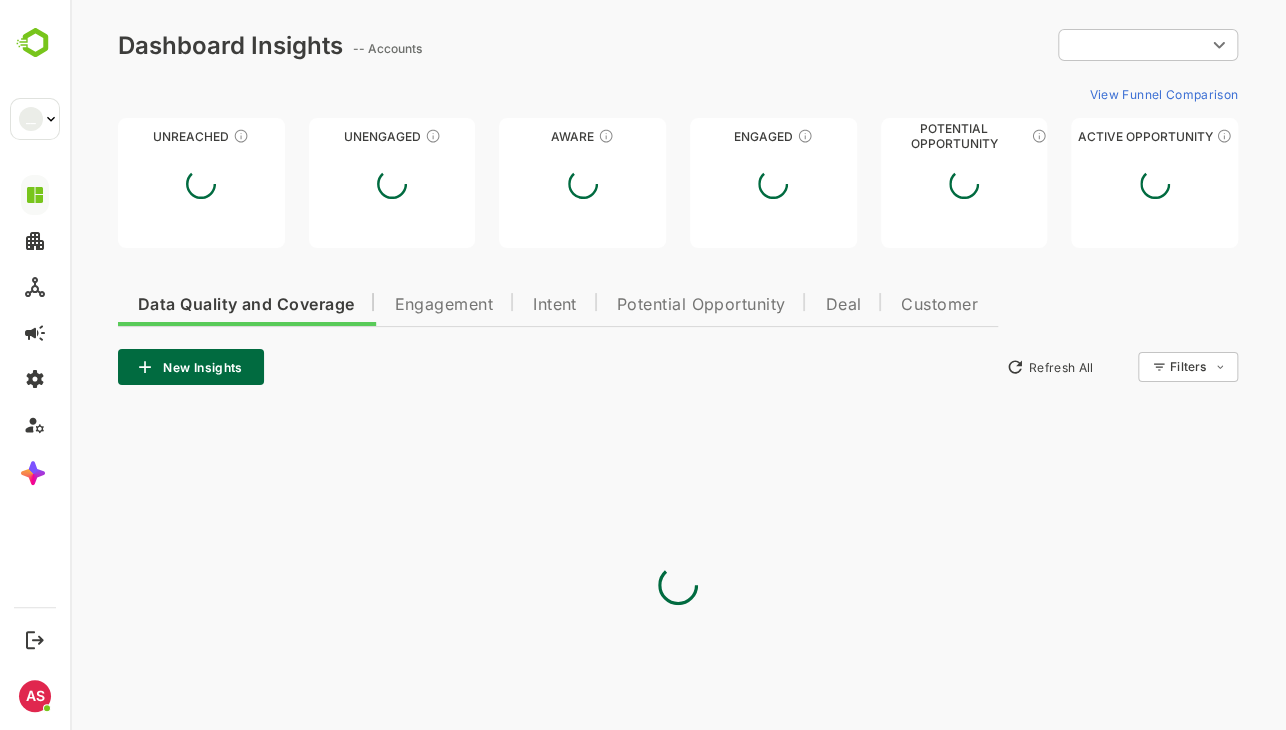 scroll, scrollTop: 0, scrollLeft: 0, axis: both 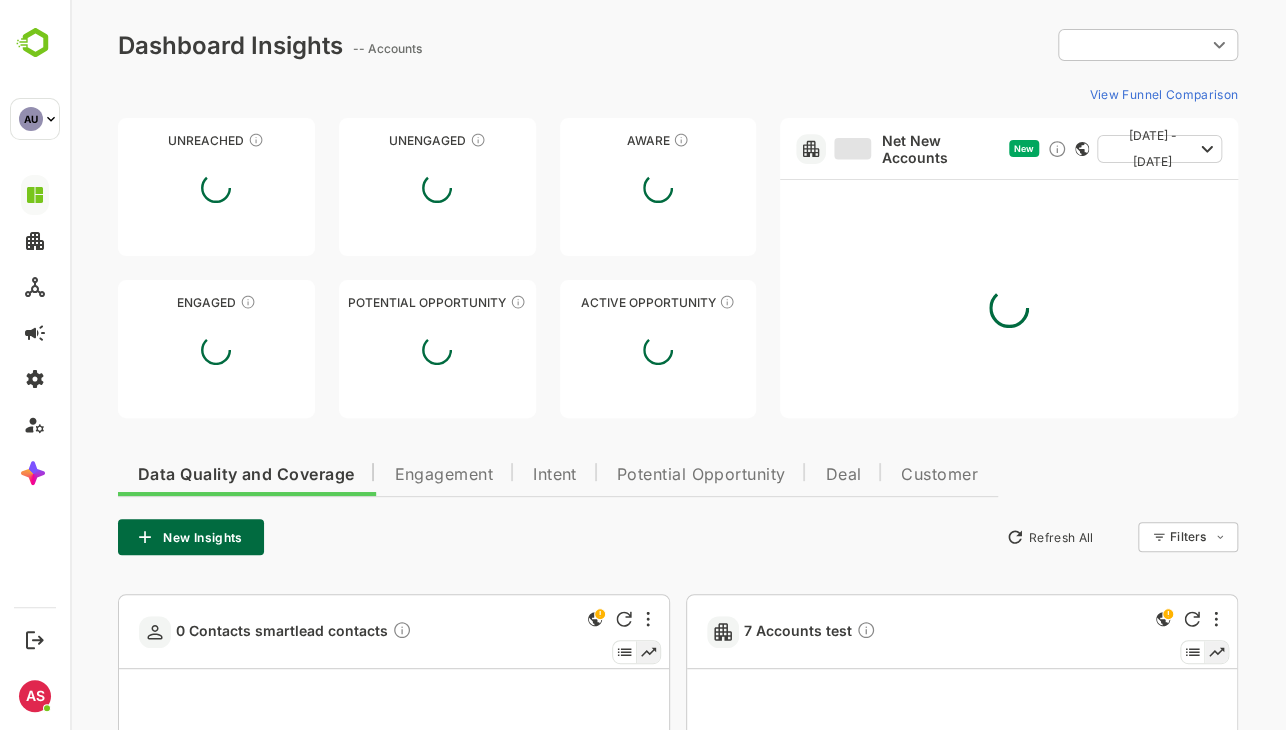 type on "**********" 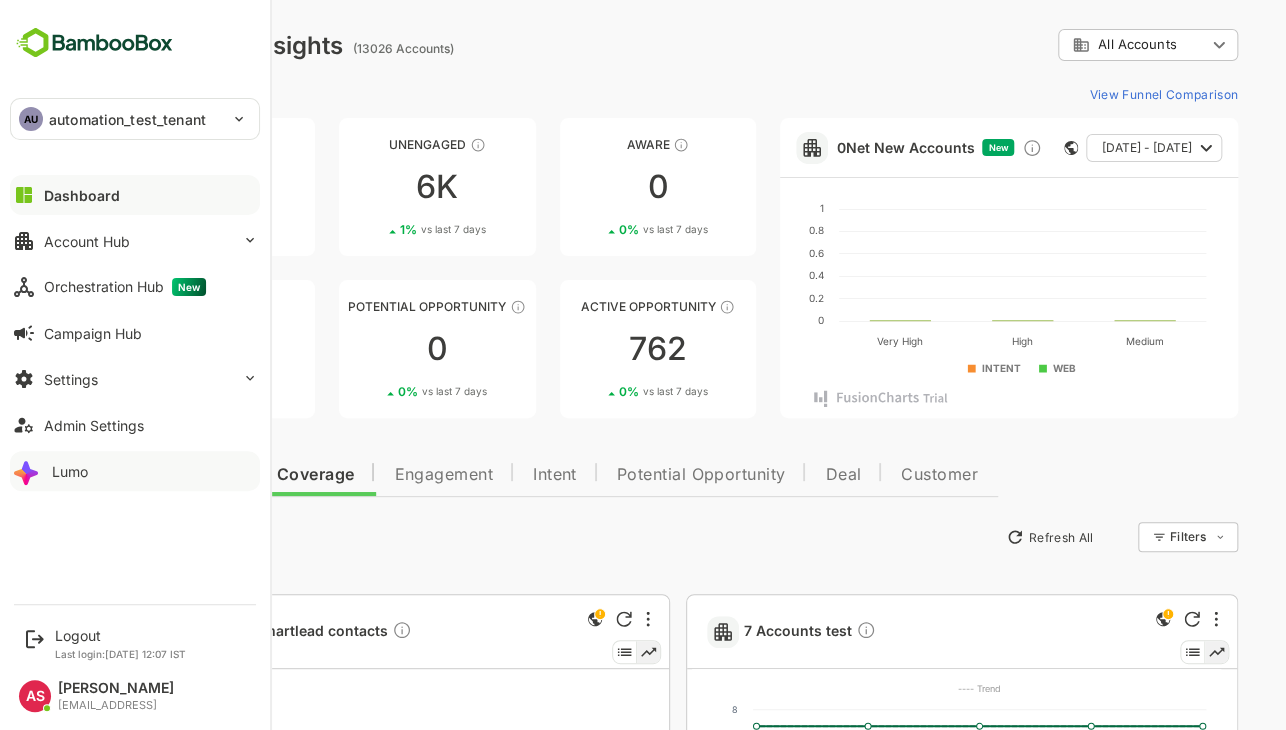 click 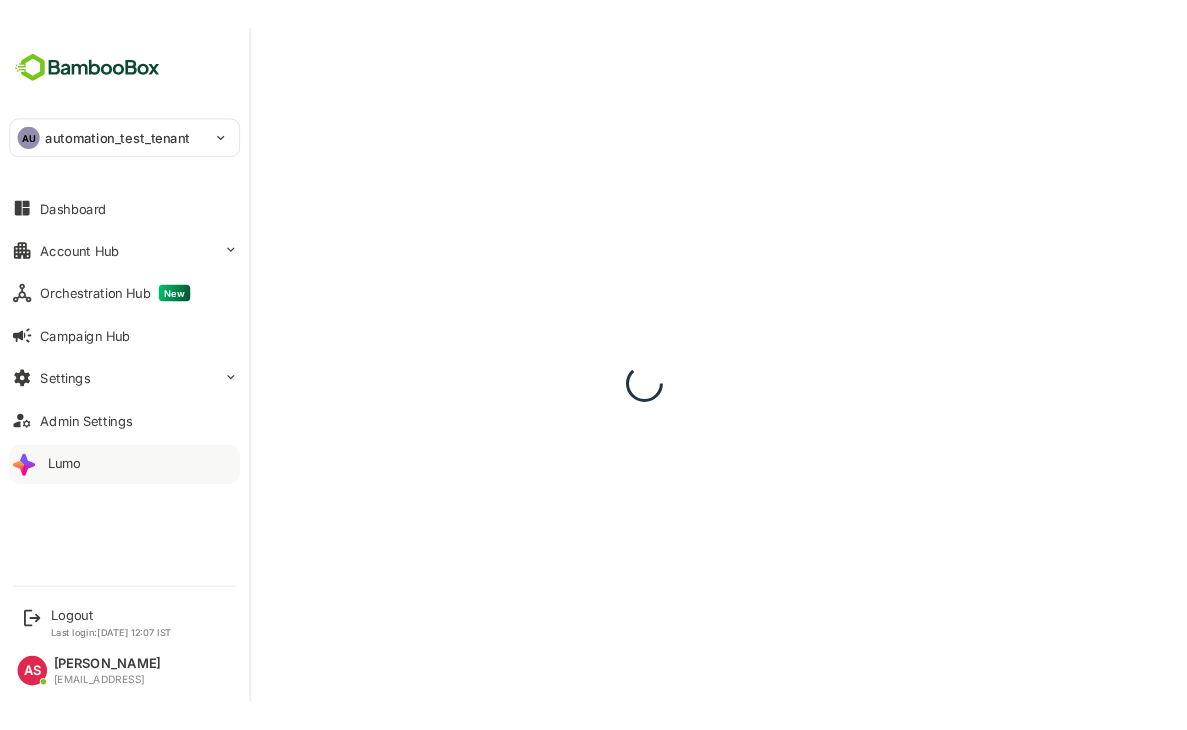 scroll, scrollTop: 0, scrollLeft: 0, axis: both 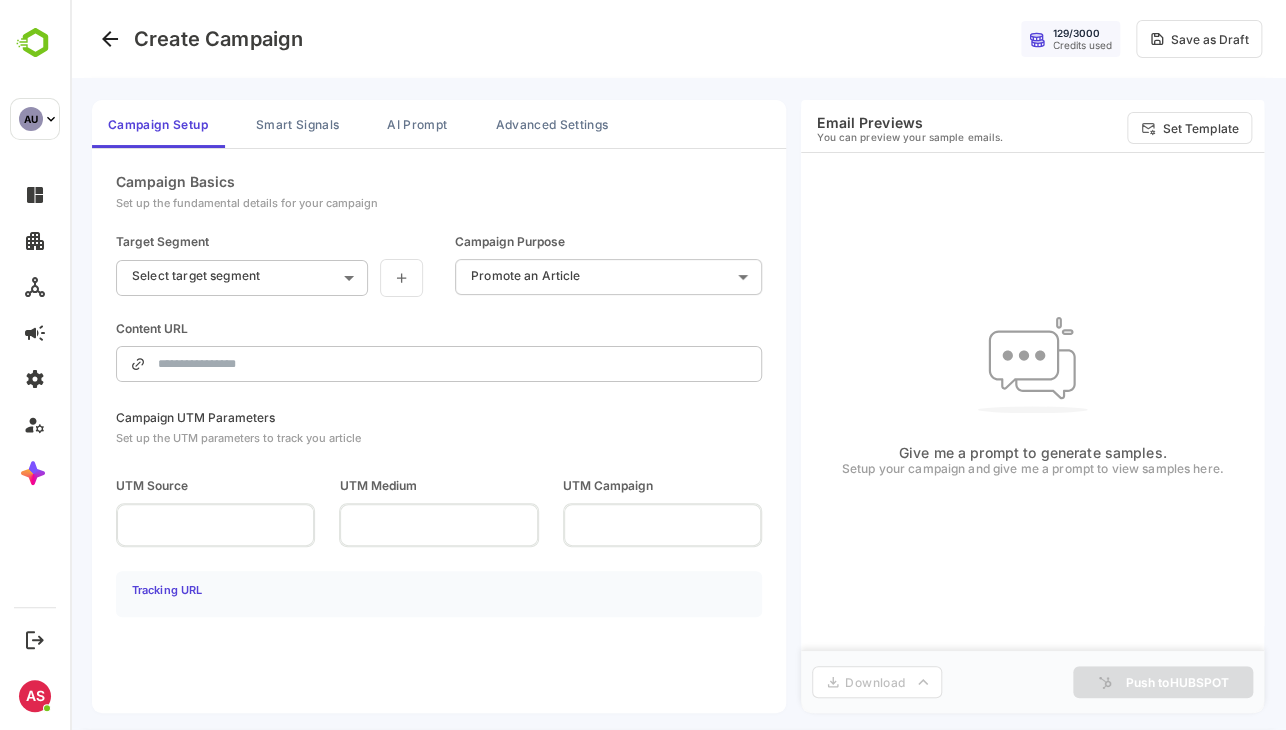 click on "129  /  3000 Credits used Save as Draft" at bounding box center [915, 39] 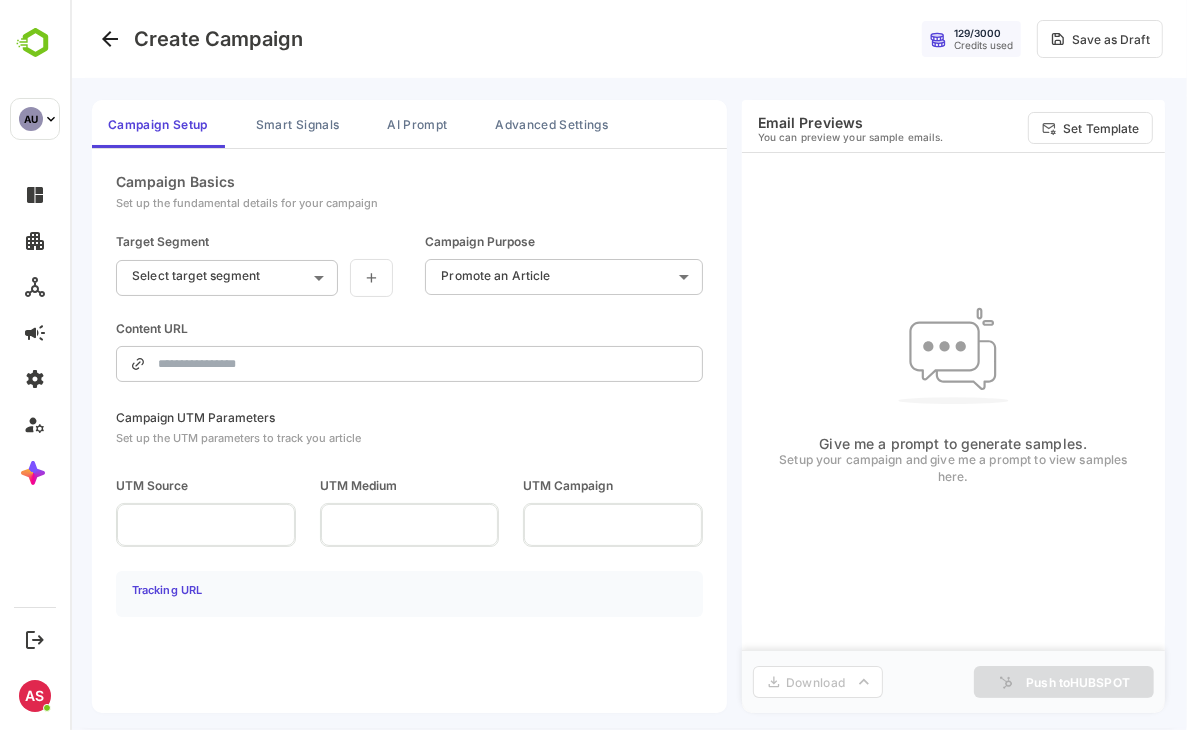click on "**********" at bounding box center [408, 277] 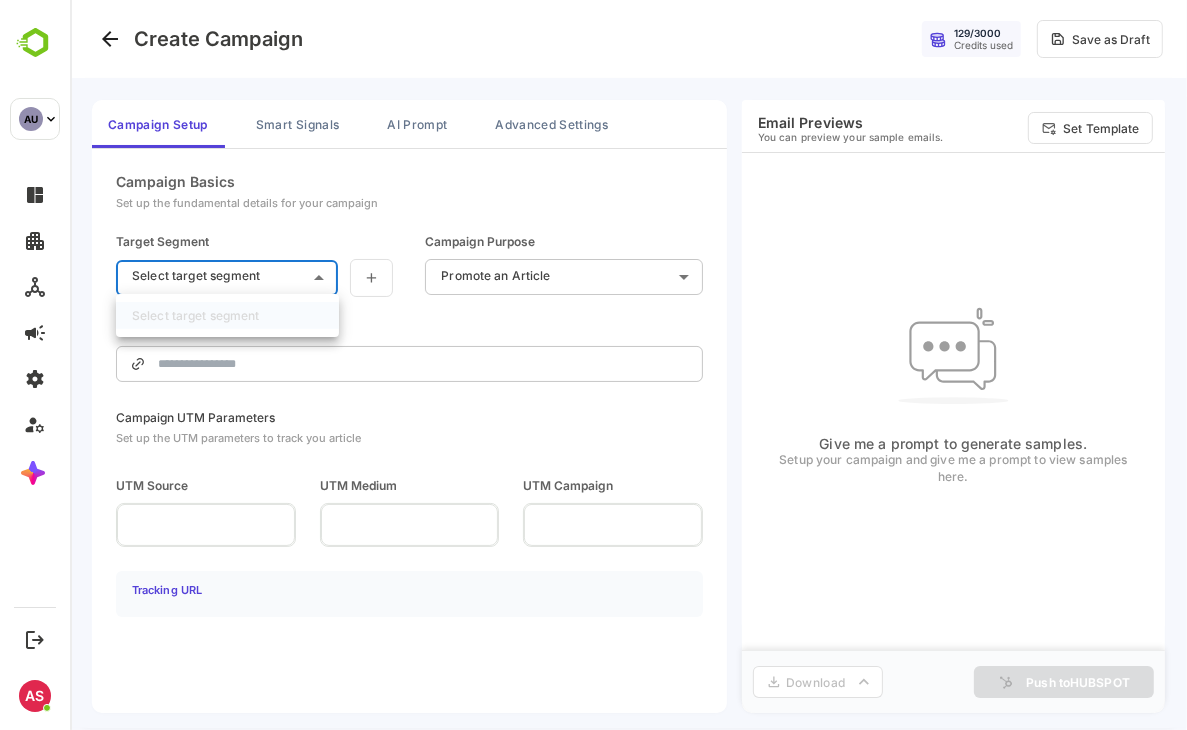 click on "**********" at bounding box center [627, 365] 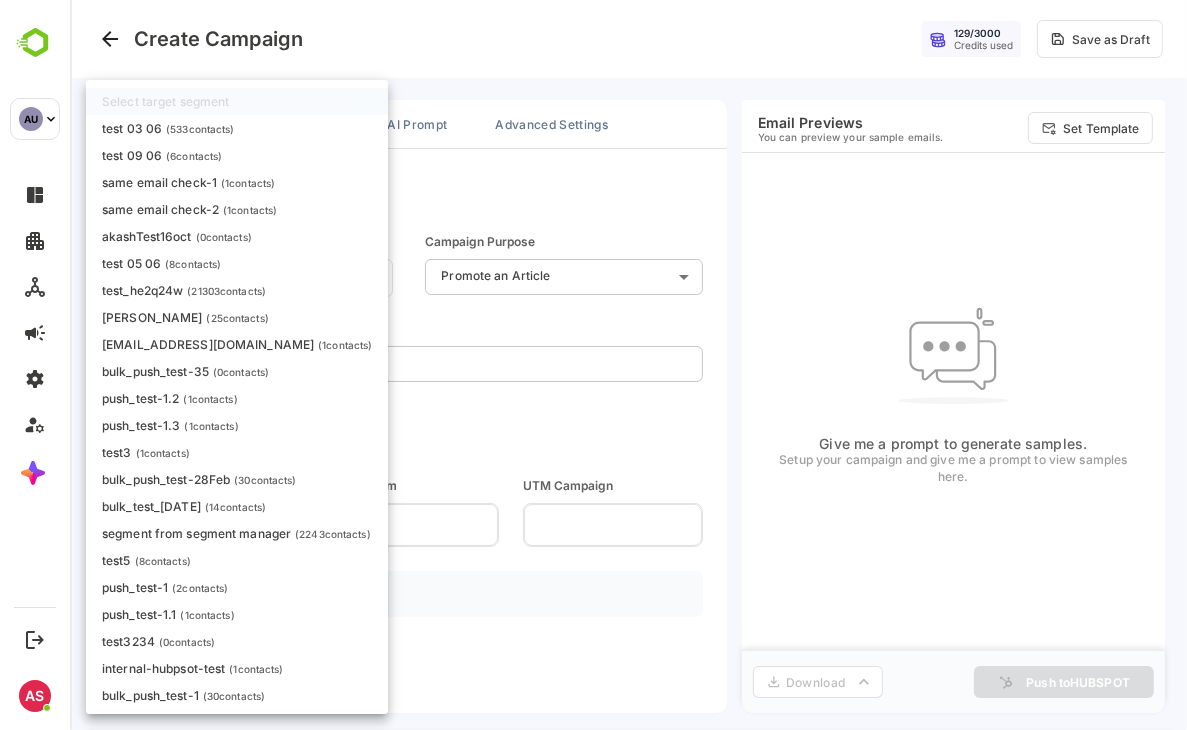 drag, startPoint x: 1175, startPoint y: 91, endPoint x: 519, endPoint y: 36, distance: 658.3016 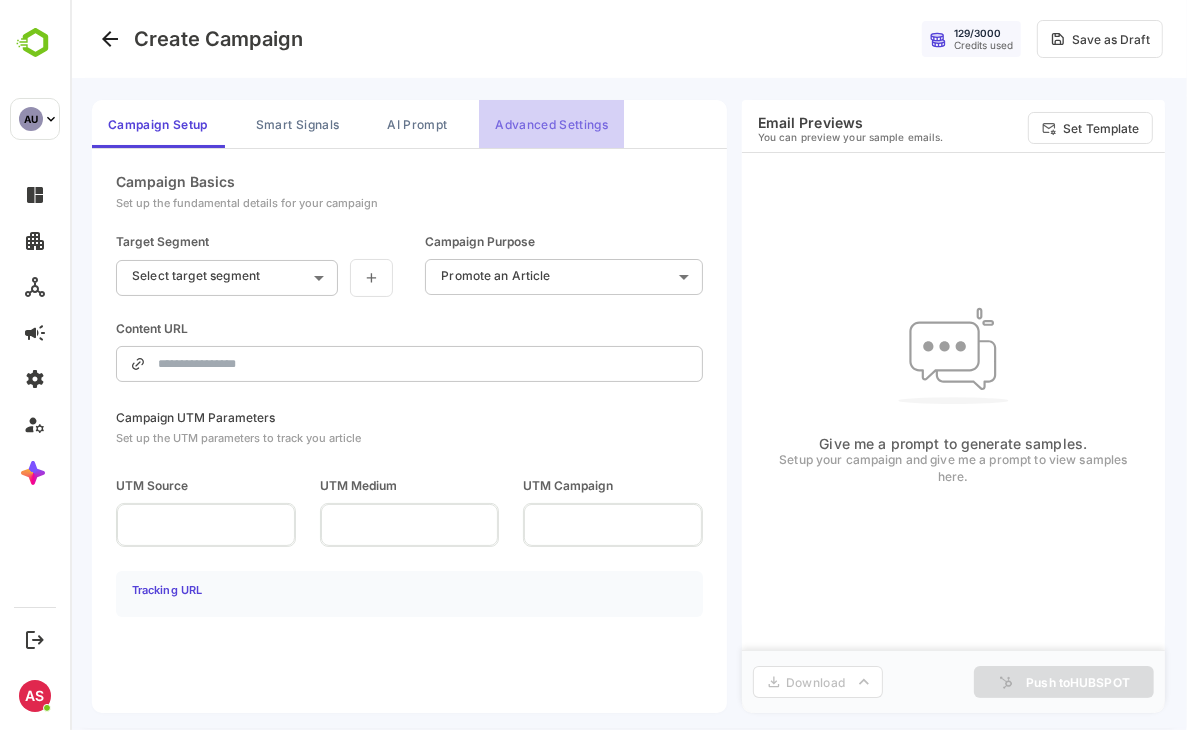 click on "Advanced Settings" at bounding box center [550, 124] 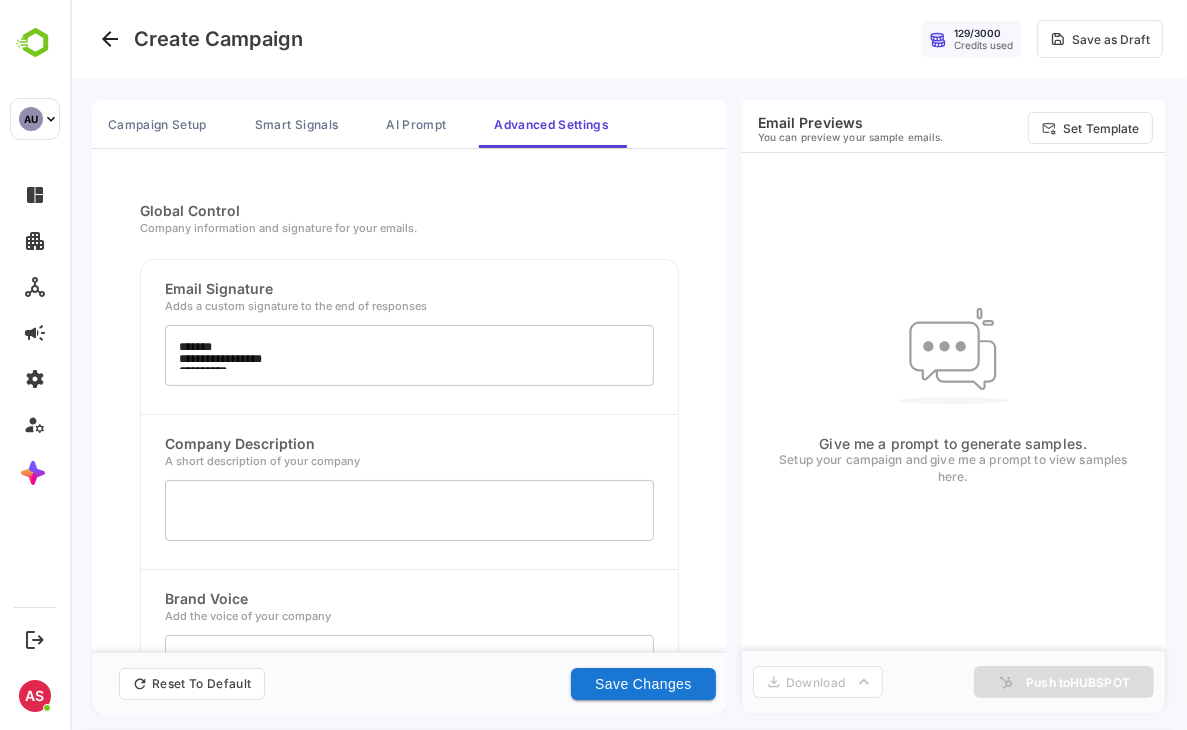 scroll, scrollTop: 852, scrollLeft: 0, axis: vertical 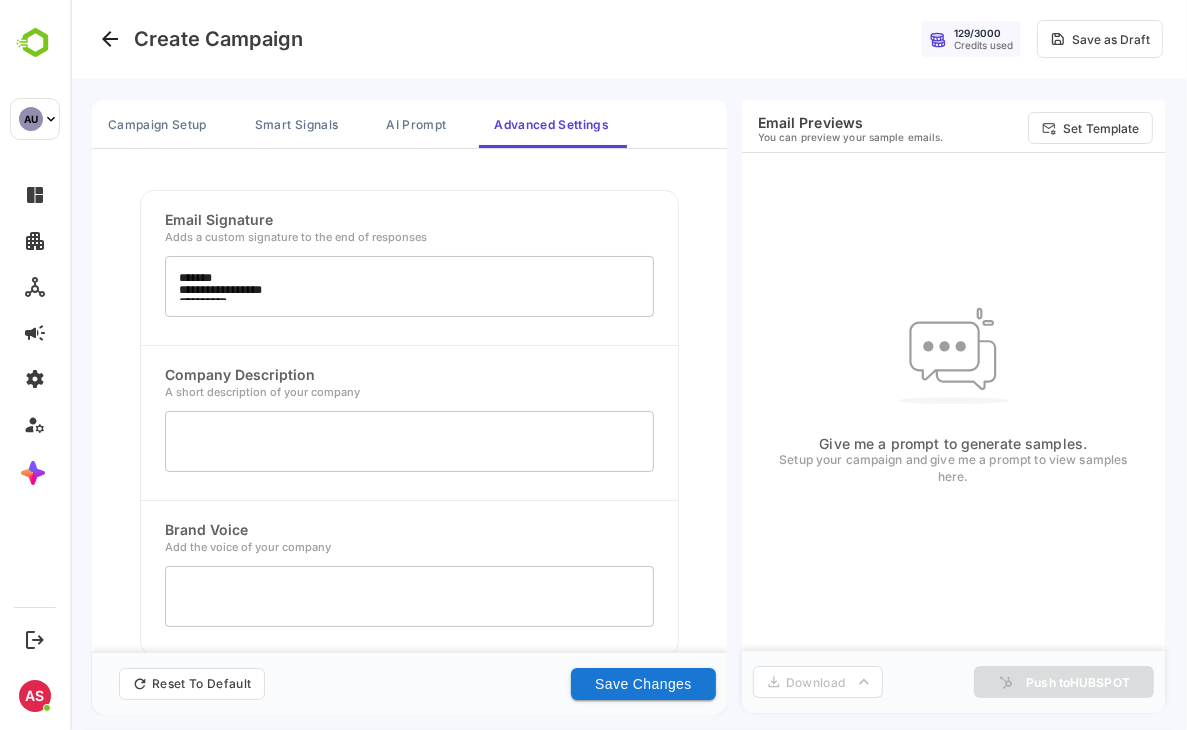 click on "129  /  3000 Credits used Save as Draft" at bounding box center [815, 39] 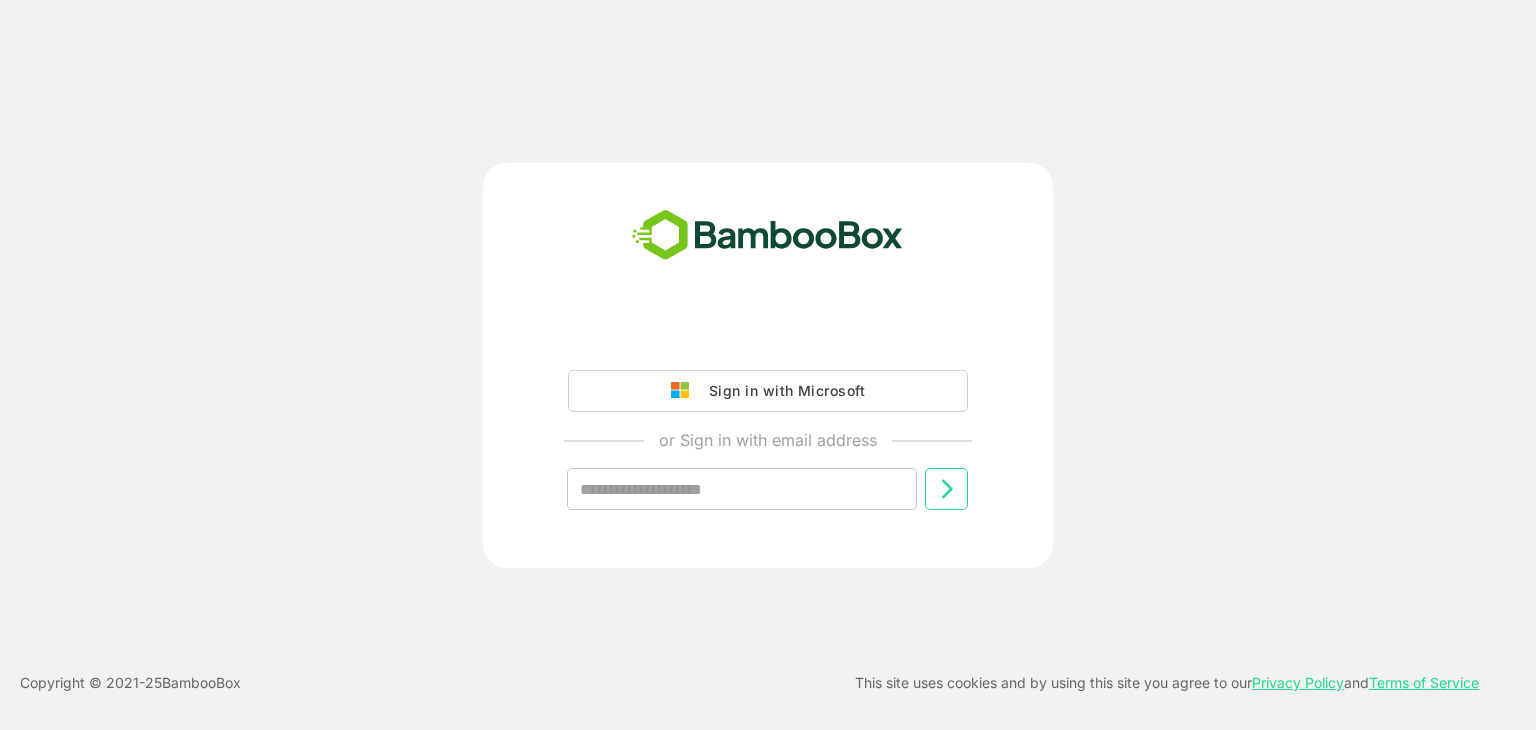 scroll, scrollTop: 0, scrollLeft: 0, axis: both 